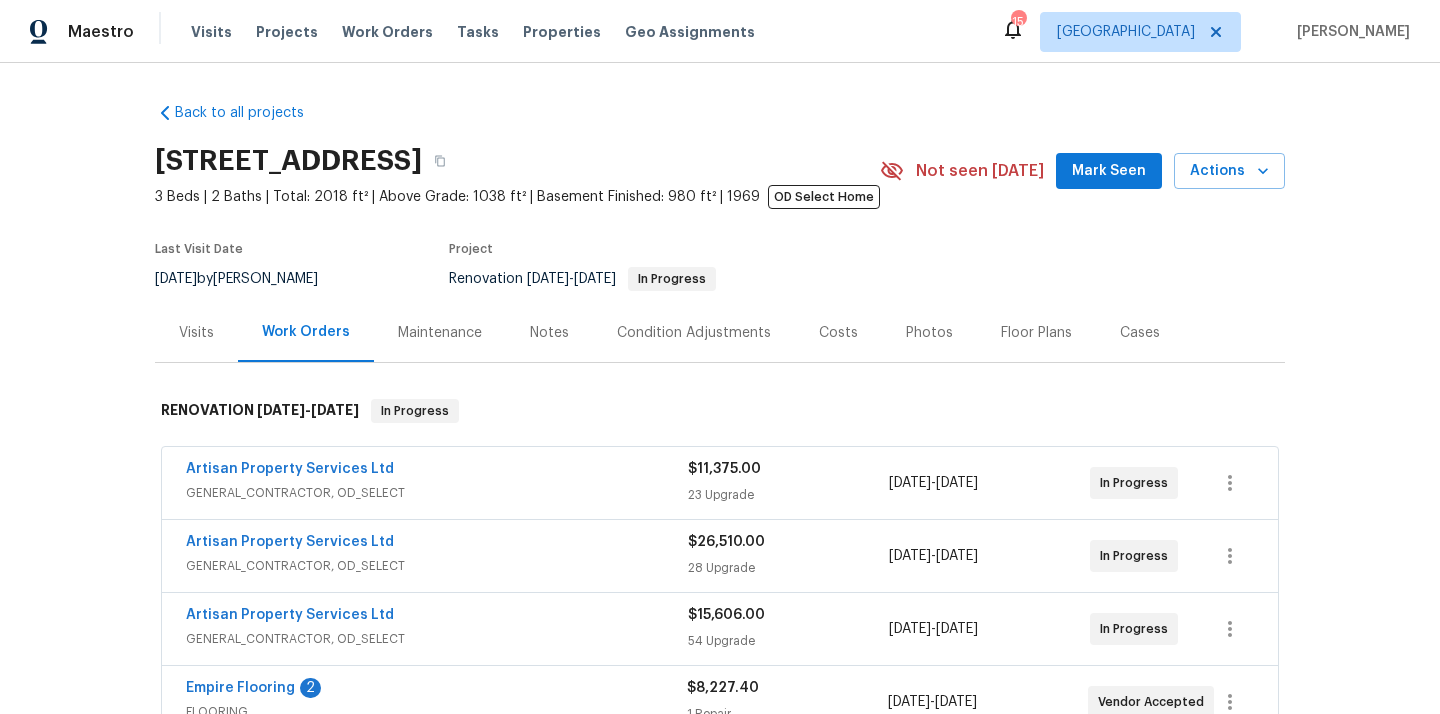 scroll, scrollTop: 0, scrollLeft: 0, axis: both 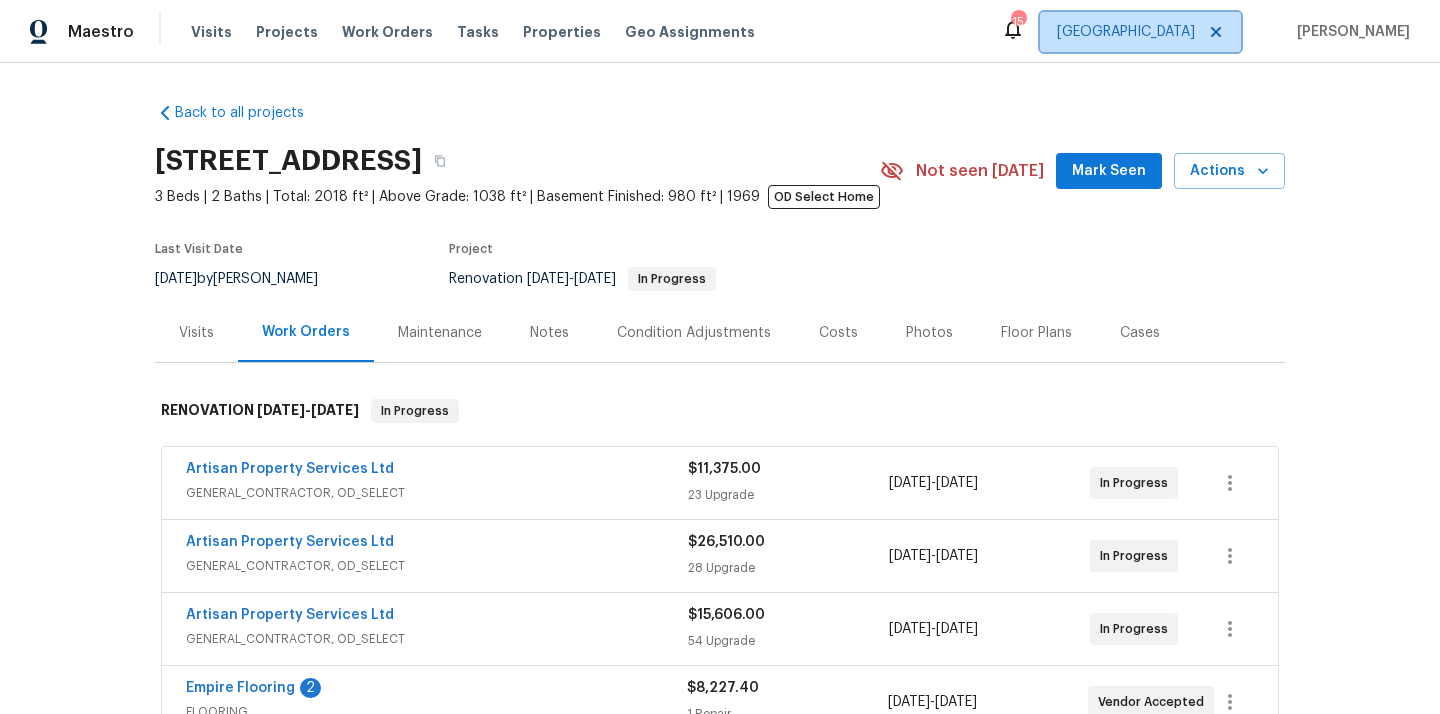 click on "[GEOGRAPHIC_DATA]" at bounding box center [1126, 32] 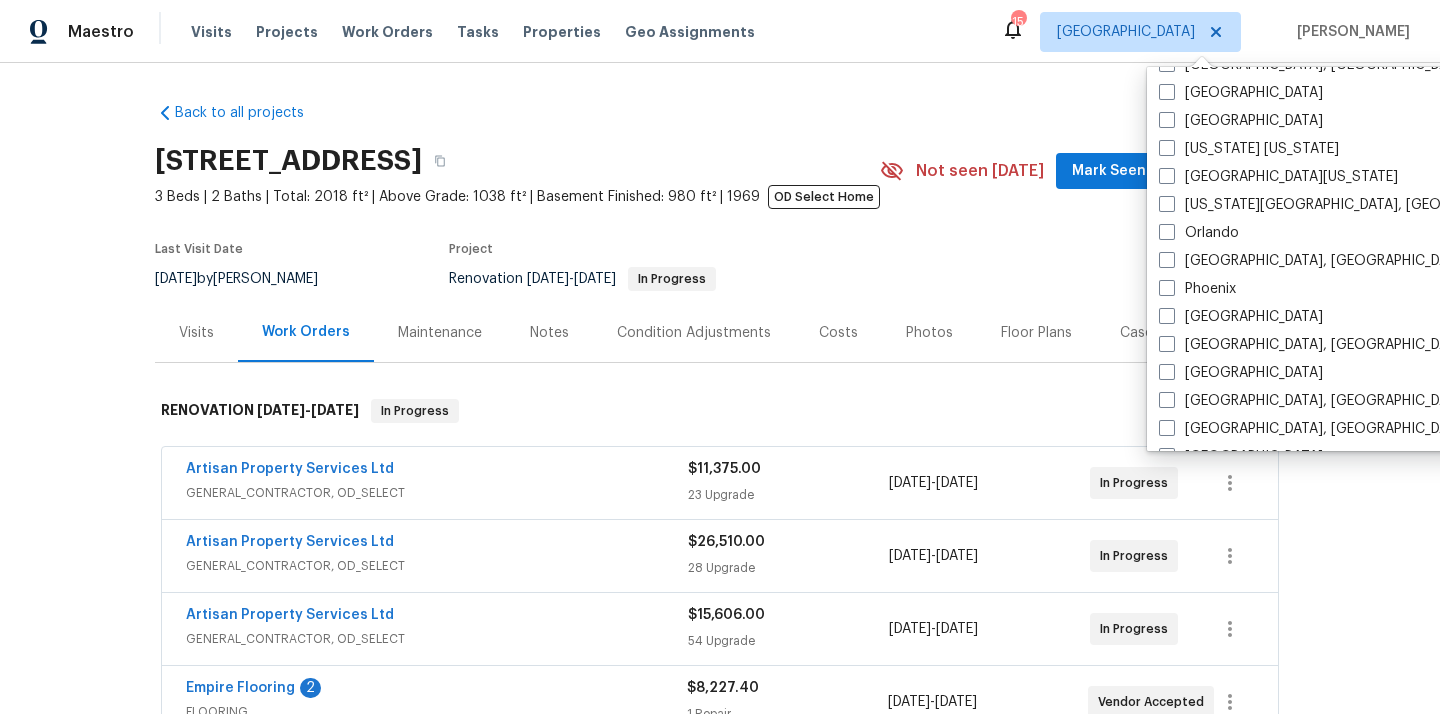 scroll, scrollTop: 977, scrollLeft: 0, axis: vertical 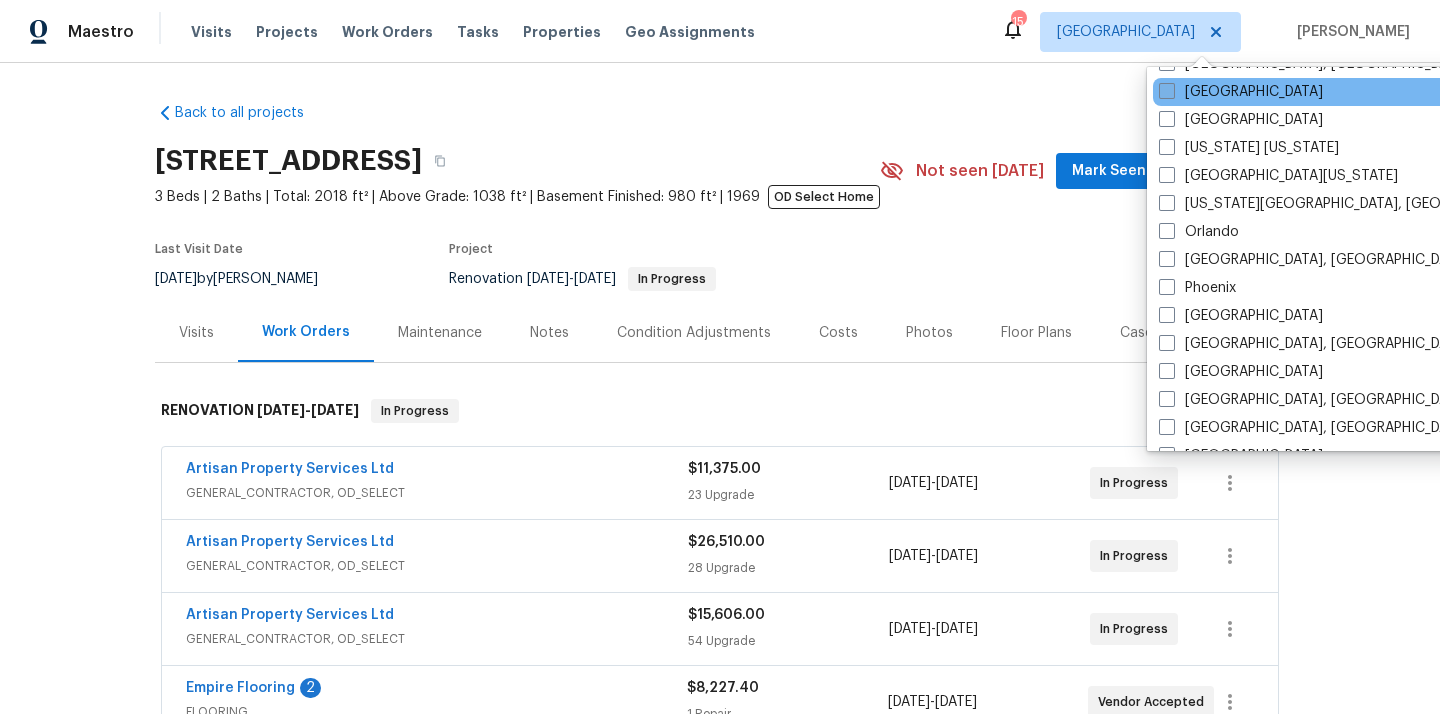click on "[GEOGRAPHIC_DATA]" at bounding box center (1241, 92) 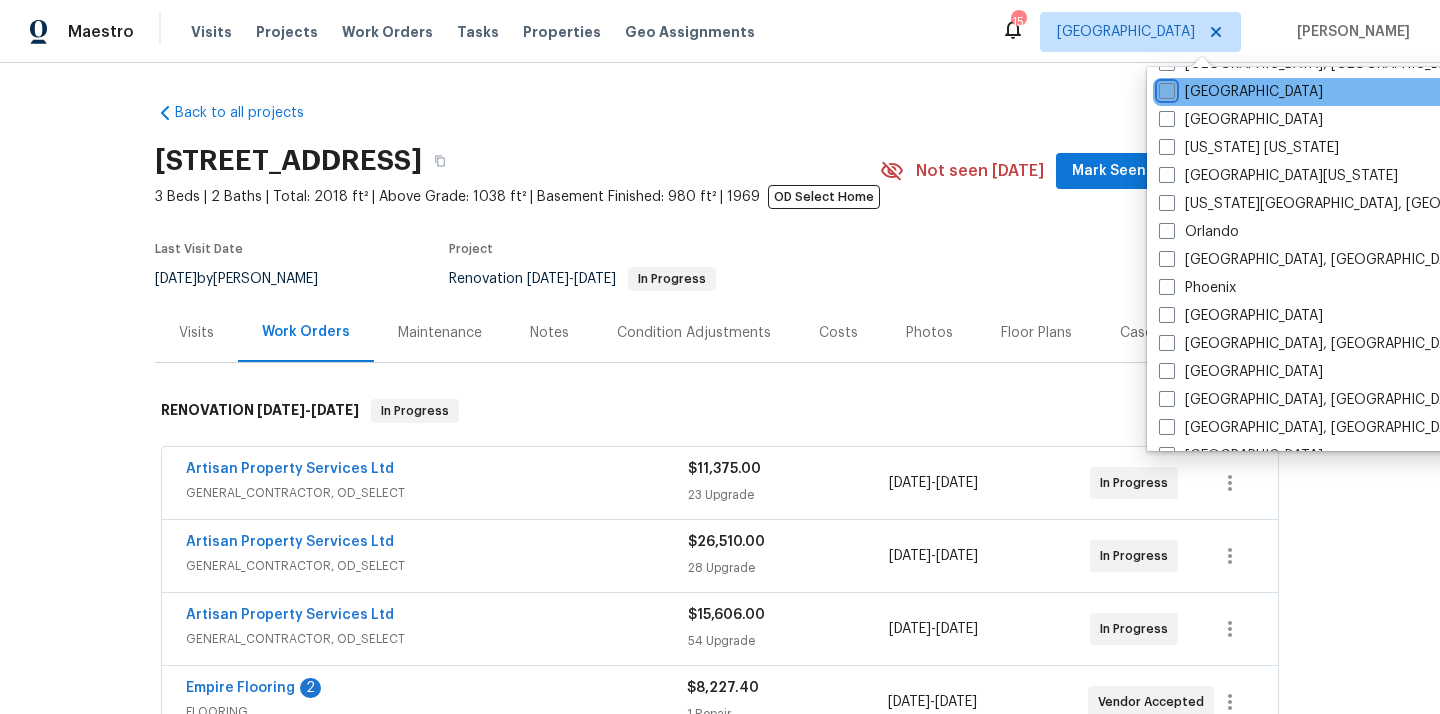 click on "[GEOGRAPHIC_DATA]" at bounding box center [1165, 88] 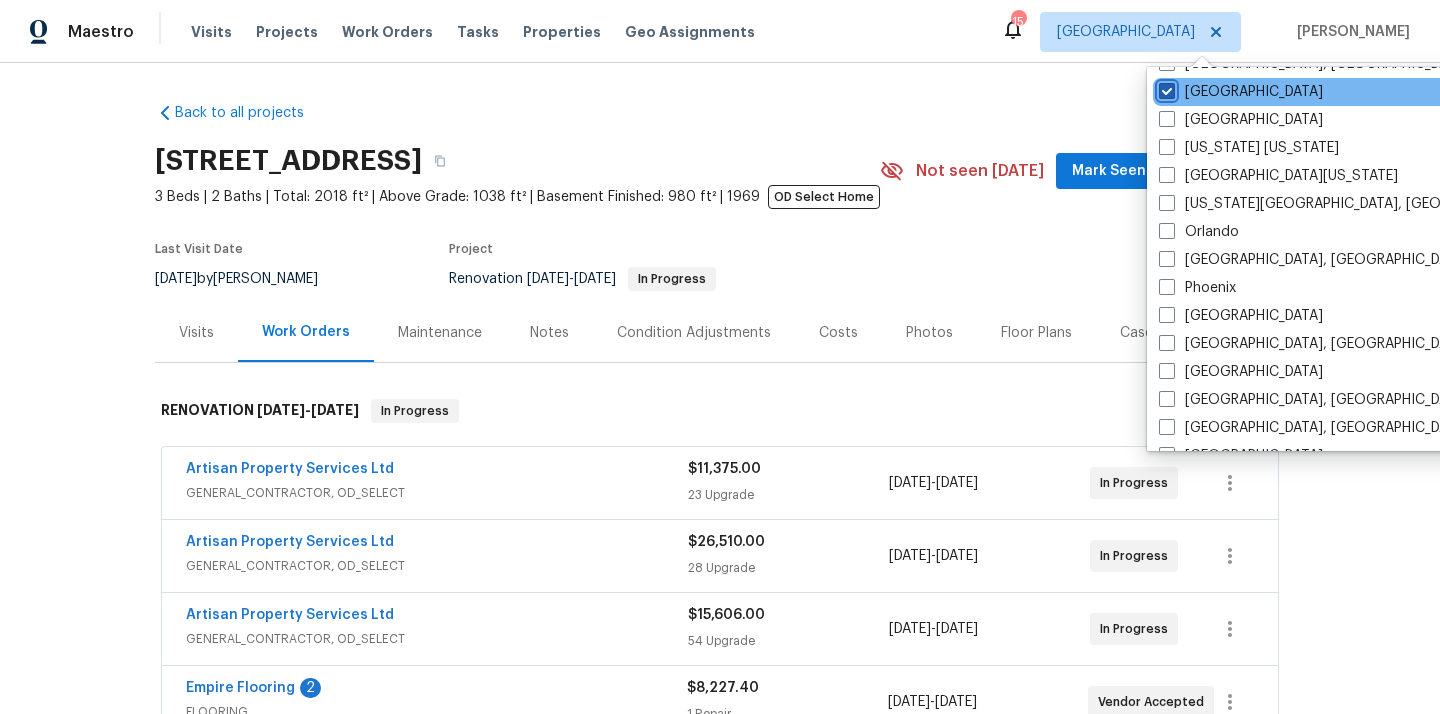 checkbox on "true" 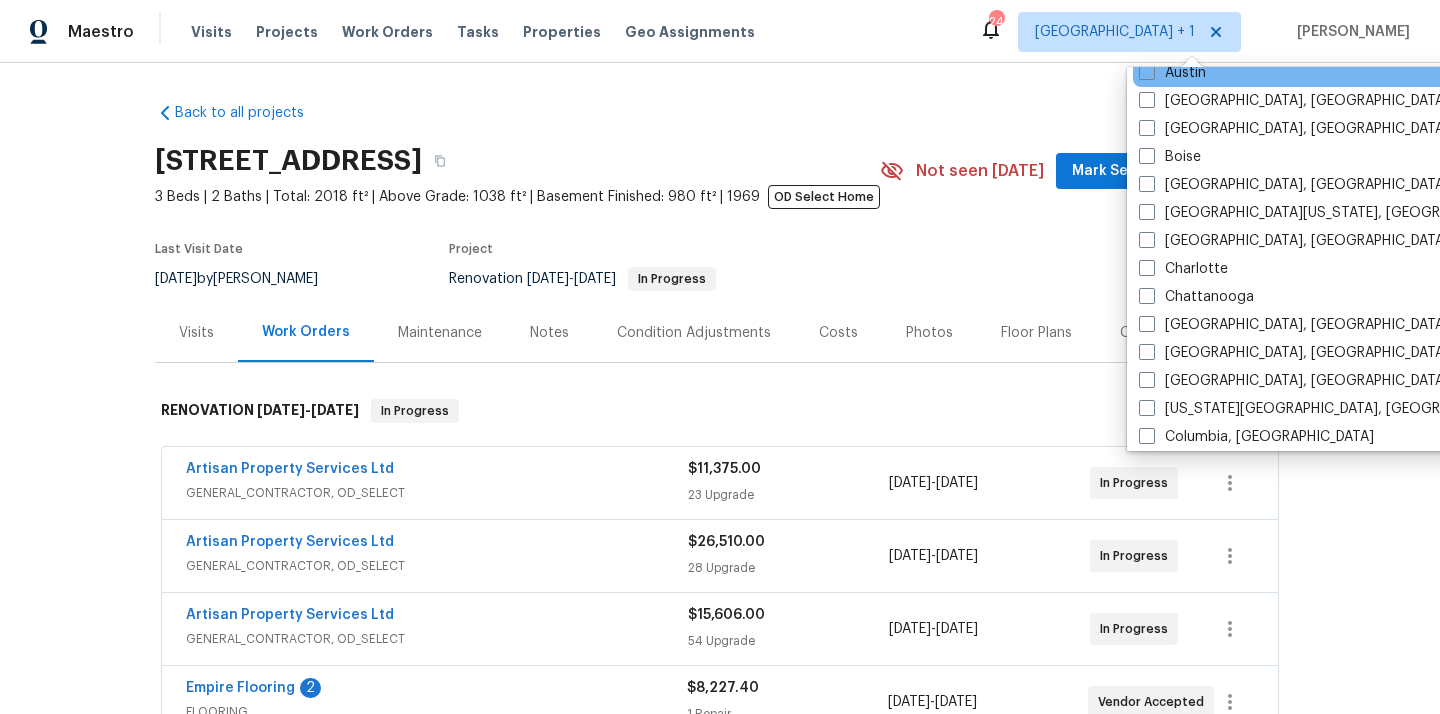 scroll, scrollTop: 0, scrollLeft: 0, axis: both 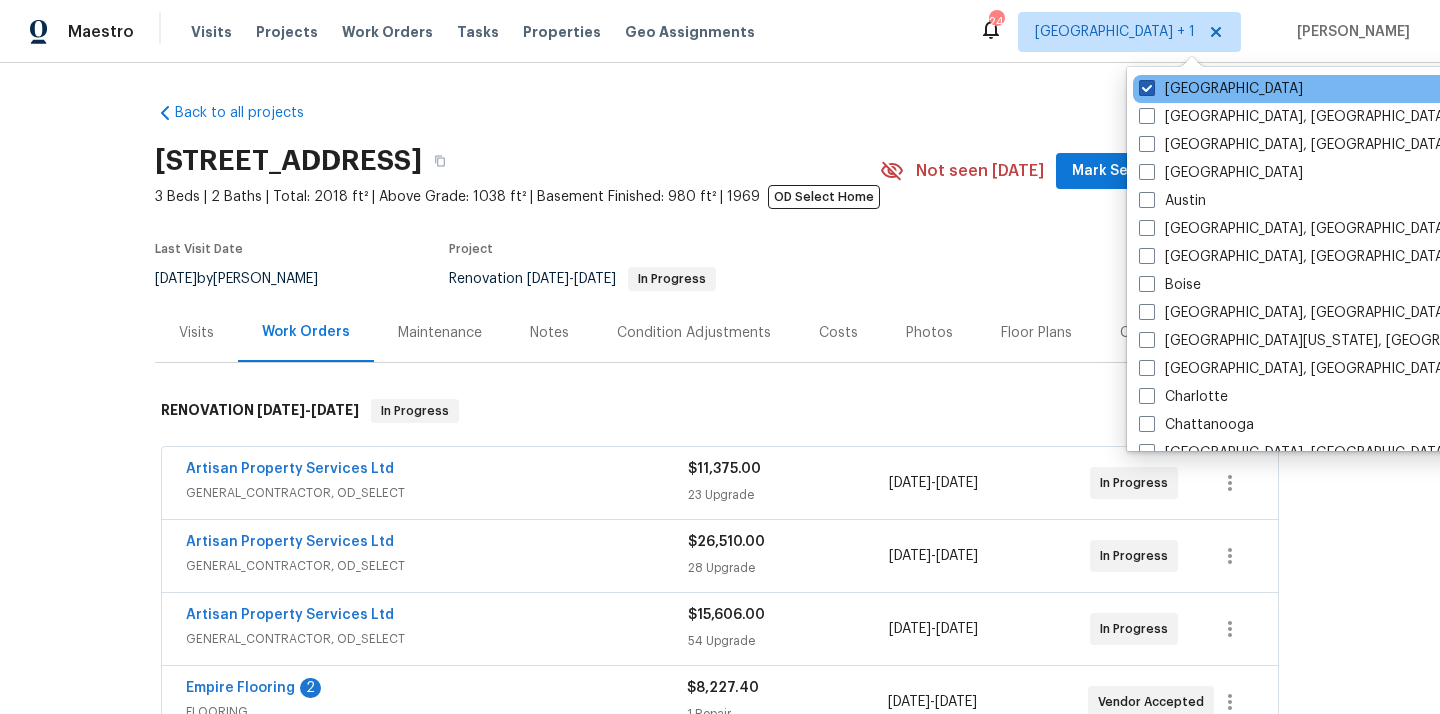 click on "[GEOGRAPHIC_DATA]" at bounding box center [1221, 89] 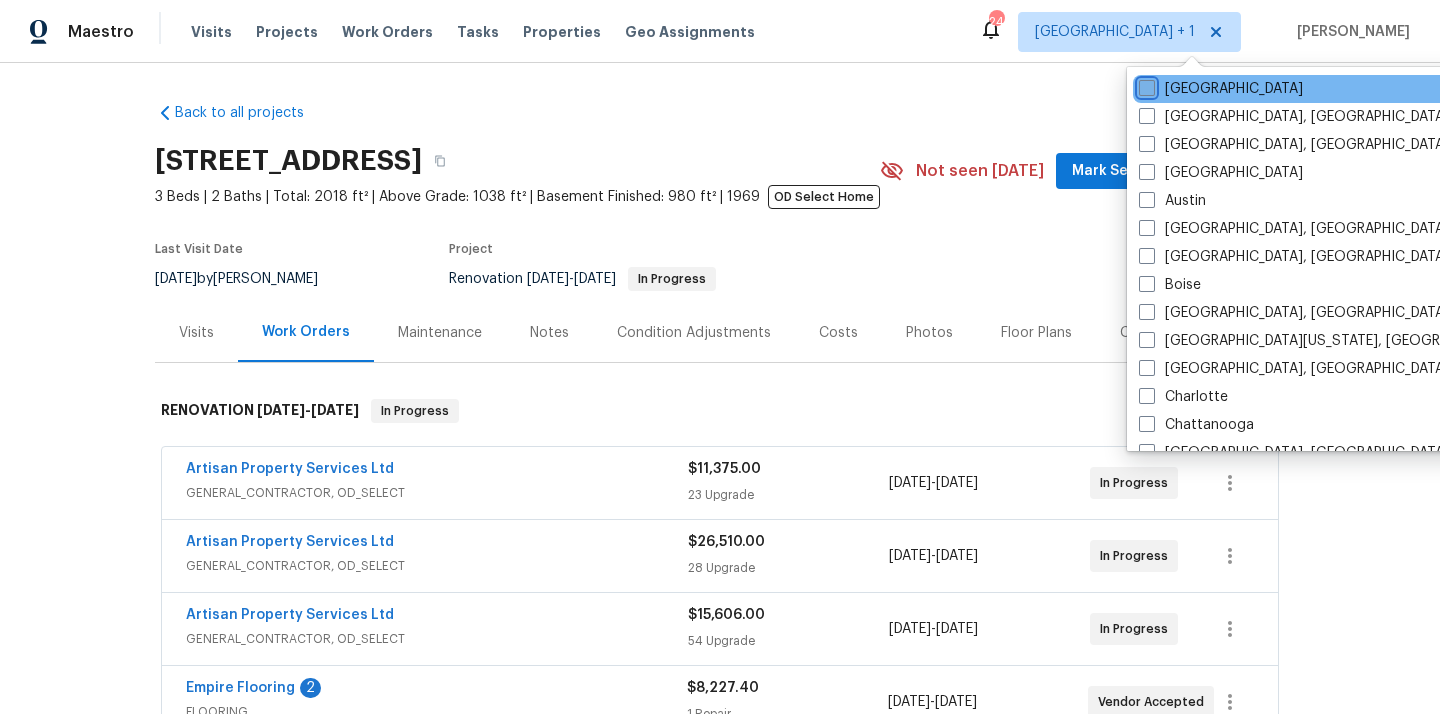 checkbox on "false" 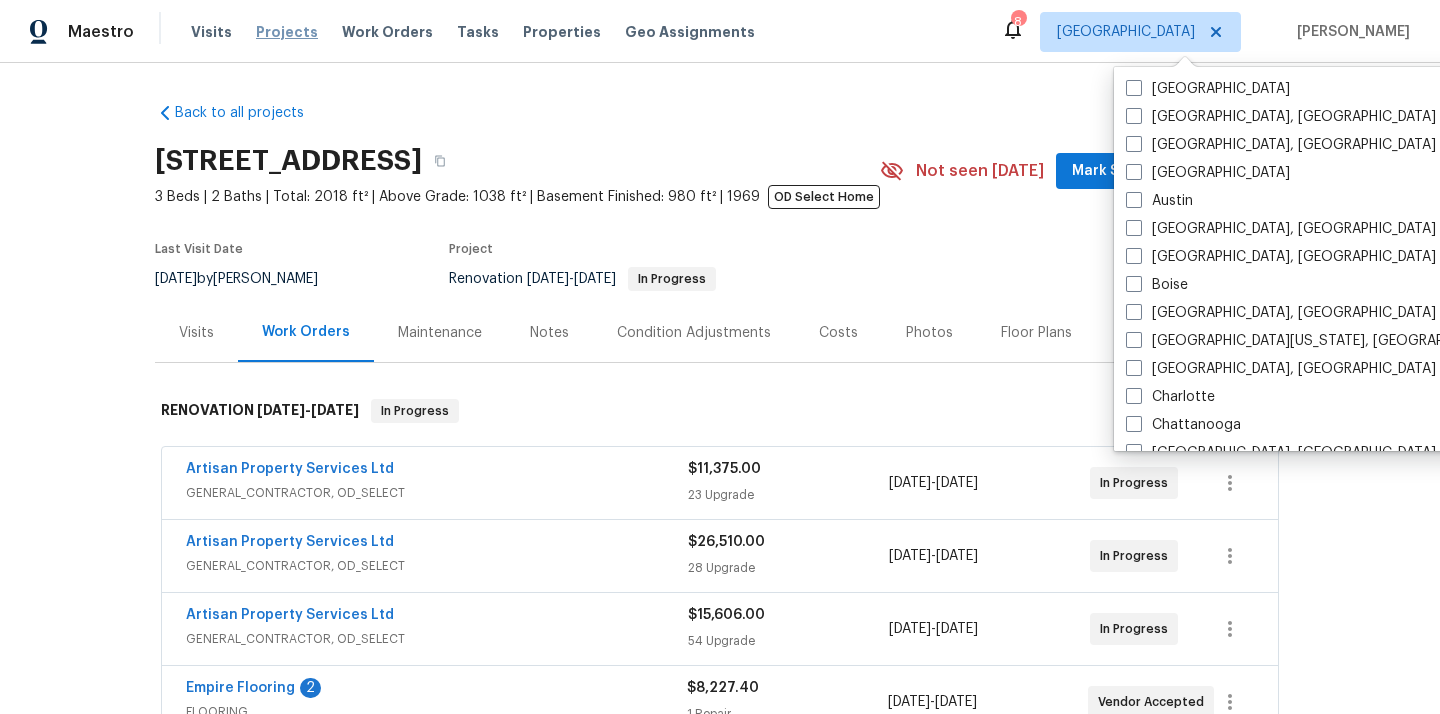 click on "Projects" at bounding box center [287, 32] 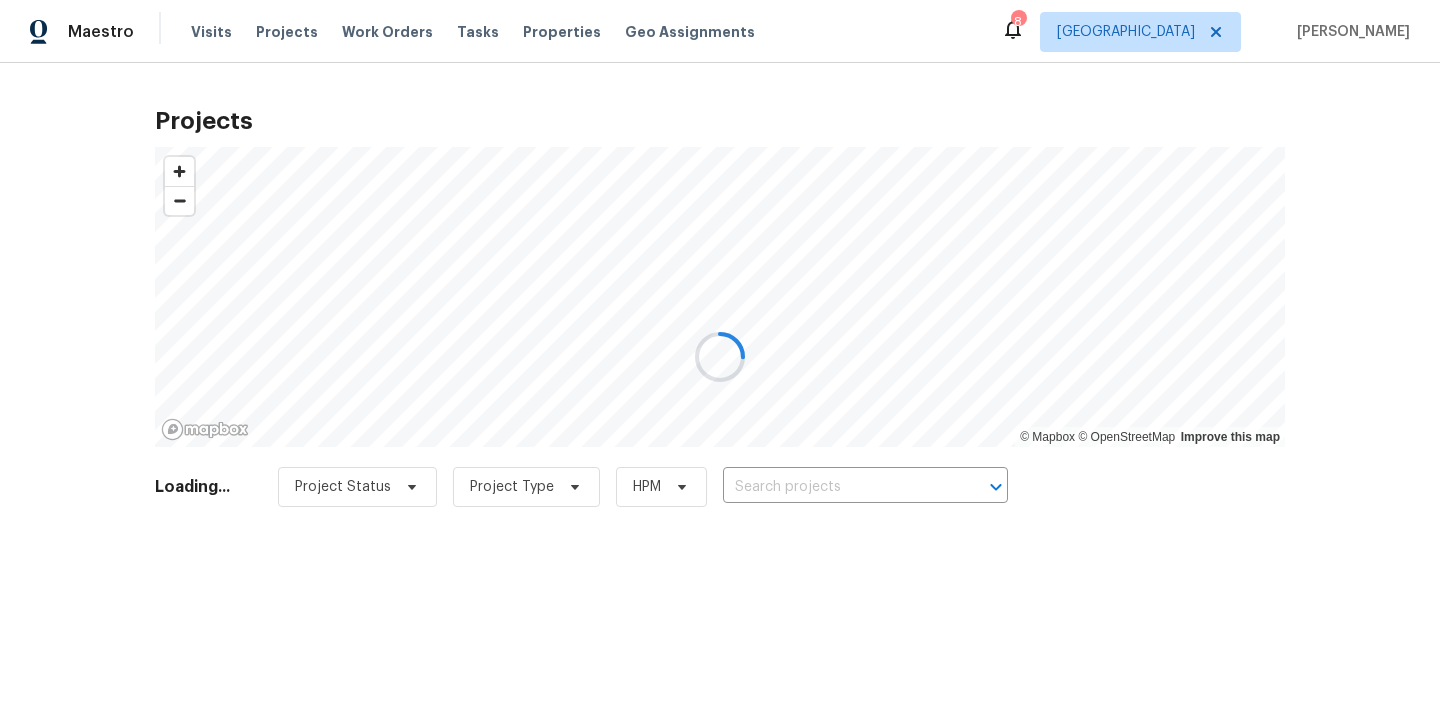 click at bounding box center (720, 357) 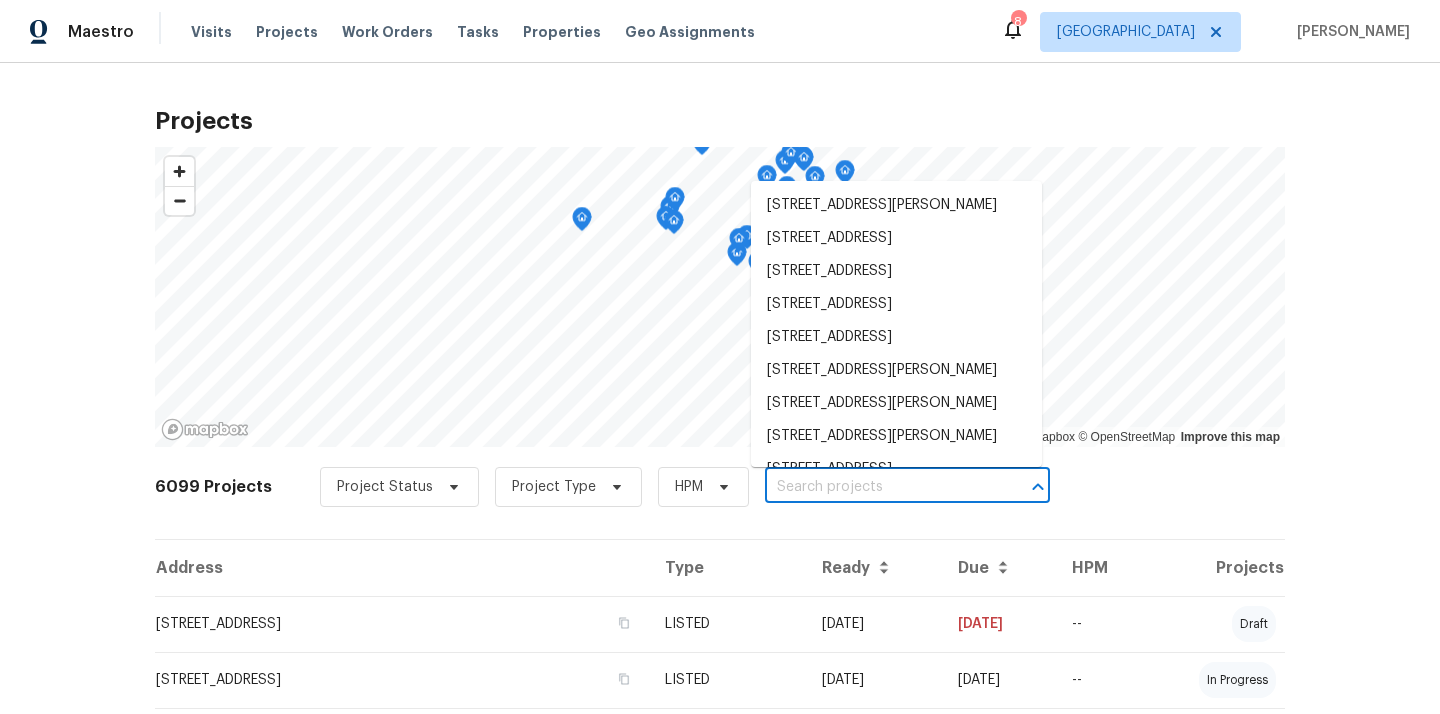 click at bounding box center [879, 487] 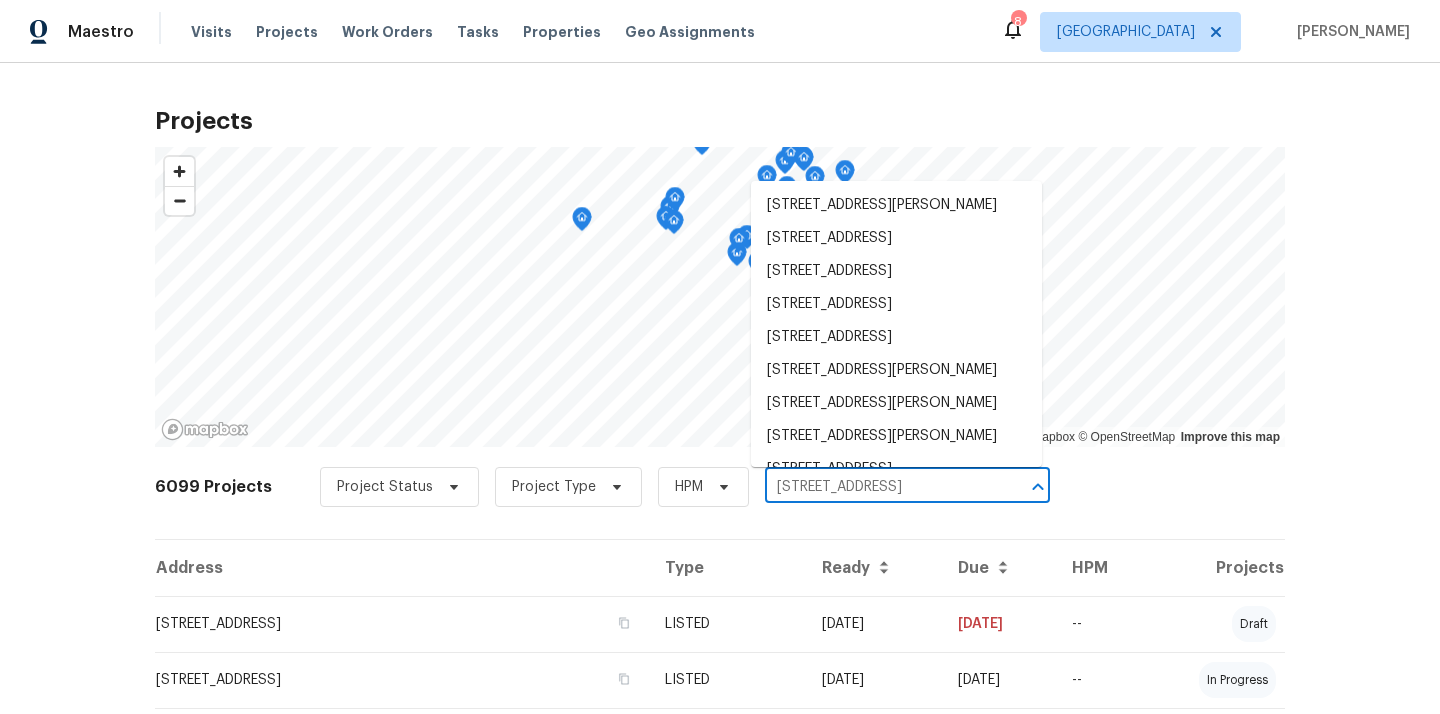 scroll, scrollTop: 0, scrollLeft: 22, axis: horizontal 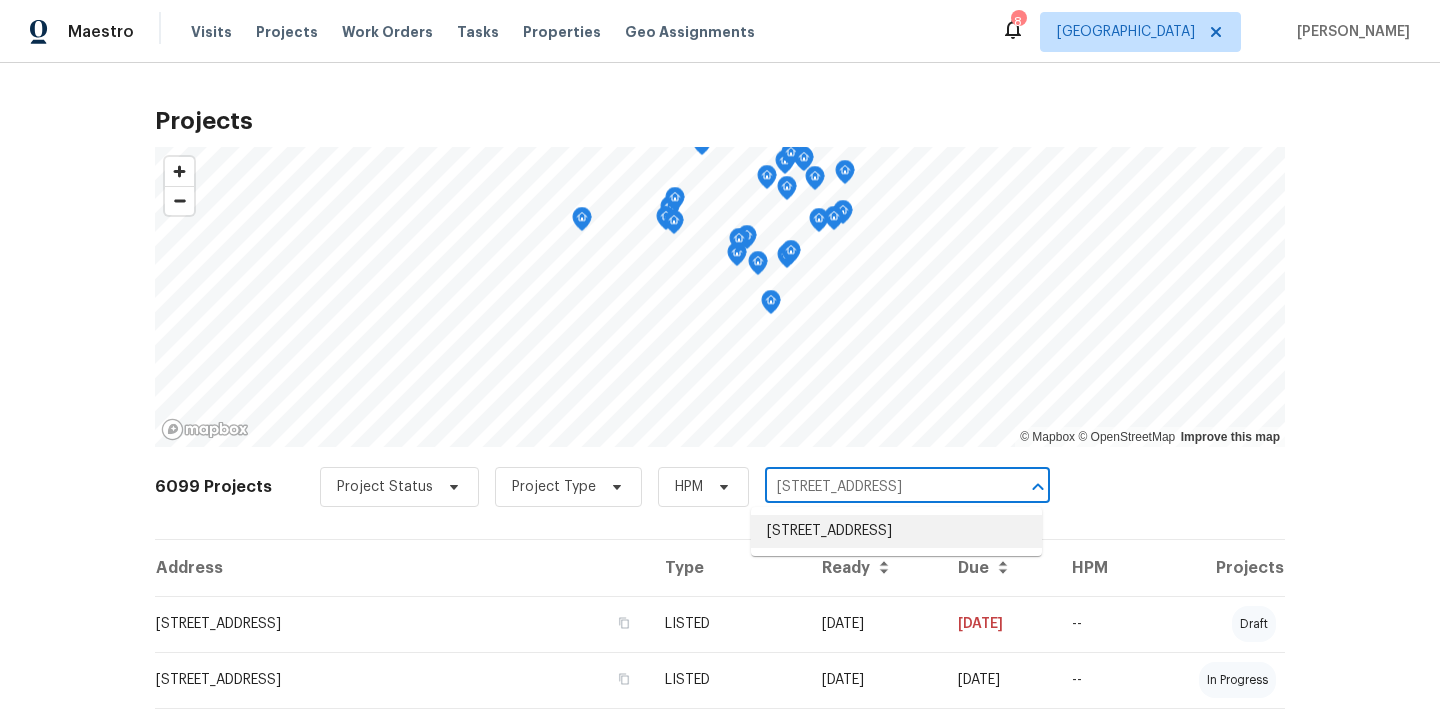 click on "[STREET_ADDRESS]" at bounding box center [896, 531] 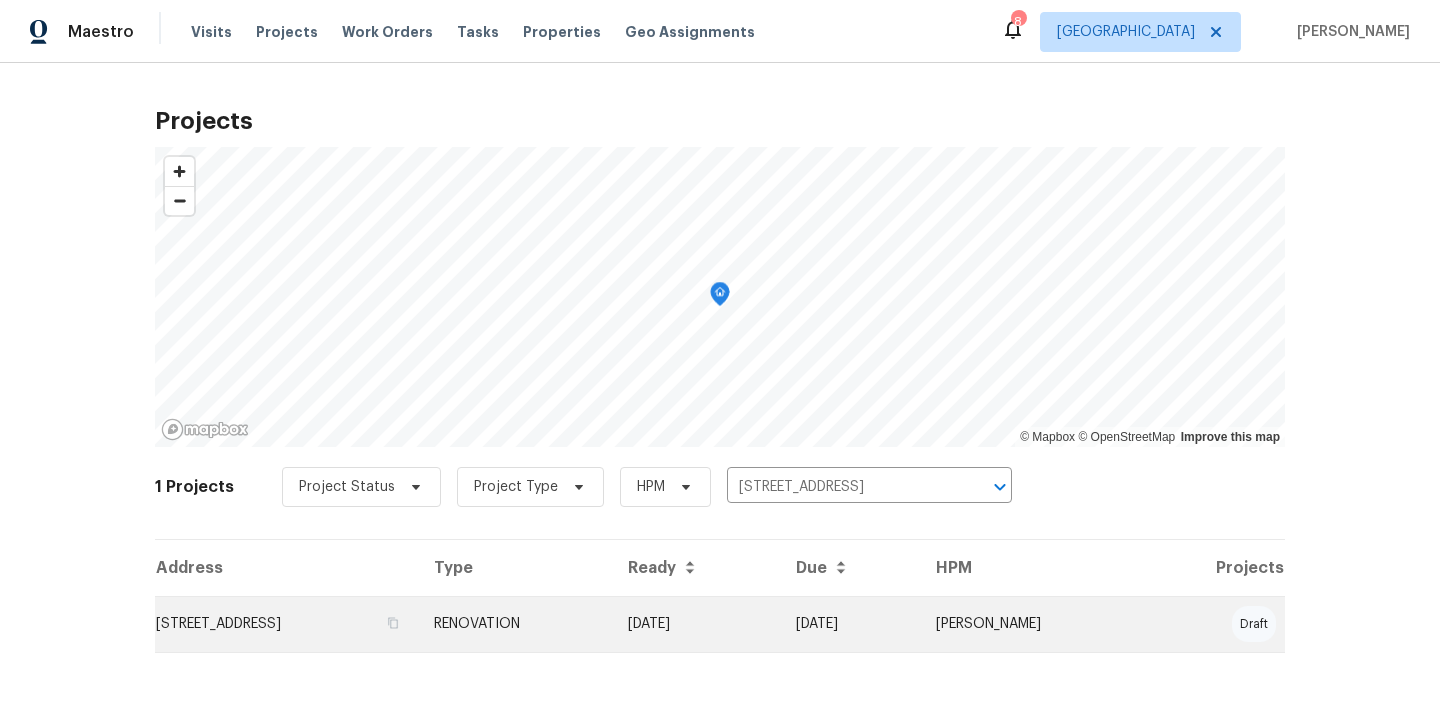 click on "RENOVATION" at bounding box center [515, 624] 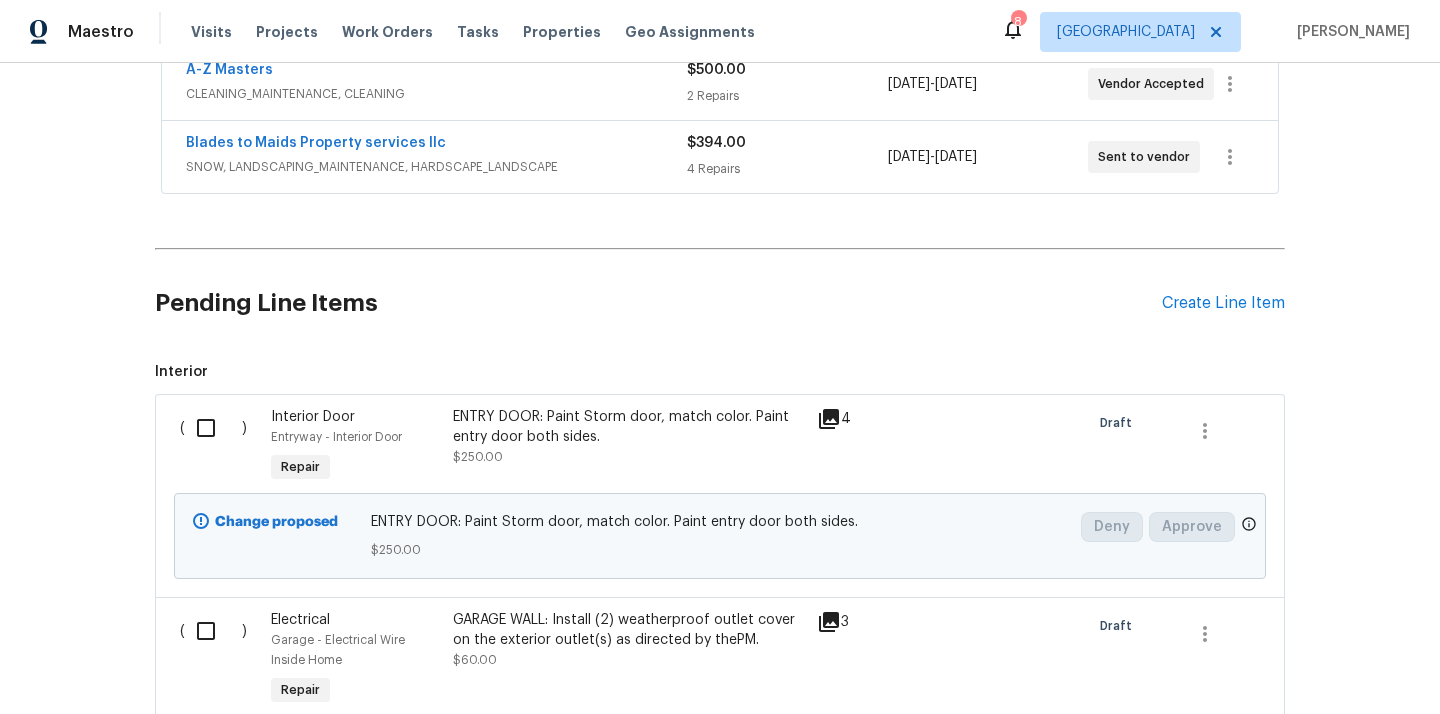 scroll, scrollTop: 418, scrollLeft: 0, axis: vertical 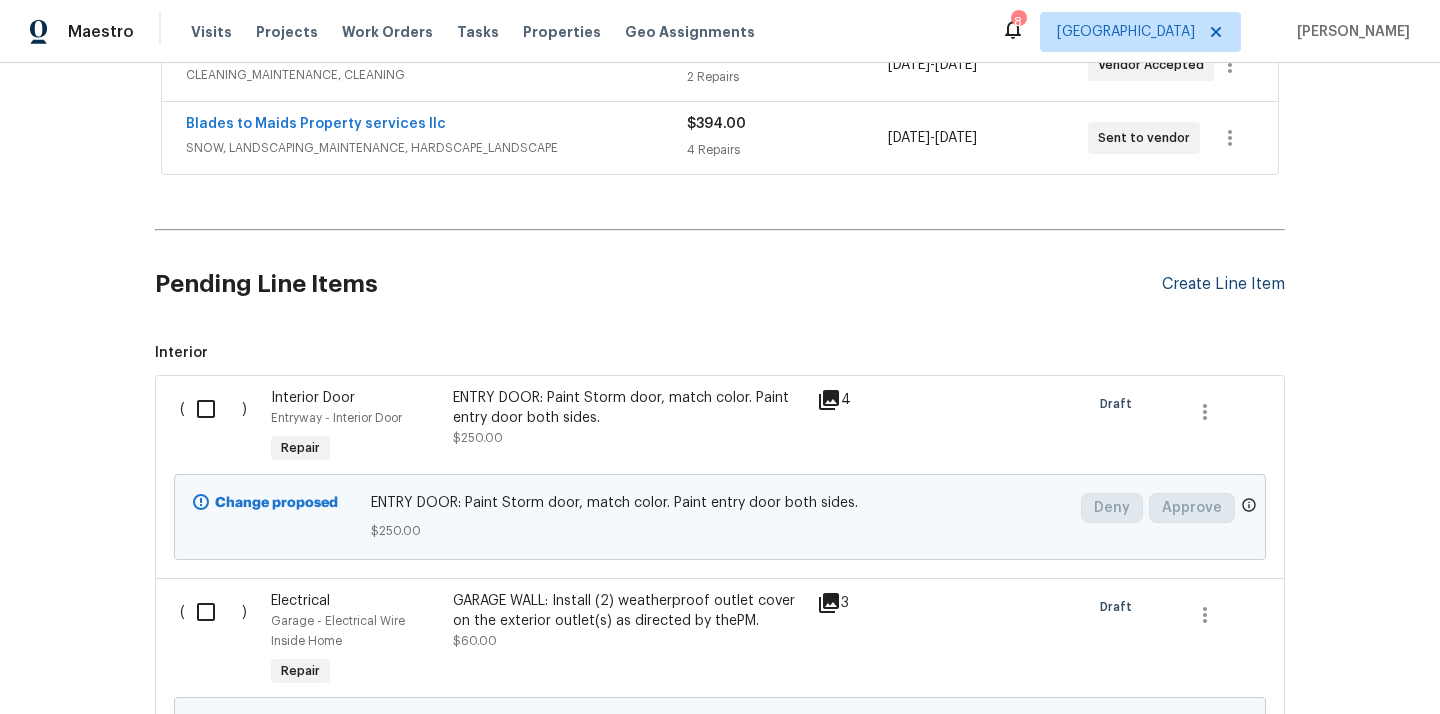 click on "Create Line Item" at bounding box center [1223, 284] 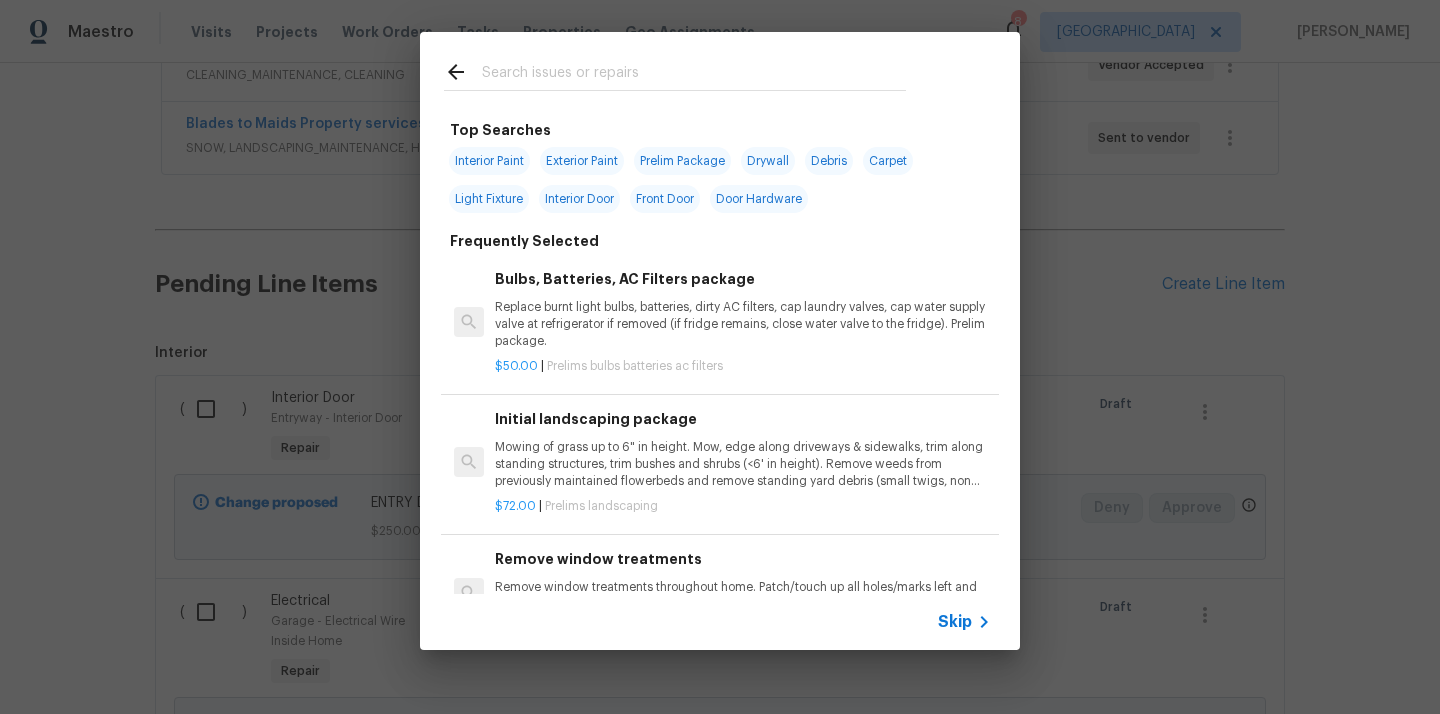 click at bounding box center (694, 75) 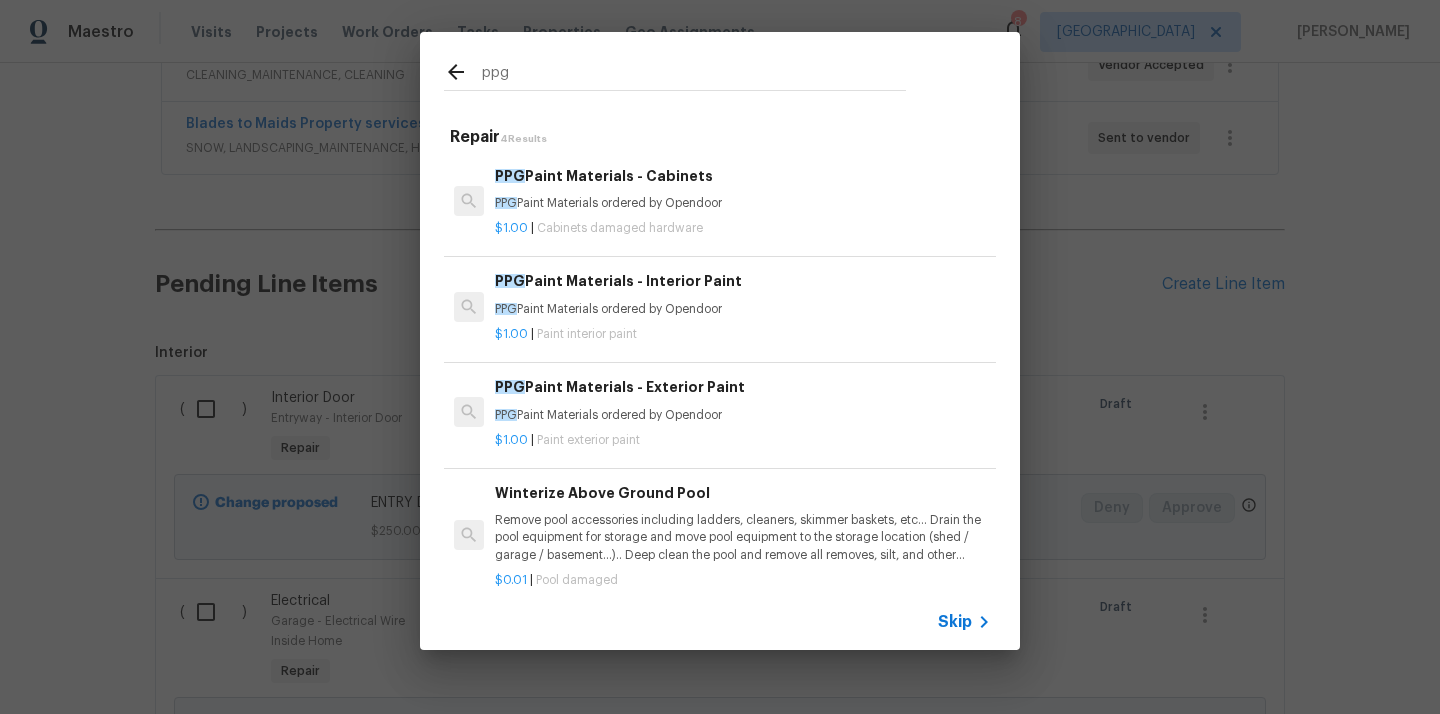 type on "ppg" 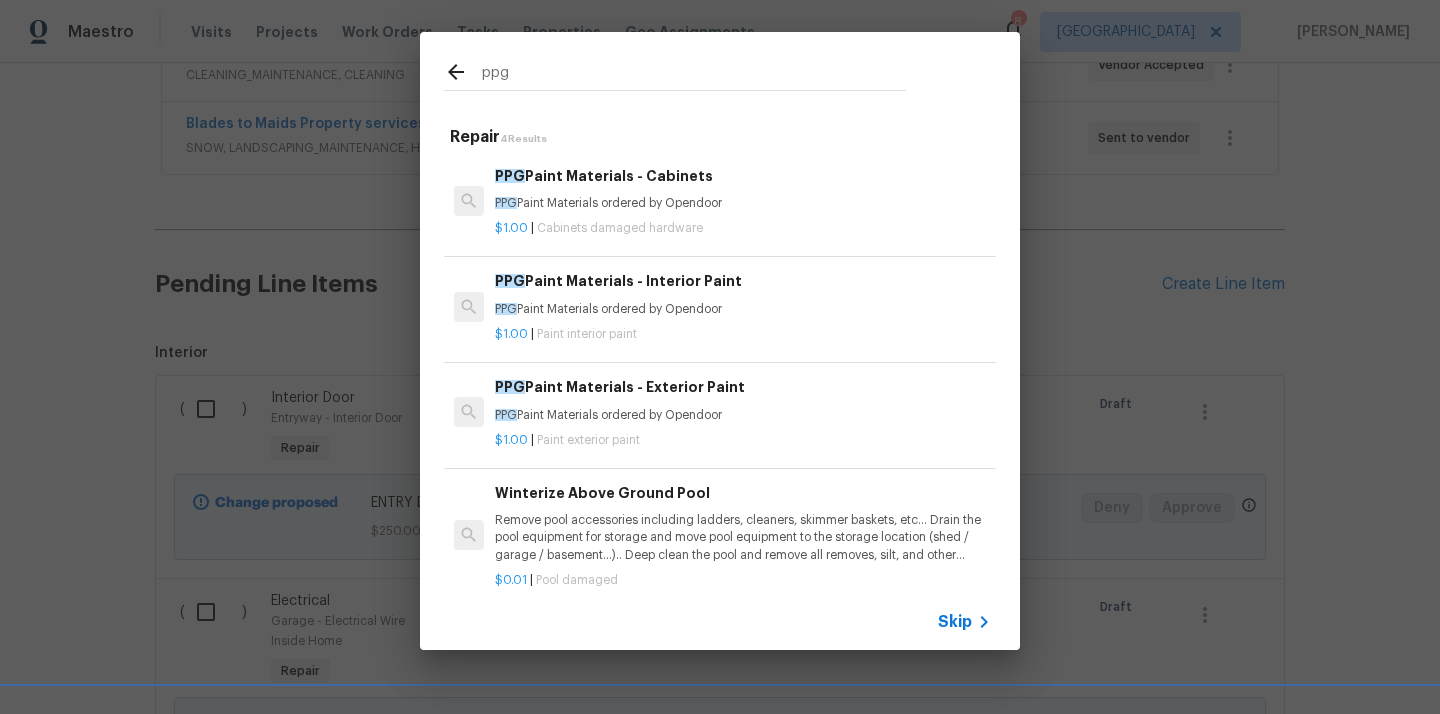click on "$1.00   |   Paint interior paint" at bounding box center (743, 330) 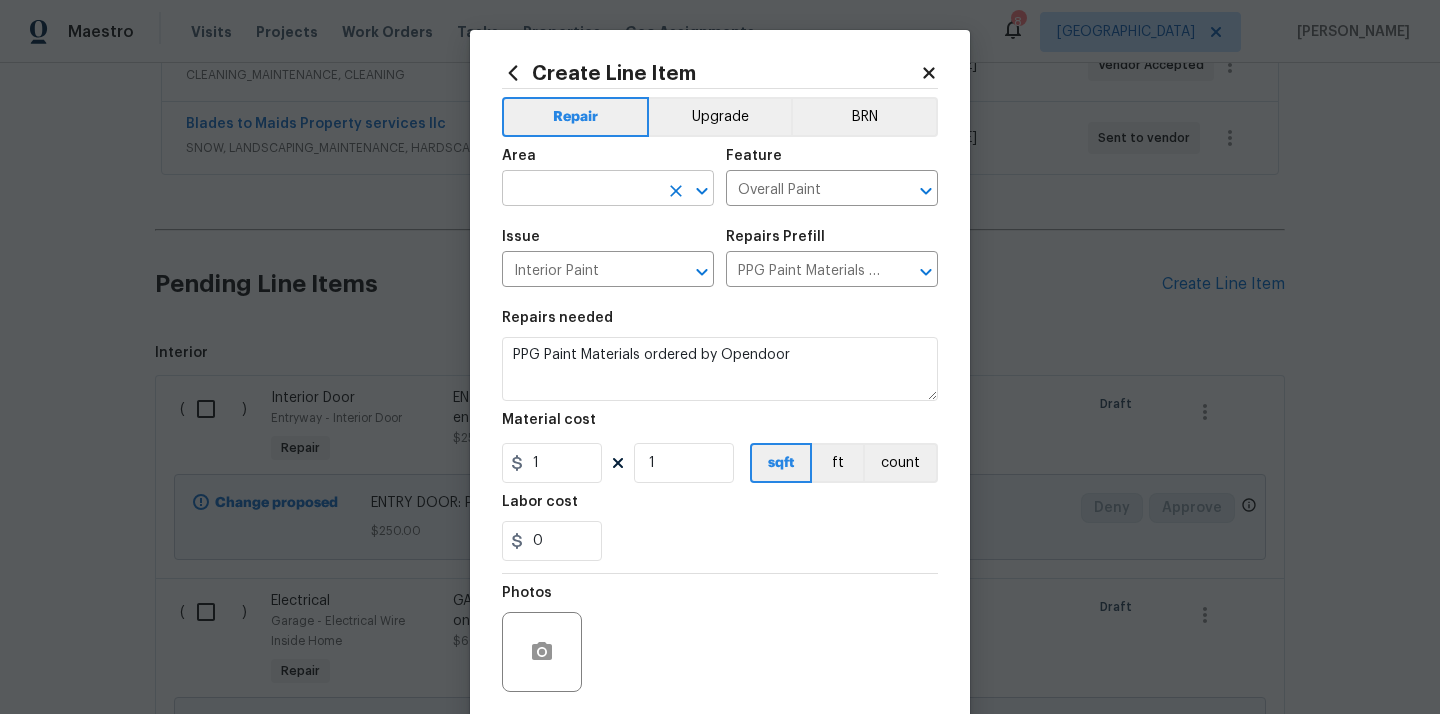 click at bounding box center (580, 190) 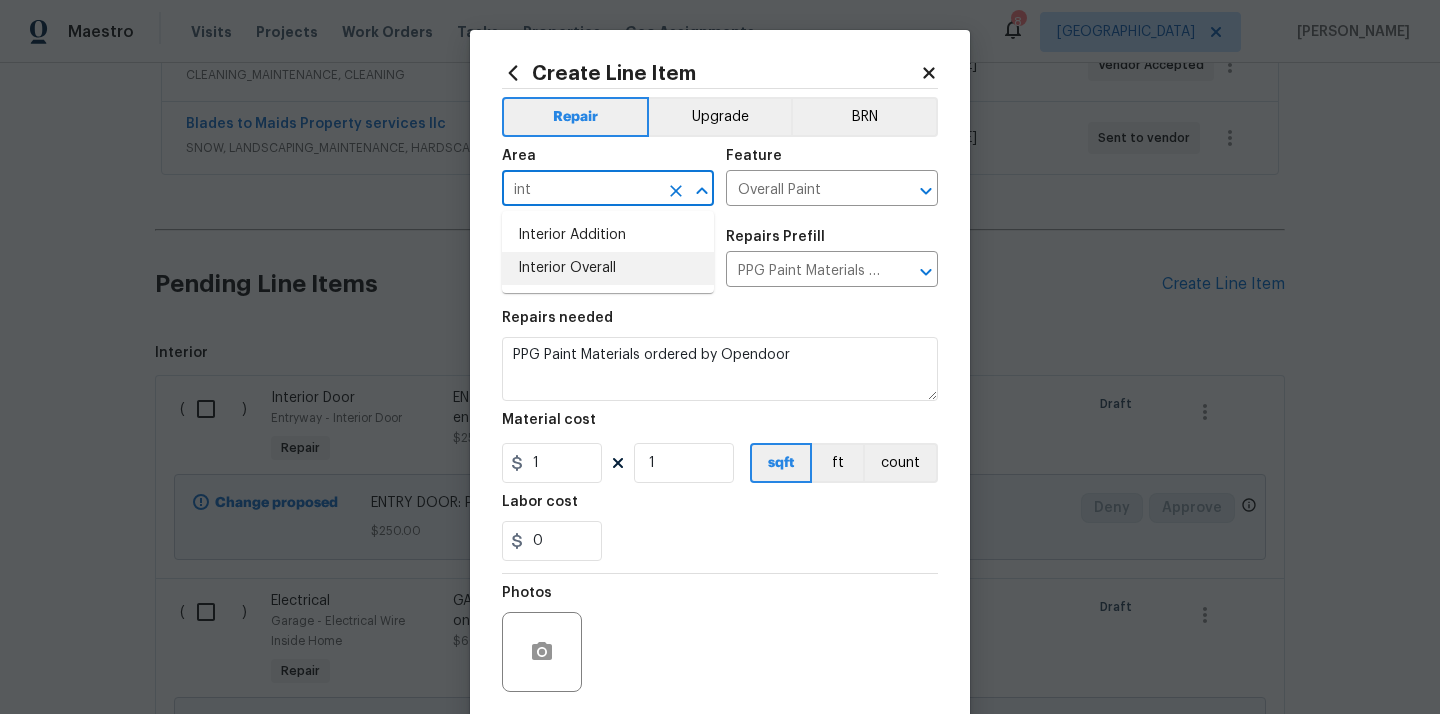 click on "Interior Overall" at bounding box center [608, 268] 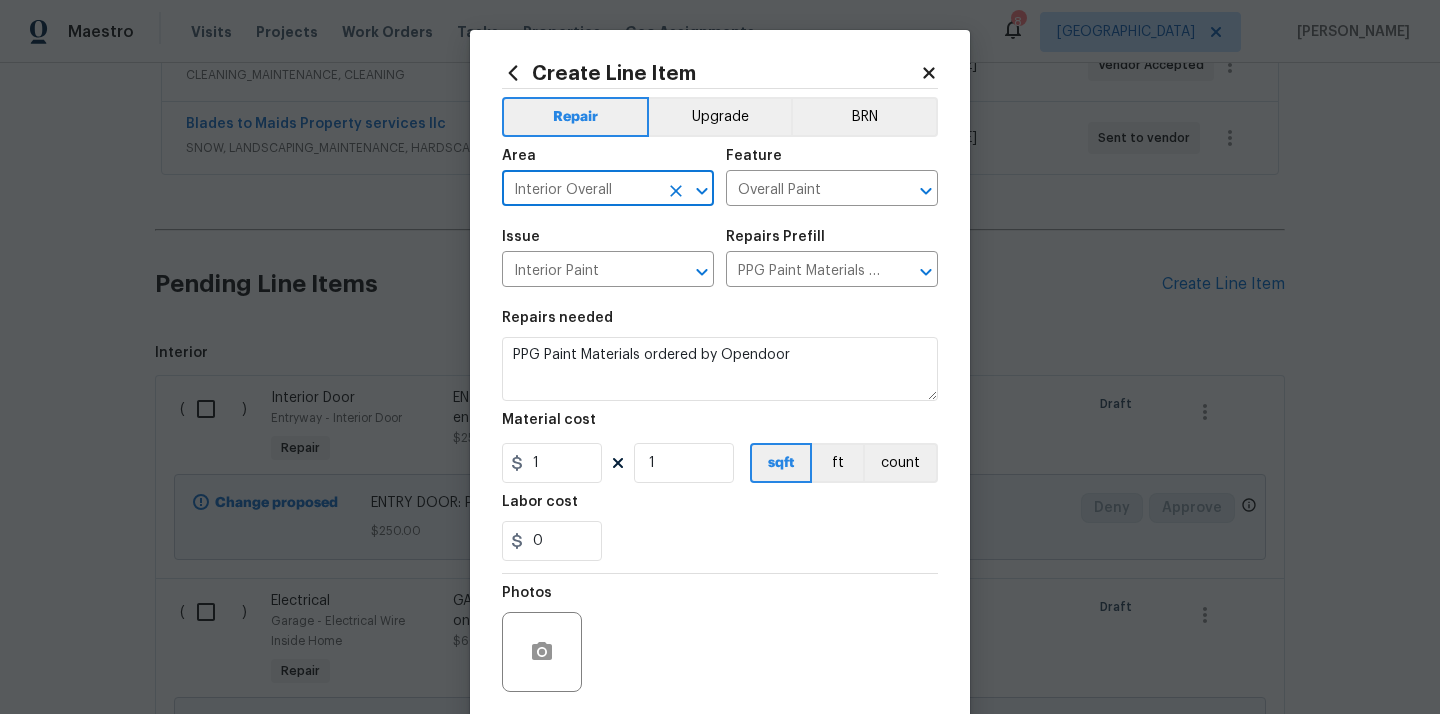 type on "Interior Overall" 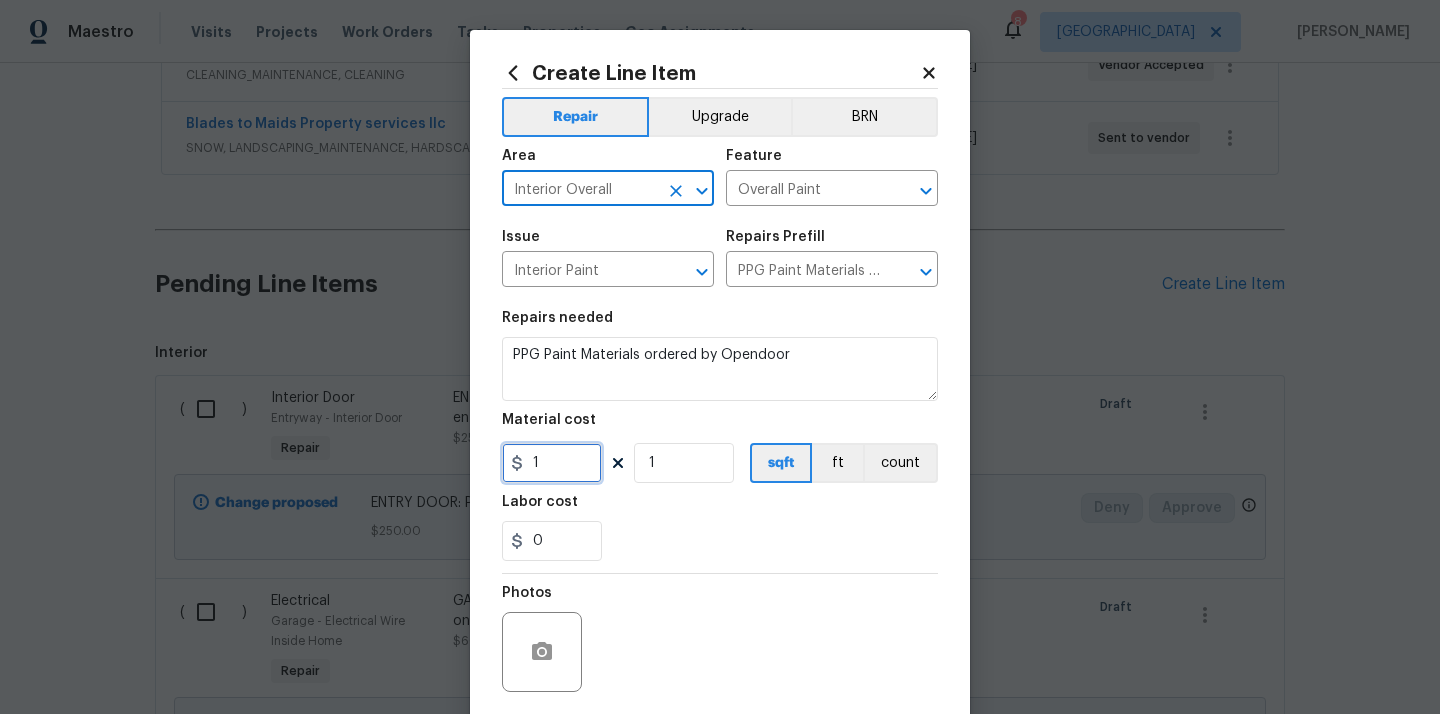 drag, startPoint x: 560, startPoint y: 465, endPoint x: 464, endPoint y: 465, distance: 96 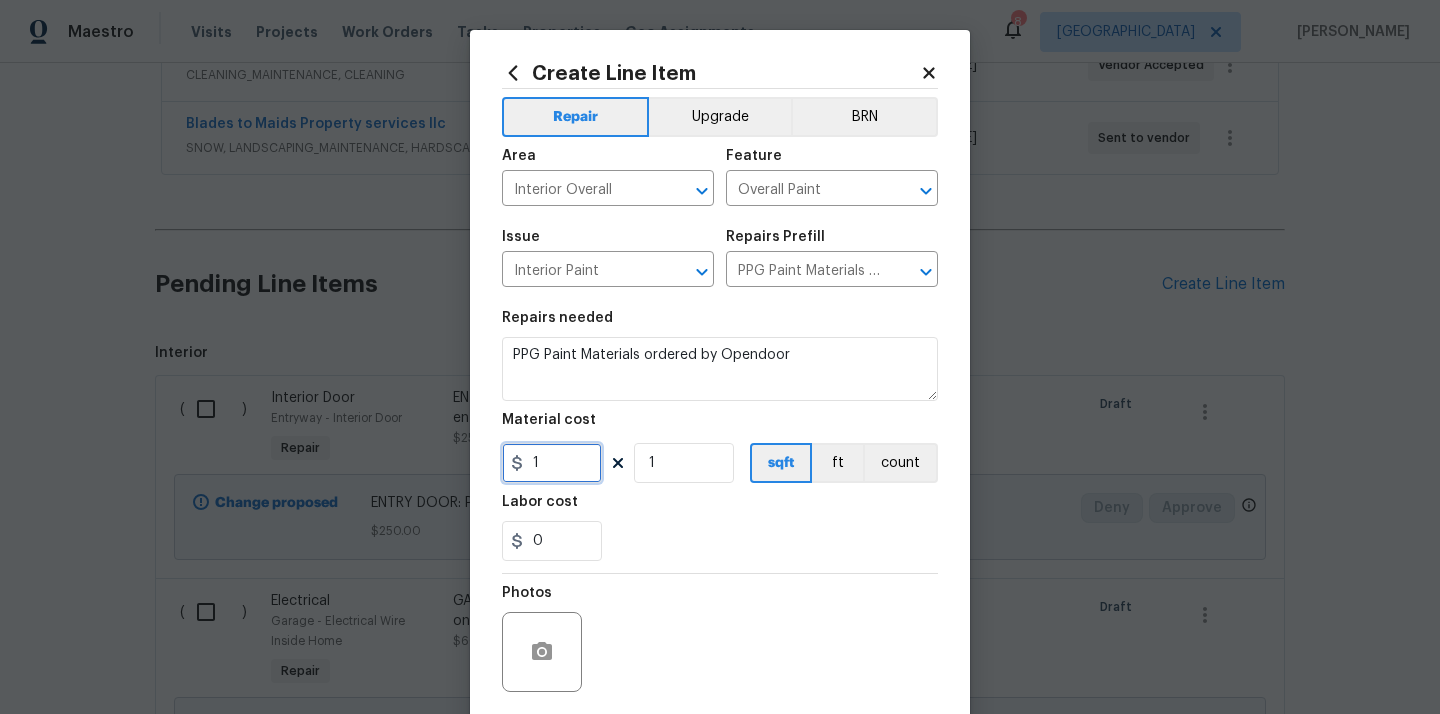 paste on "605.02" 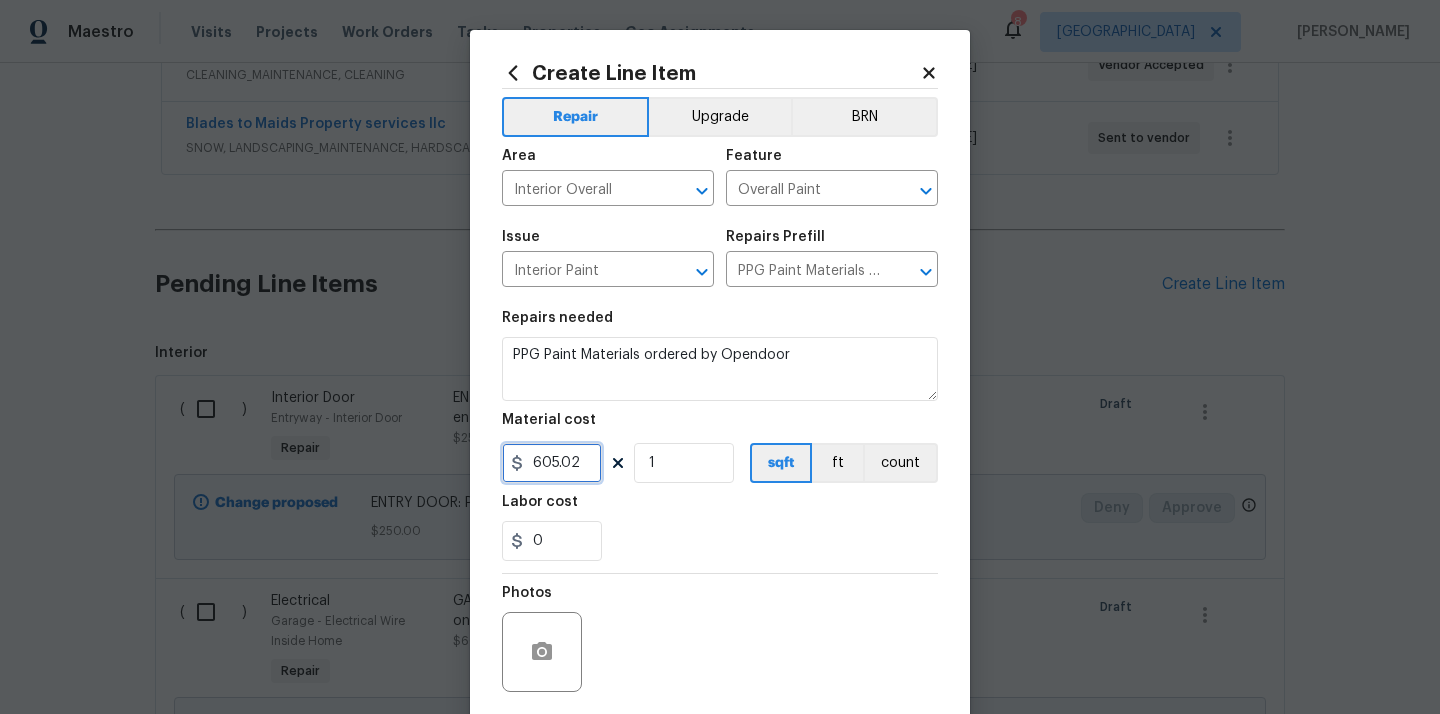 type on "605.02" 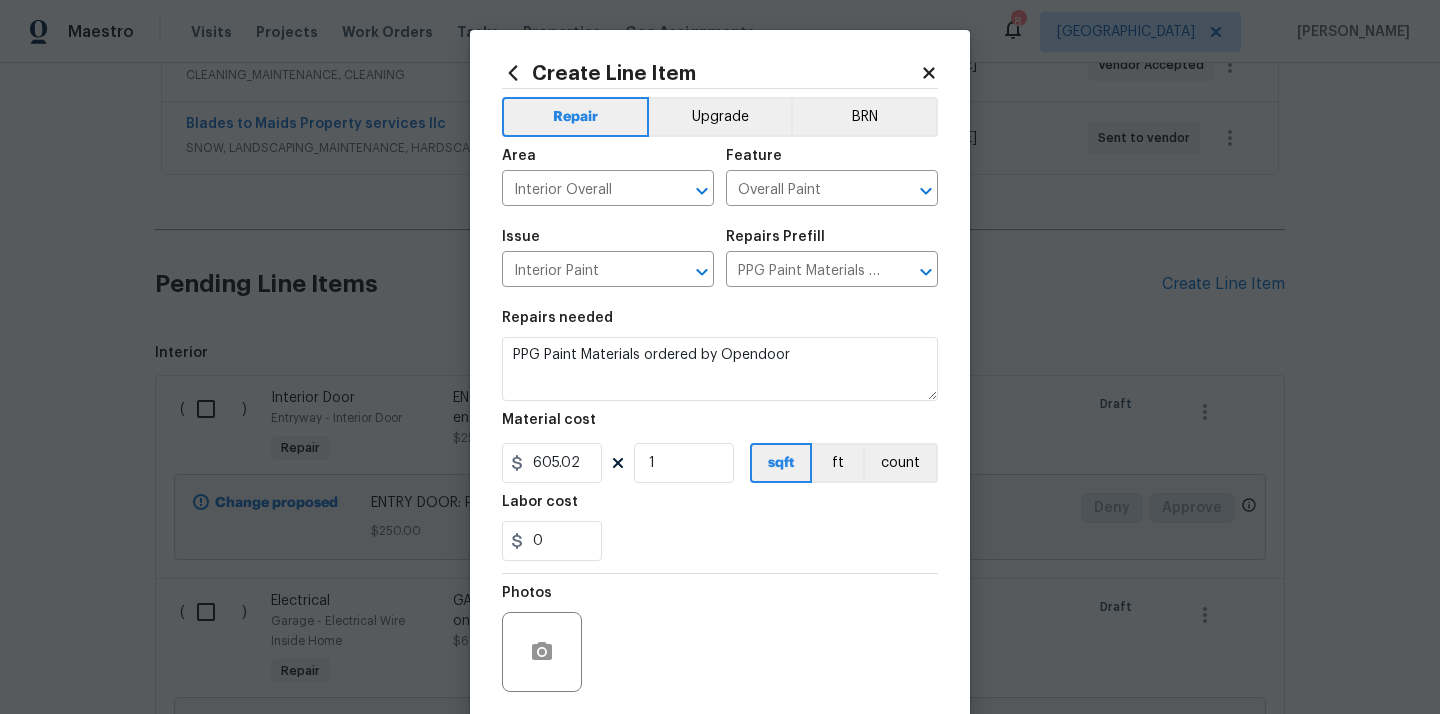 click on "0" at bounding box center (720, 541) 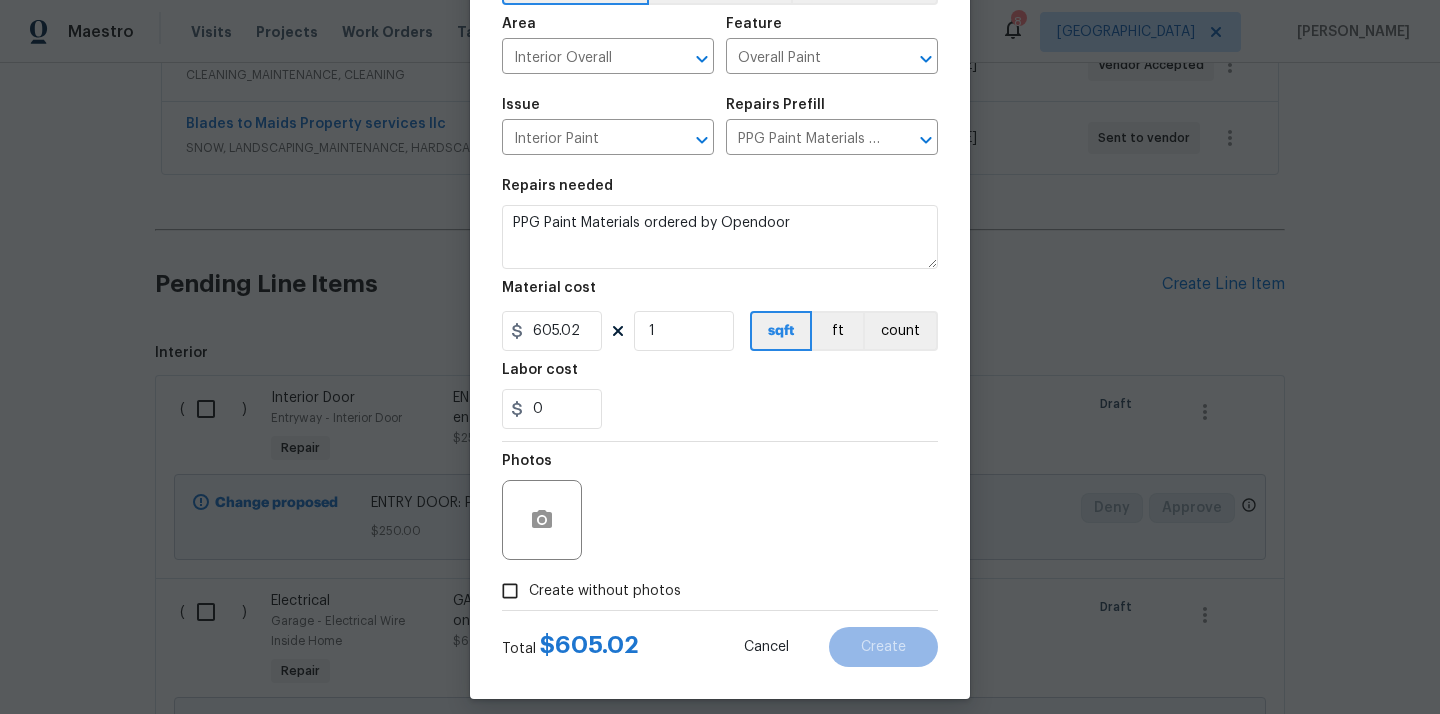 scroll, scrollTop: 148, scrollLeft: 0, axis: vertical 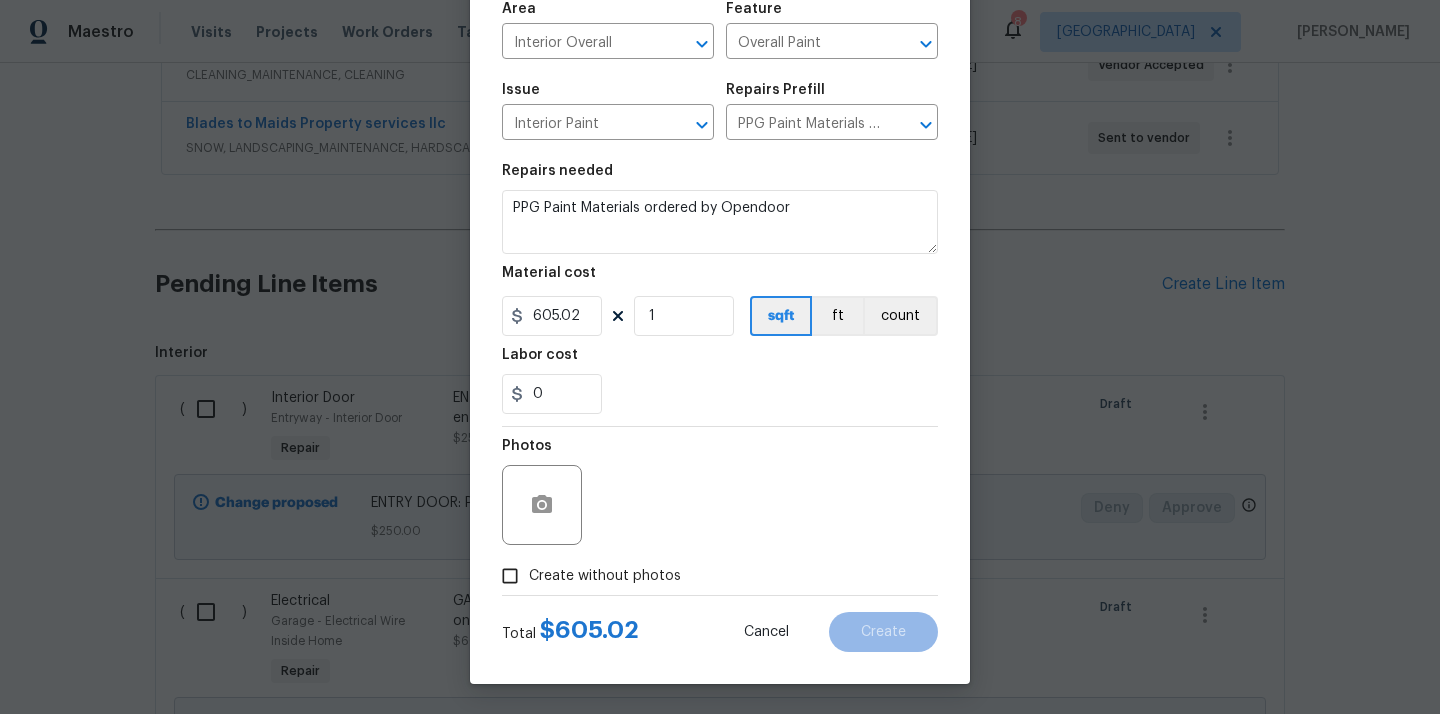 click on "Create without photos" at bounding box center [605, 576] 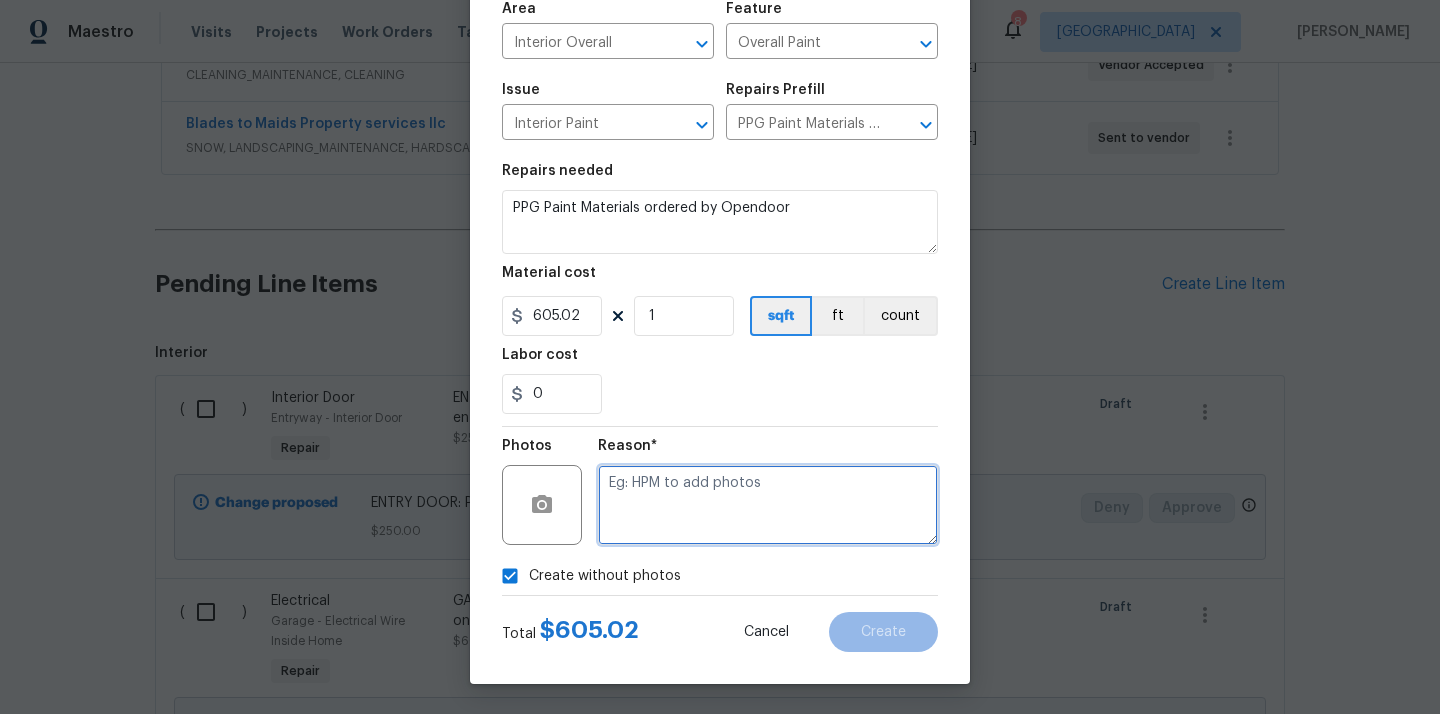 click at bounding box center (768, 505) 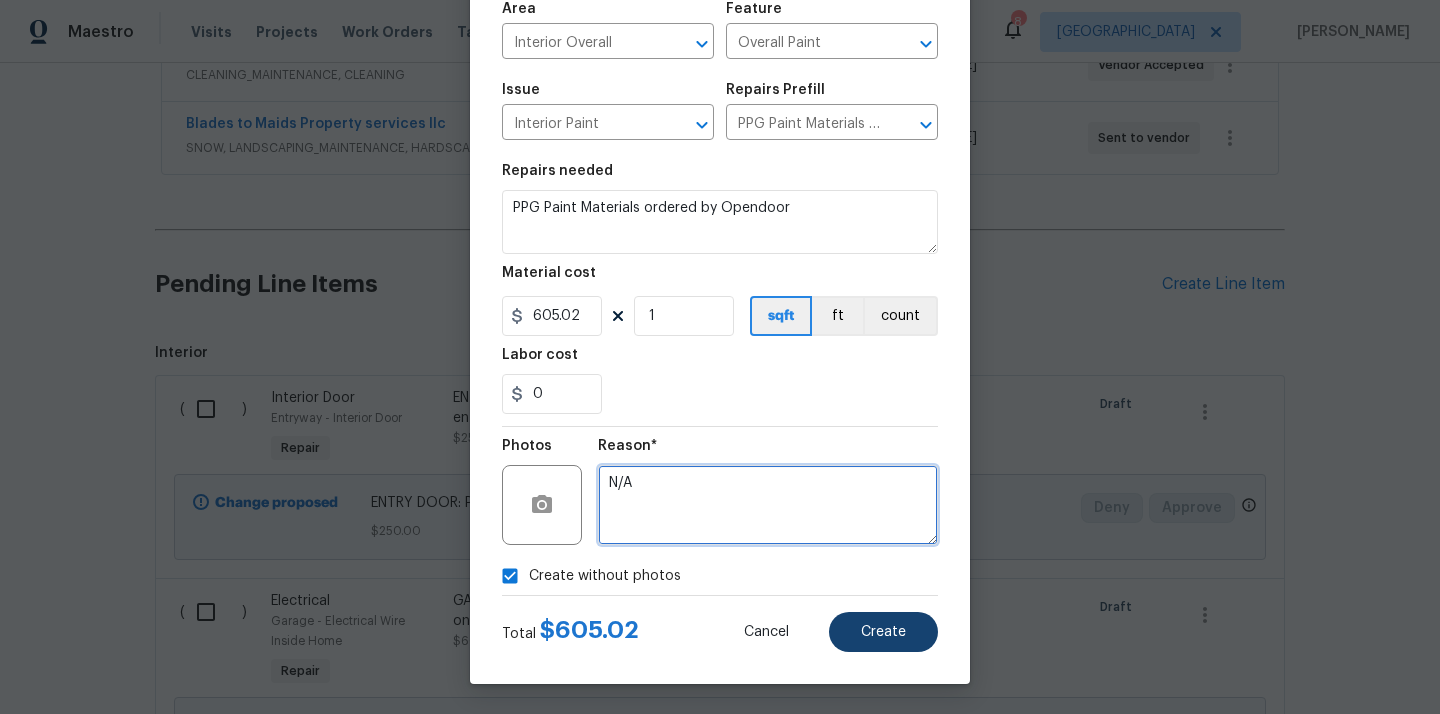 type on "N/A" 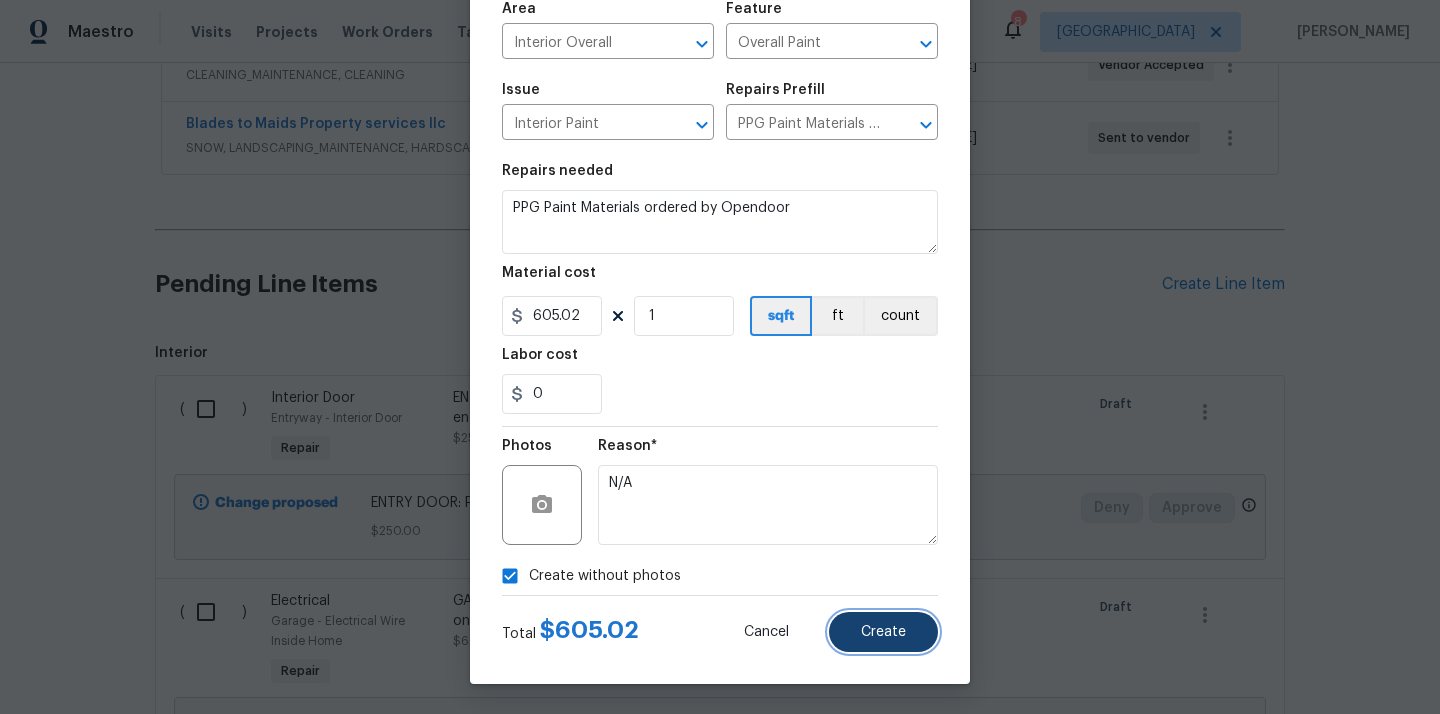 click on "Create" at bounding box center [883, 632] 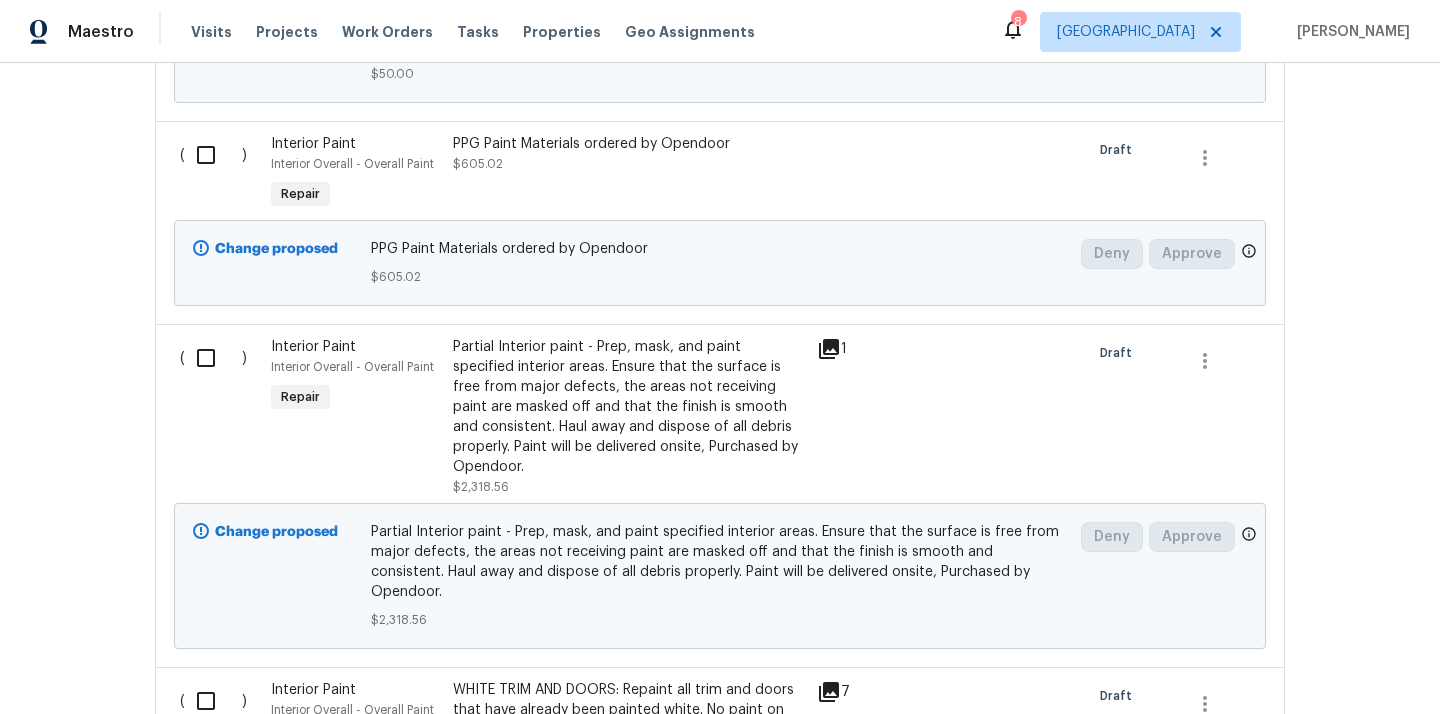 scroll, scrollTop: 1998, scrollLeft: 0, axis: vertical 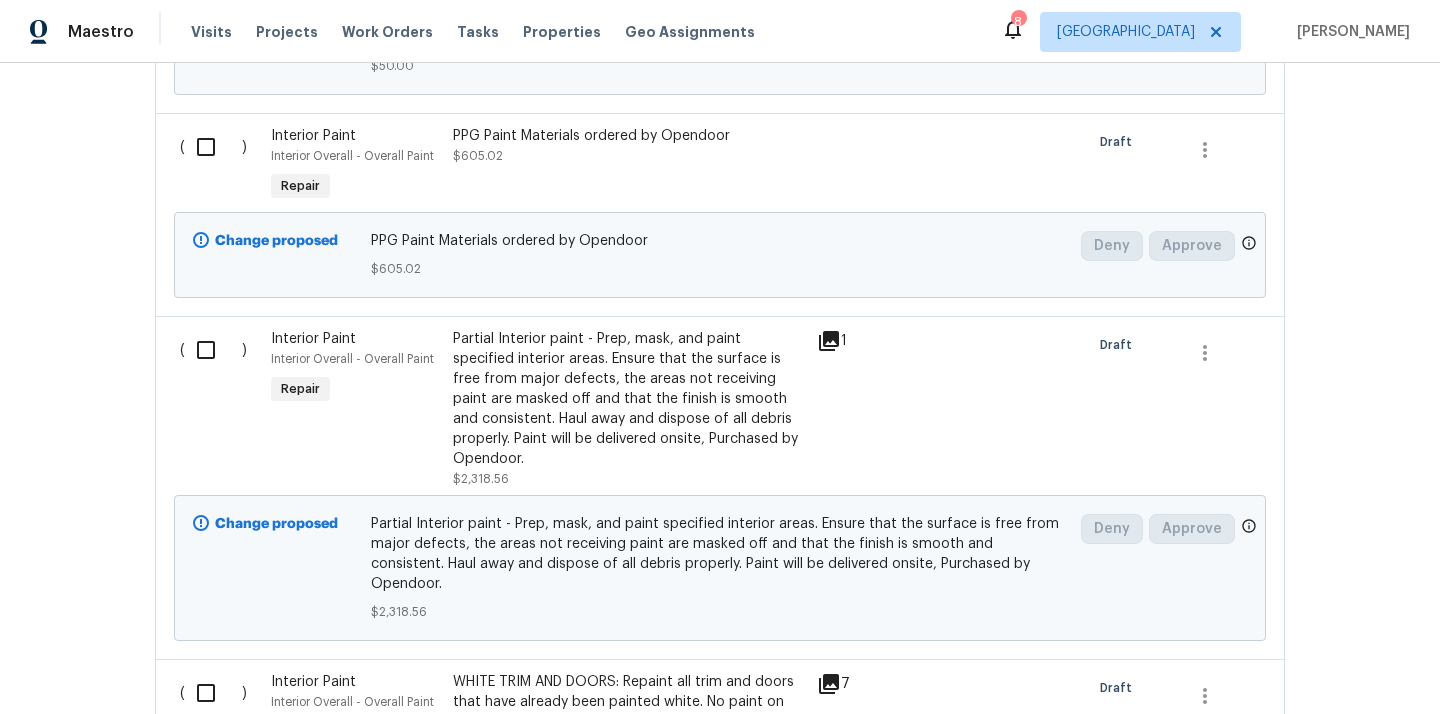 click at bounding box center [213, 147] 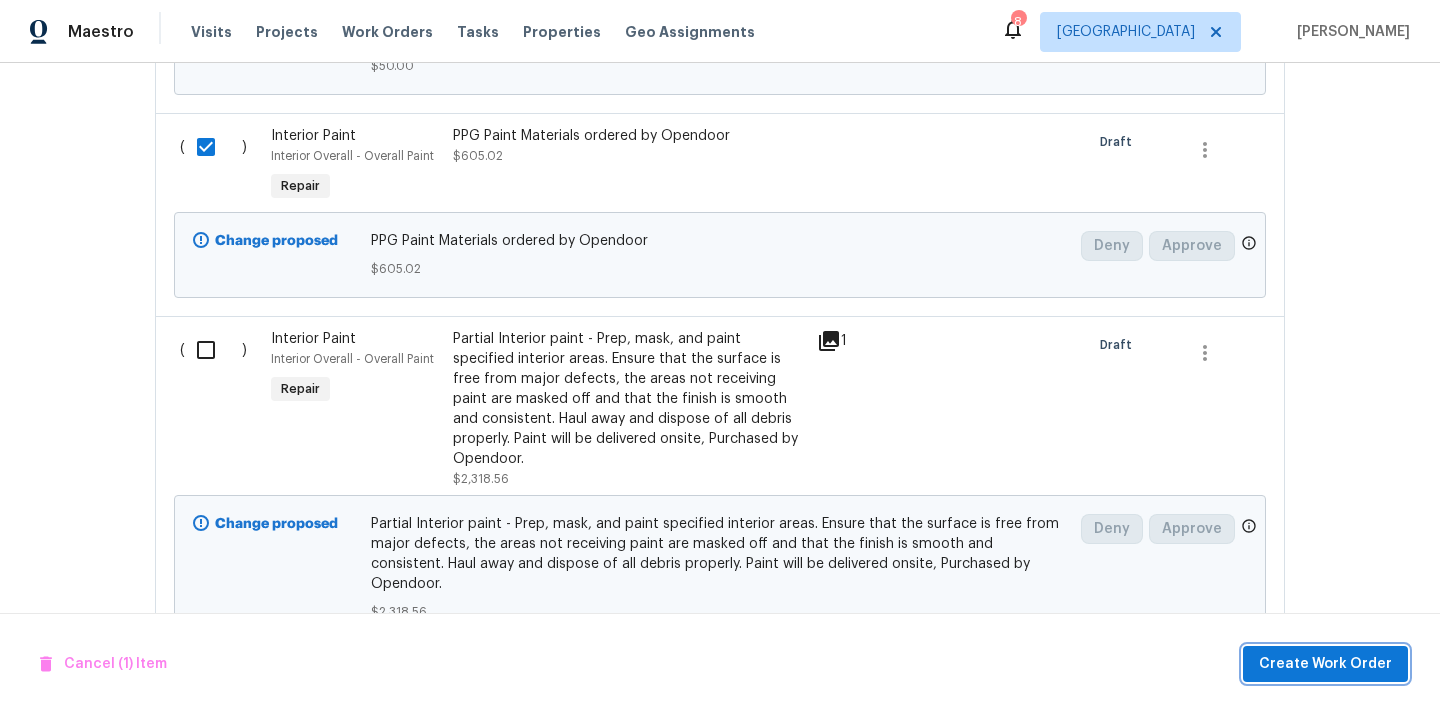 click on "Create Work Order" at bounding box center (1325, 664) 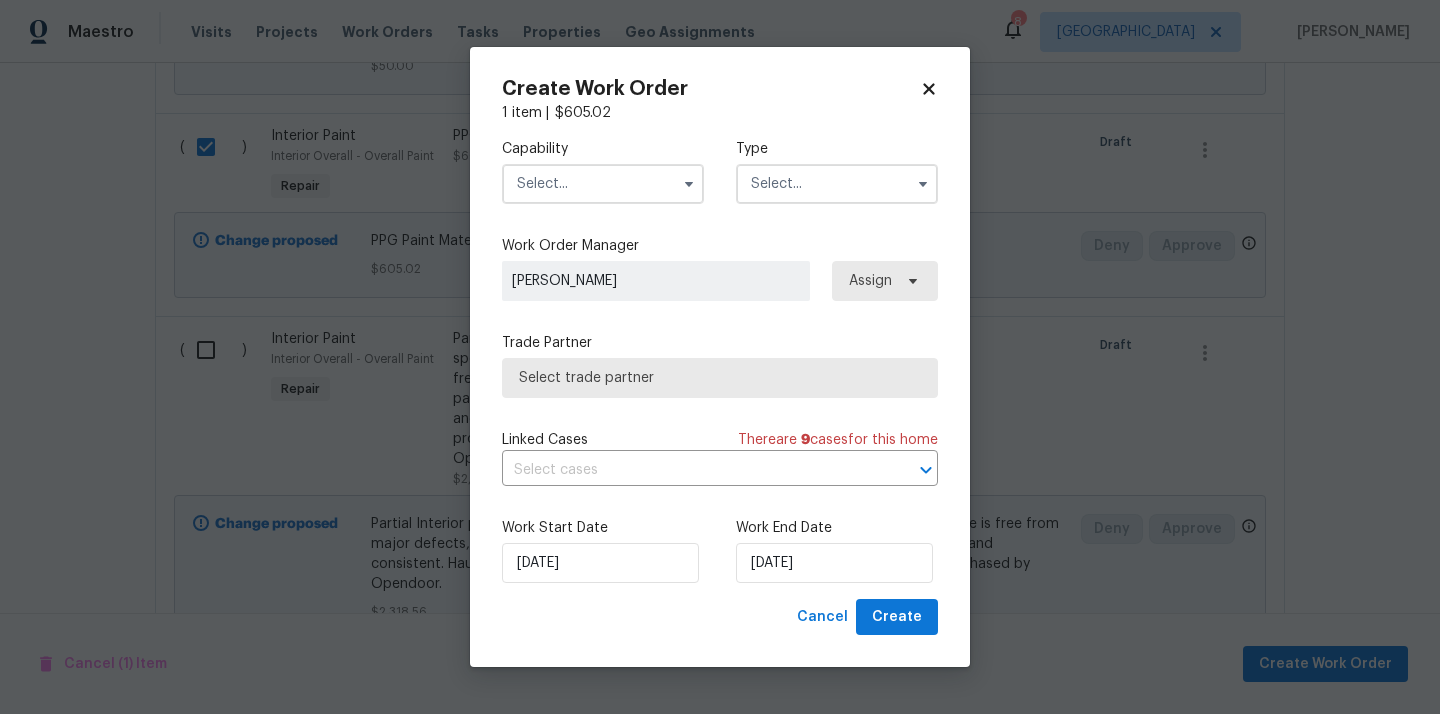 click at bounding box center (603, 184) 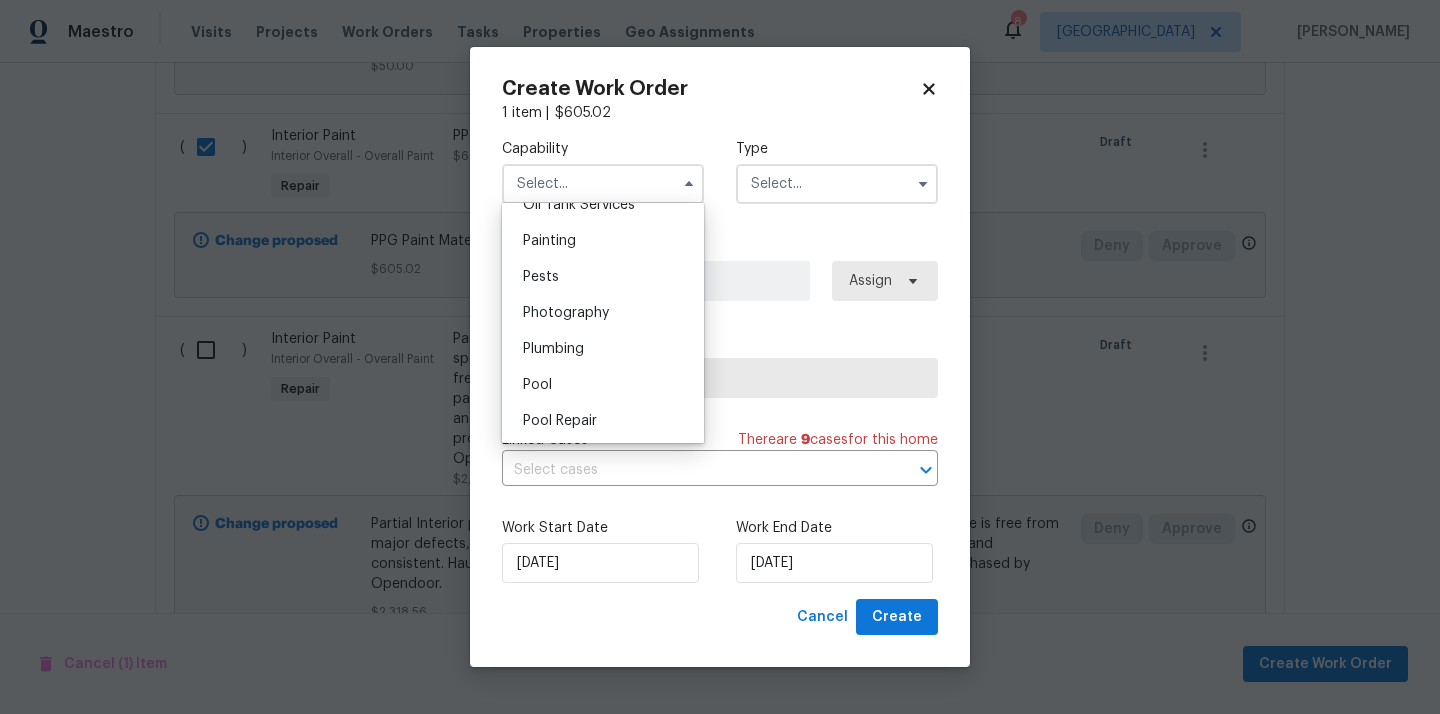 scroll, scrollTop: 1640, scrollLeft: 0, axis: vertical 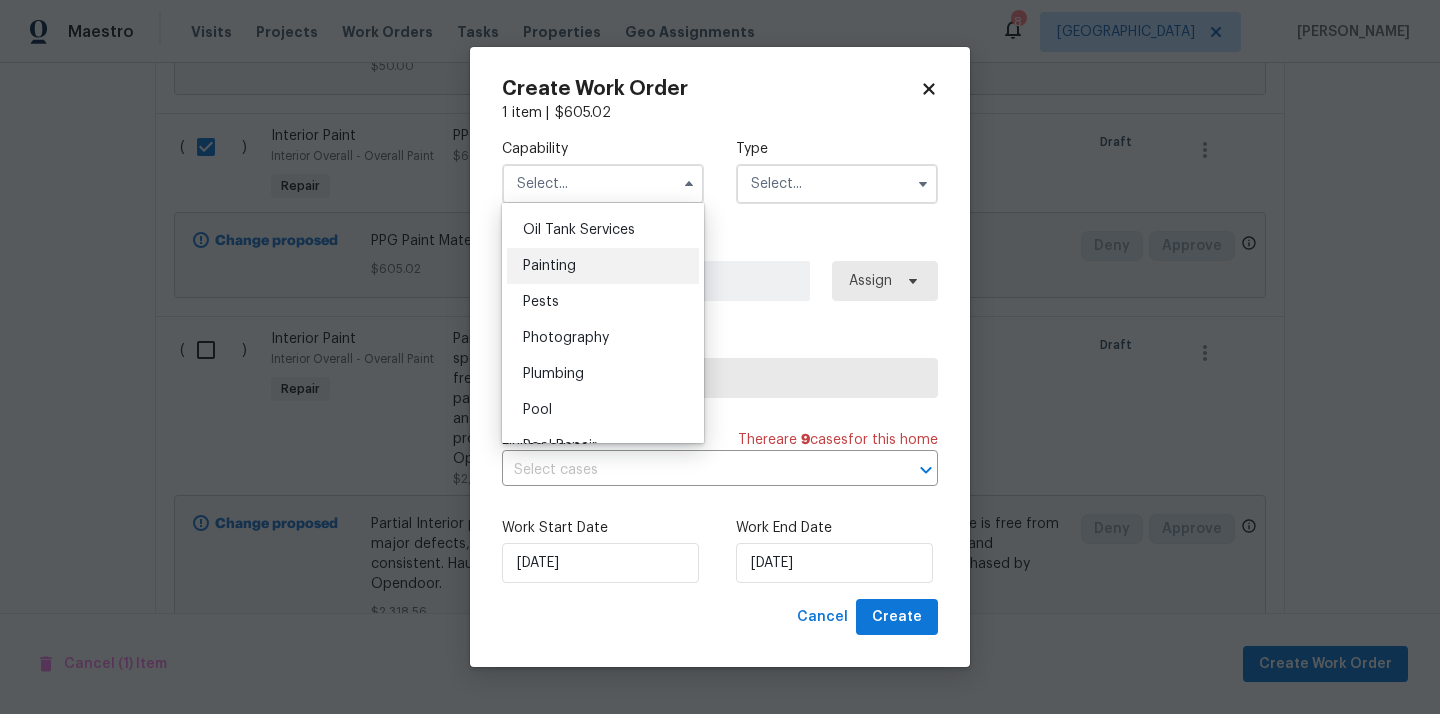 click on "Painting" at bounding box center [603, 266] 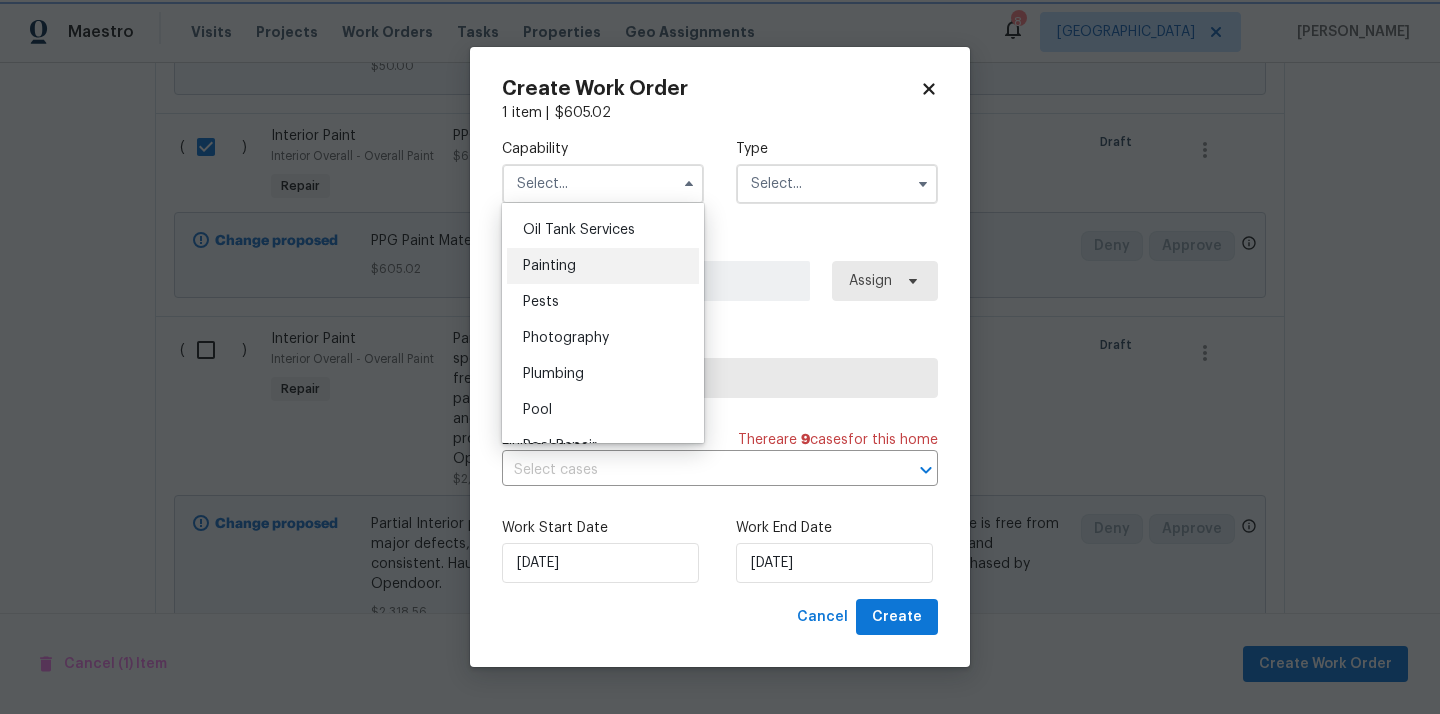 type on "Painting" 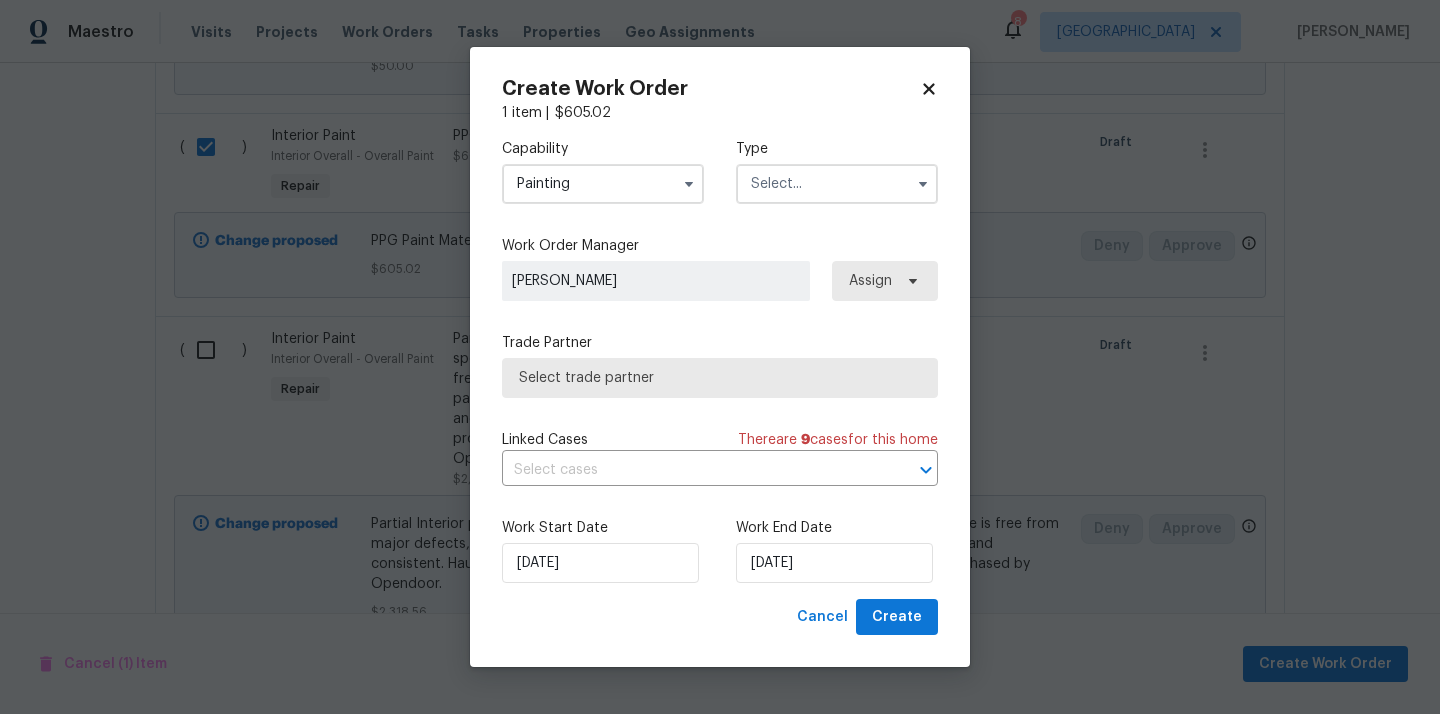click at bounding box center (837, 184) 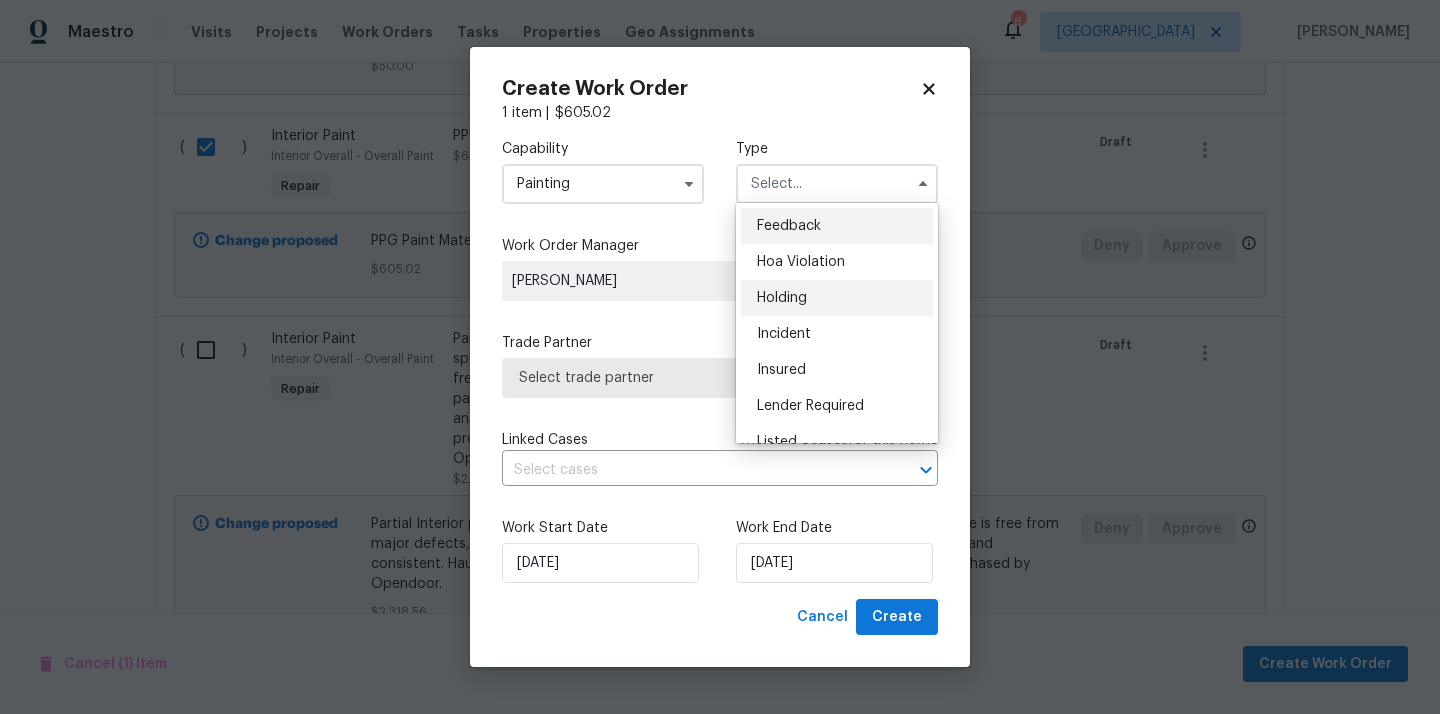 scroll, scrollTop: 454, scrollLeft: 0, axis: vertical 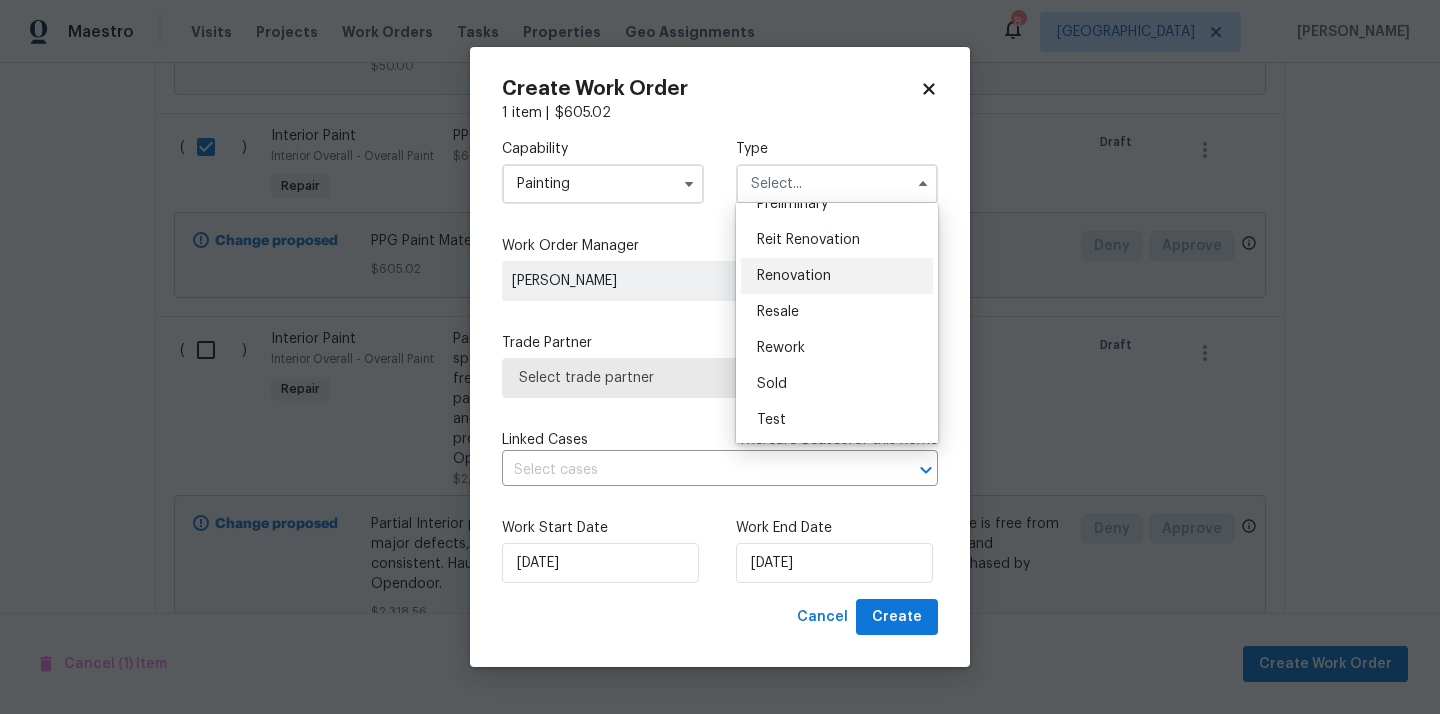 click on "Renovation" at bounding box center (837, 276) 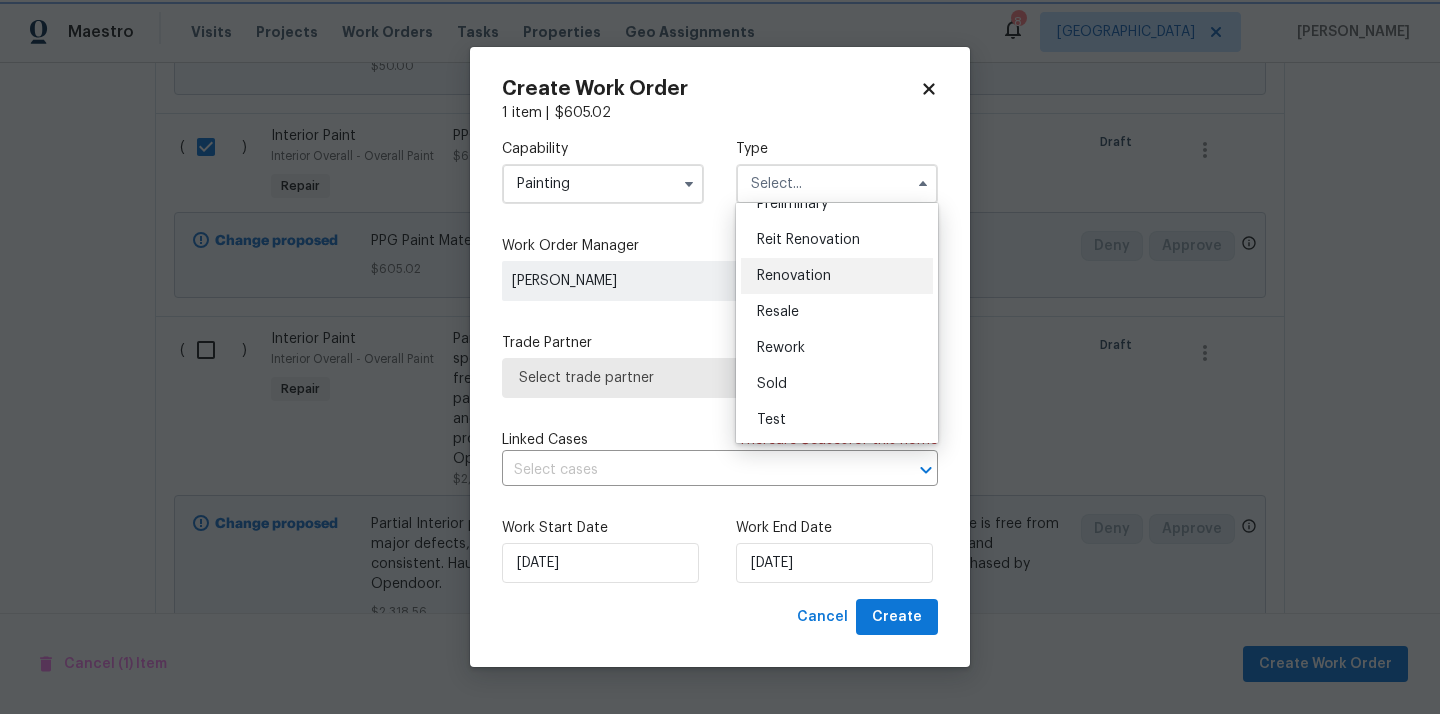 type on "Renovation" 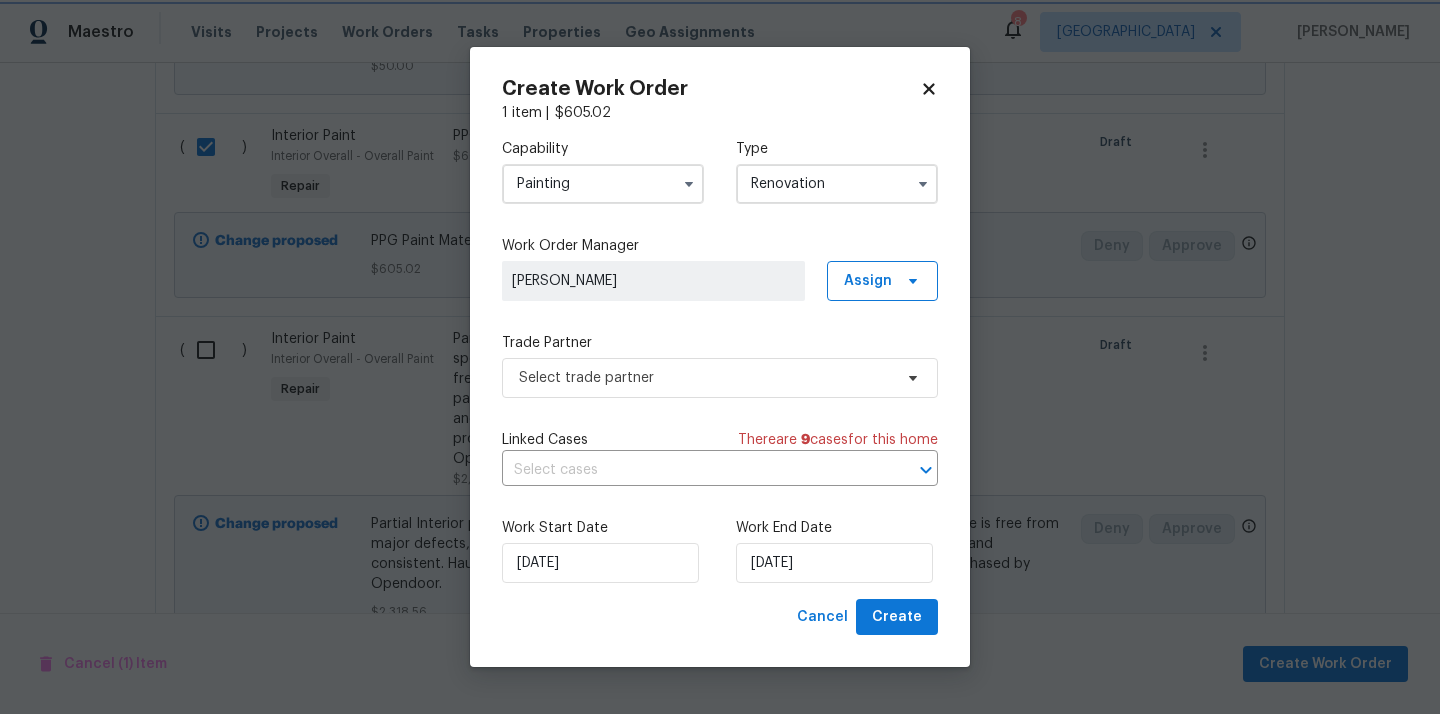 scroll, scrollTop: 0, scrollLeft: 0, axis: both 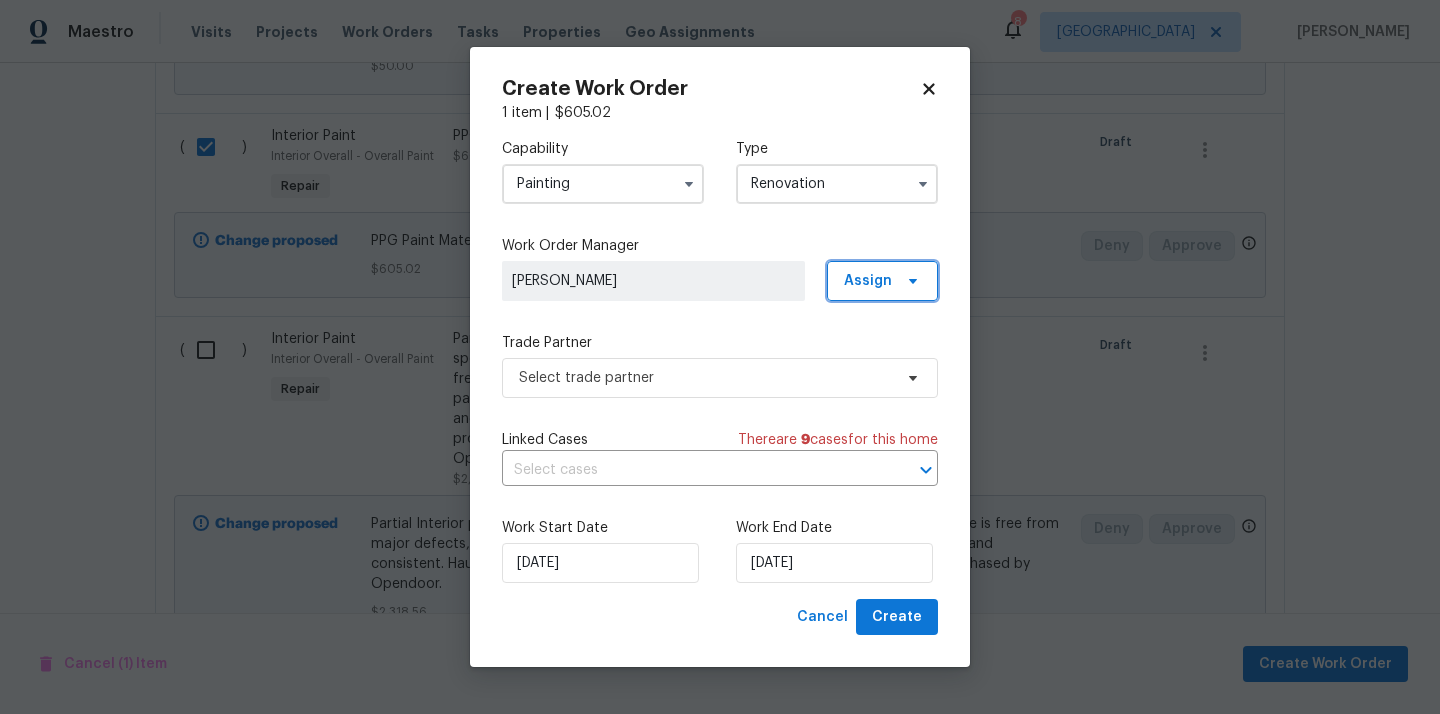 click on "Assign" at bounding box center [868, 281] 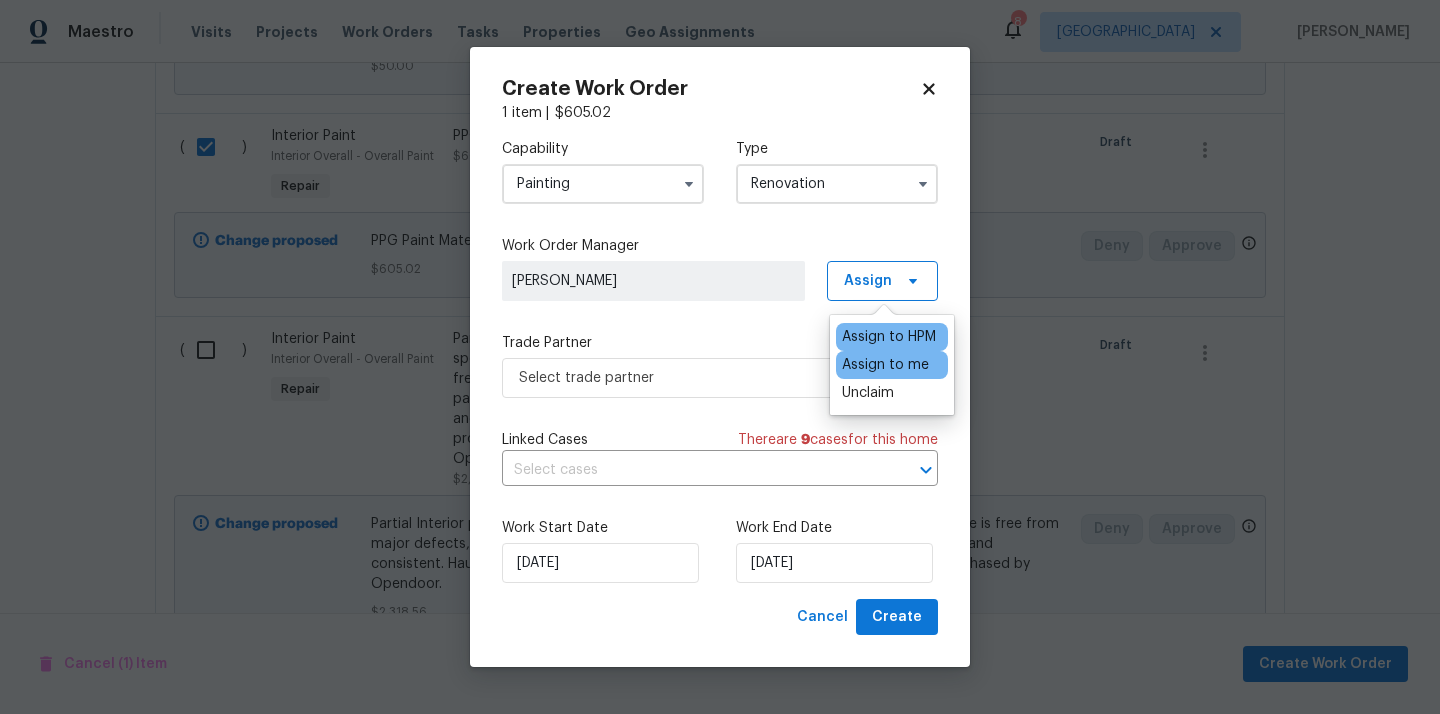 click on "Assign to me" at bounding box center [885, 365] 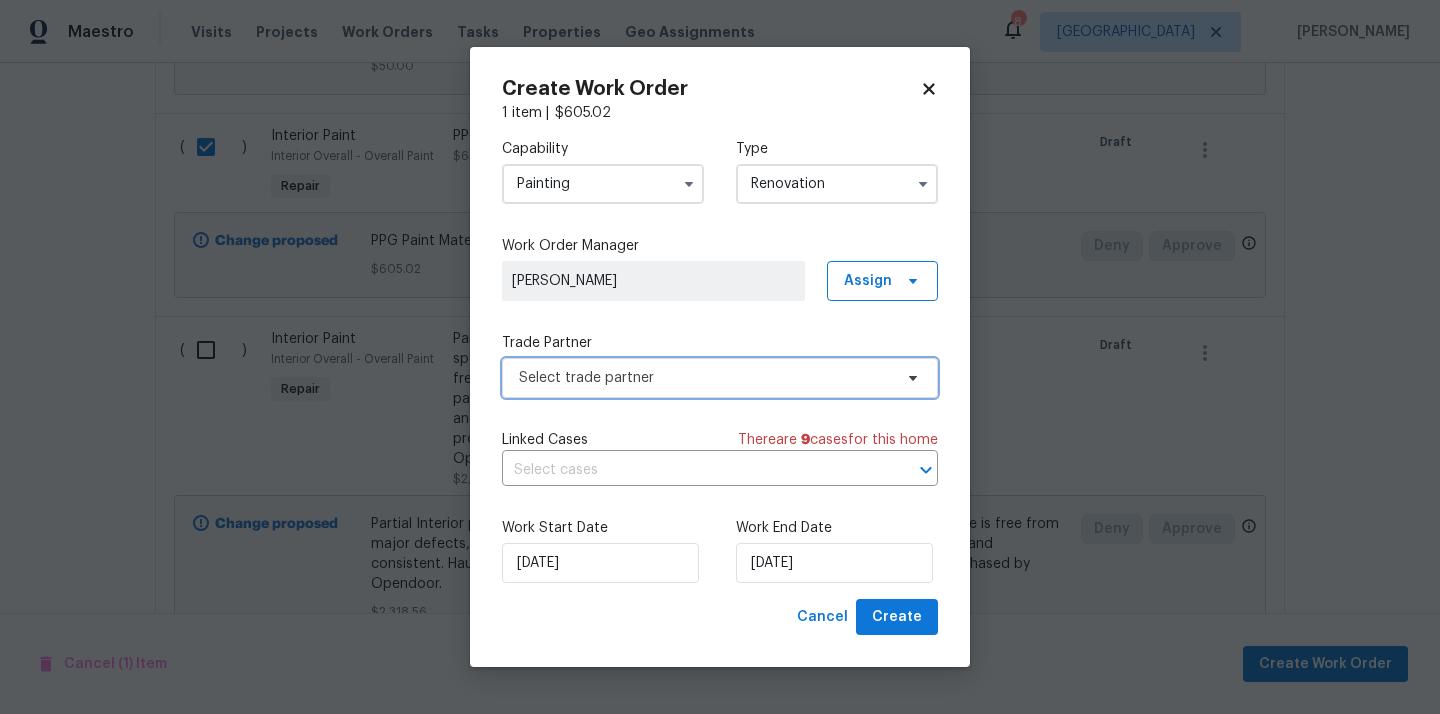 click on "Select trade partner" at bounding box center [705, 378] 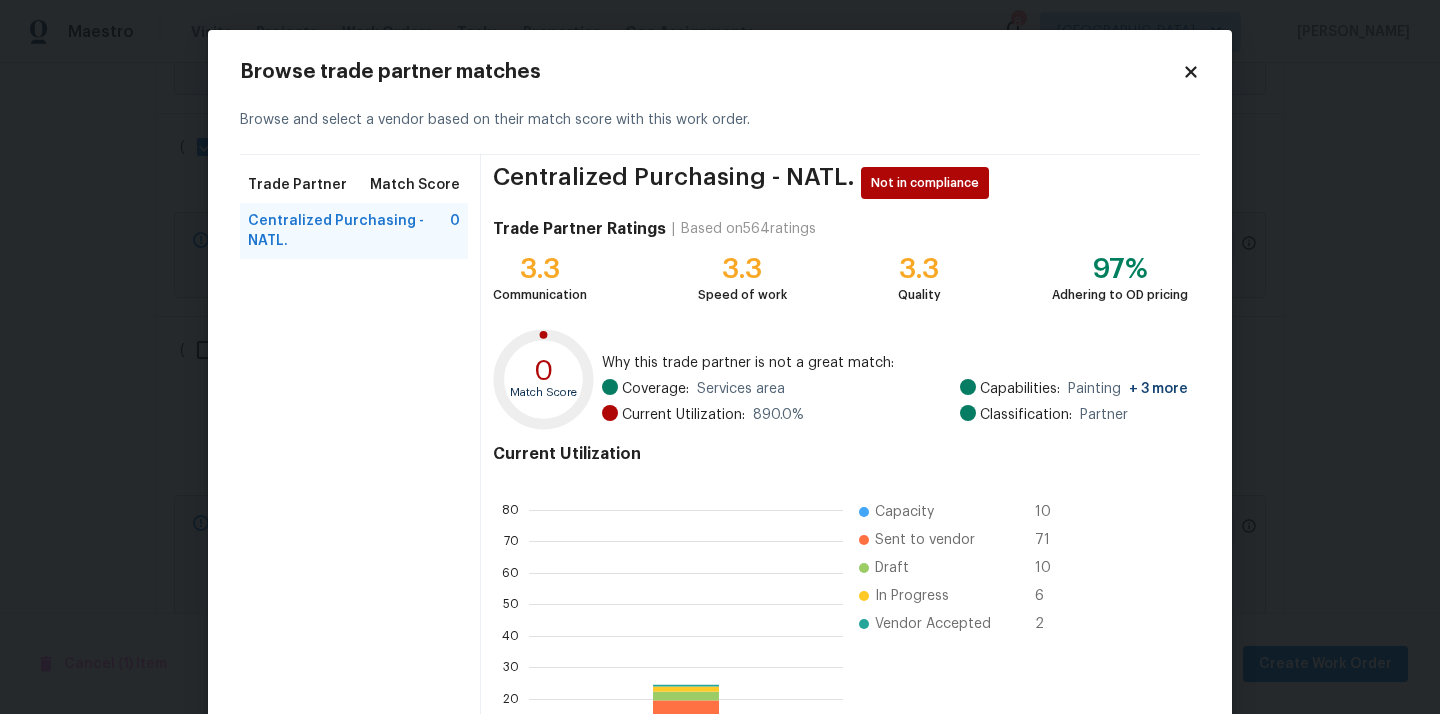 scroll, scrollTop: 2, scrollLeft: 1, axis: both 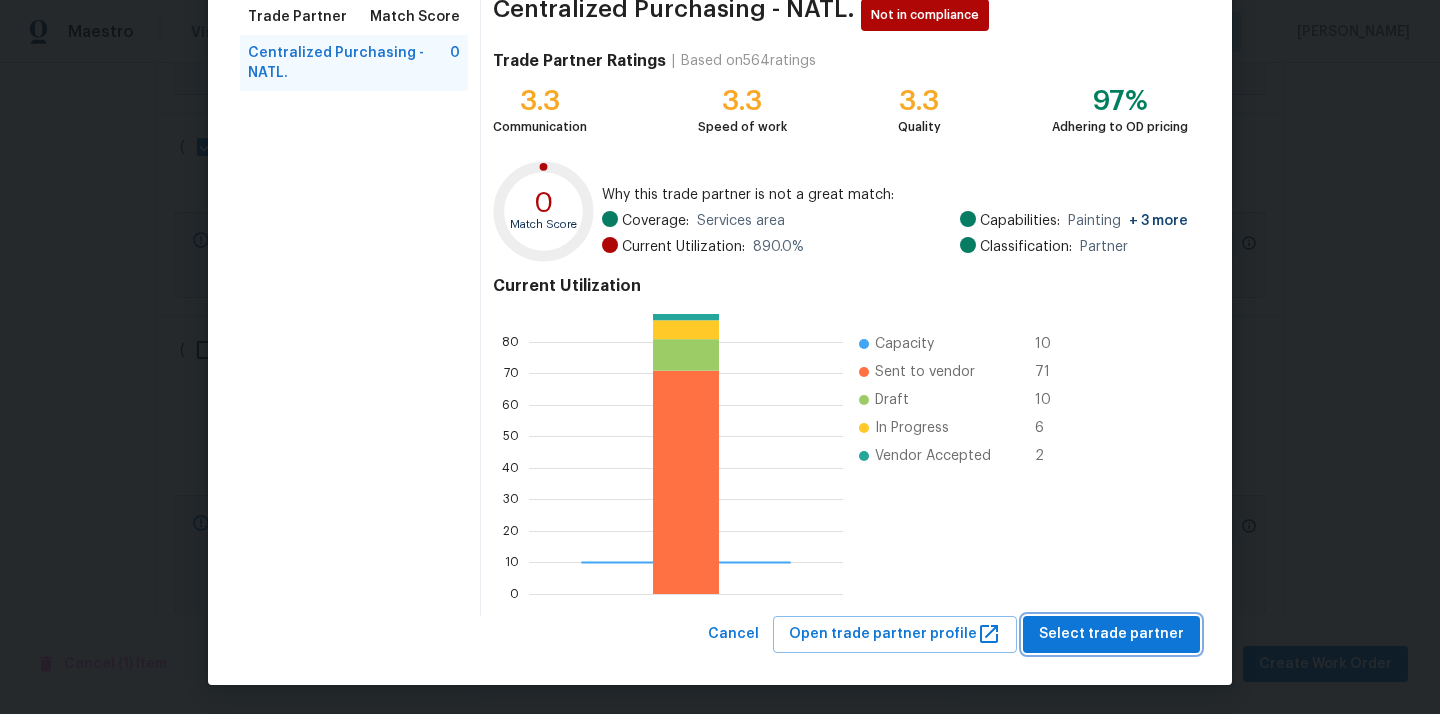 click on "Select trade partner" at bounding box center [1111, 634] 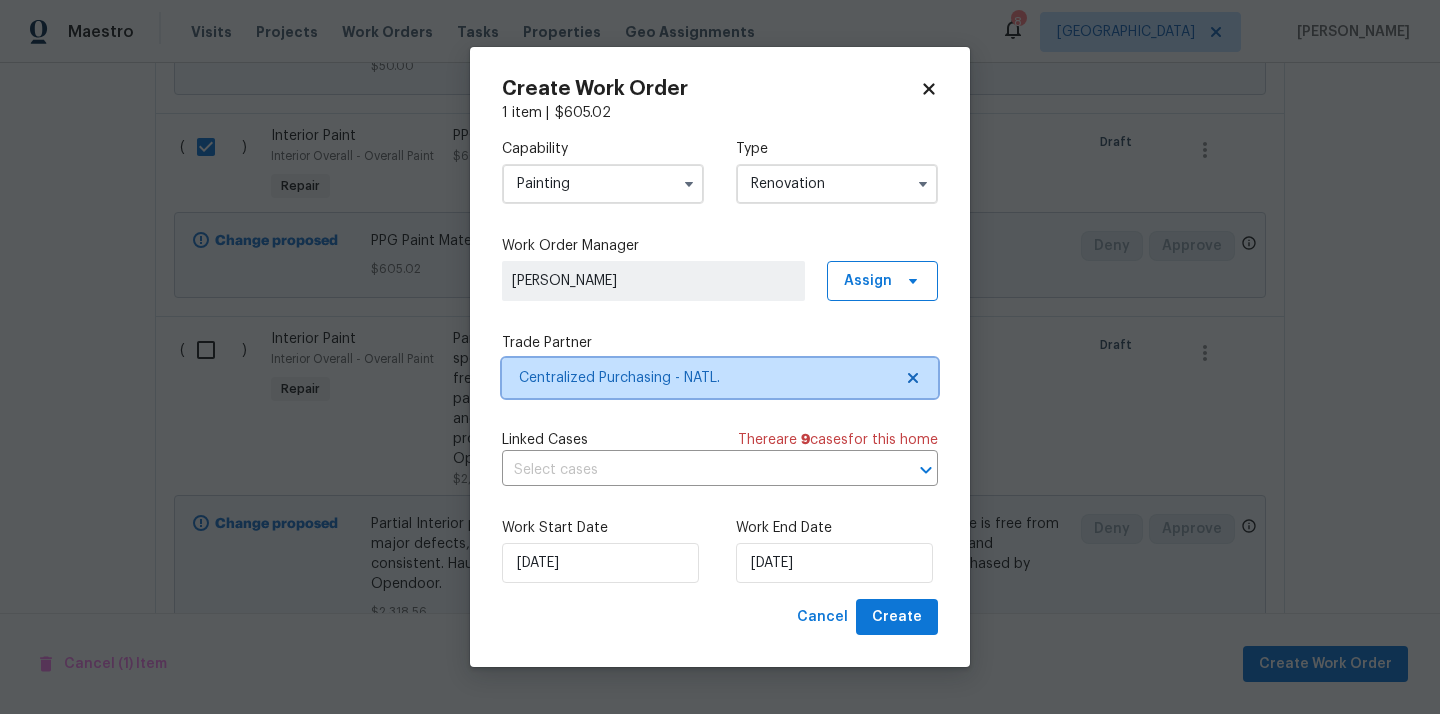 scroll, scrollTop: 0, scrollLeft: 0, axis: both 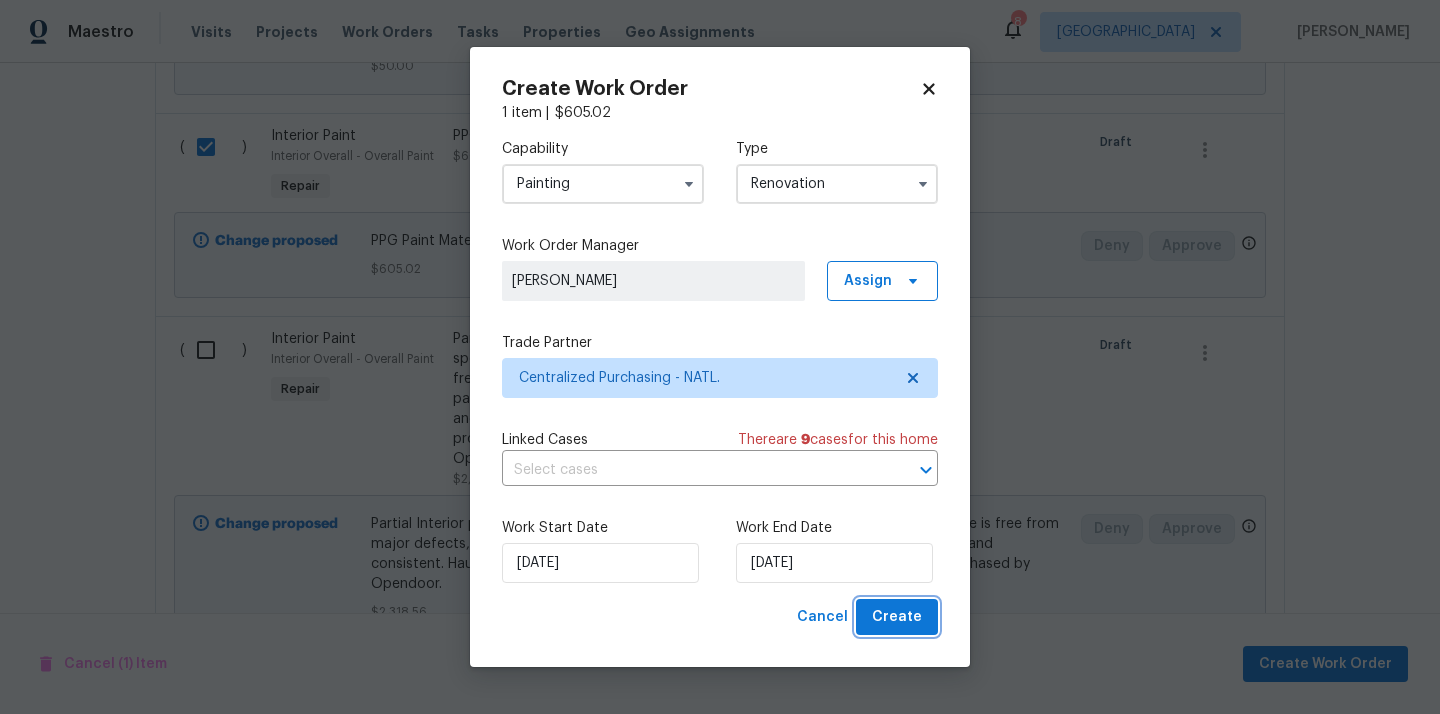 click on "Create" at bounding box center (897, 617) 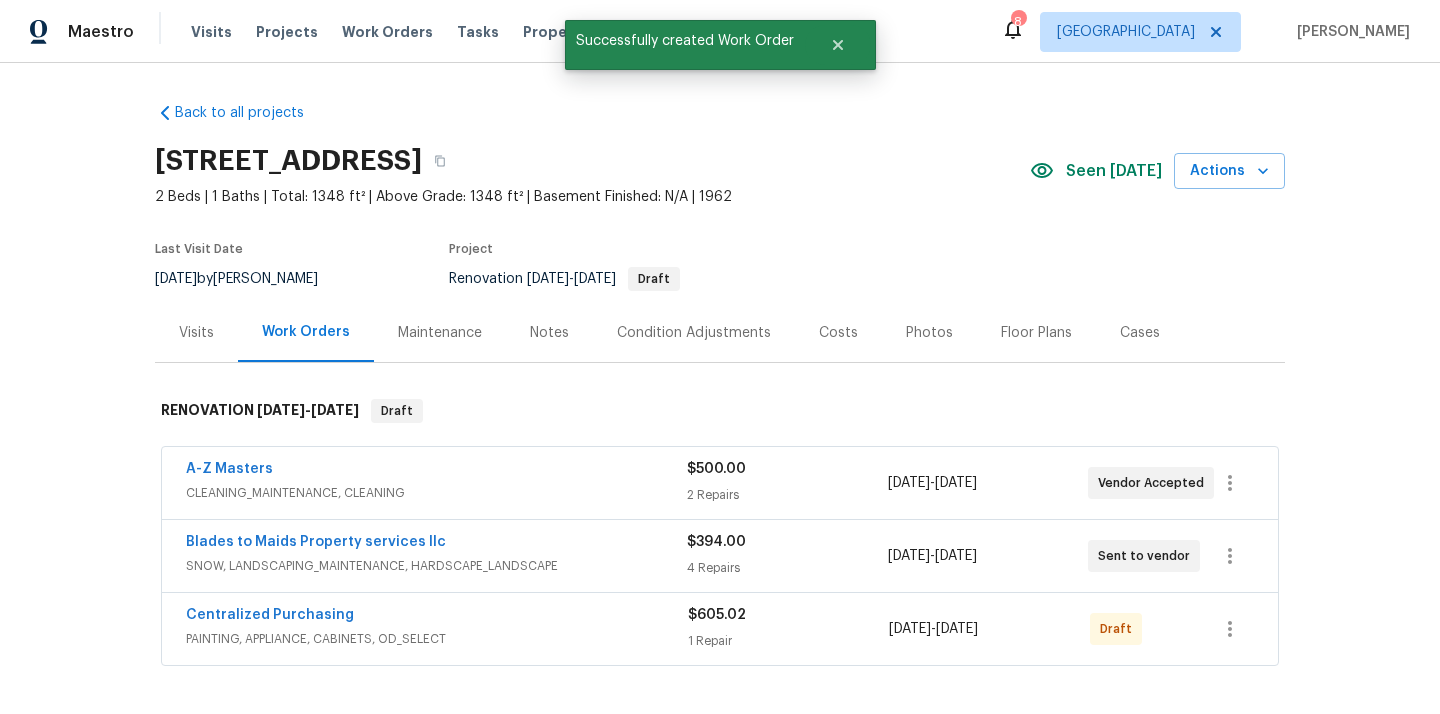 scroll, scrollTop: 213, scrollLeft: 0, axis: vertical 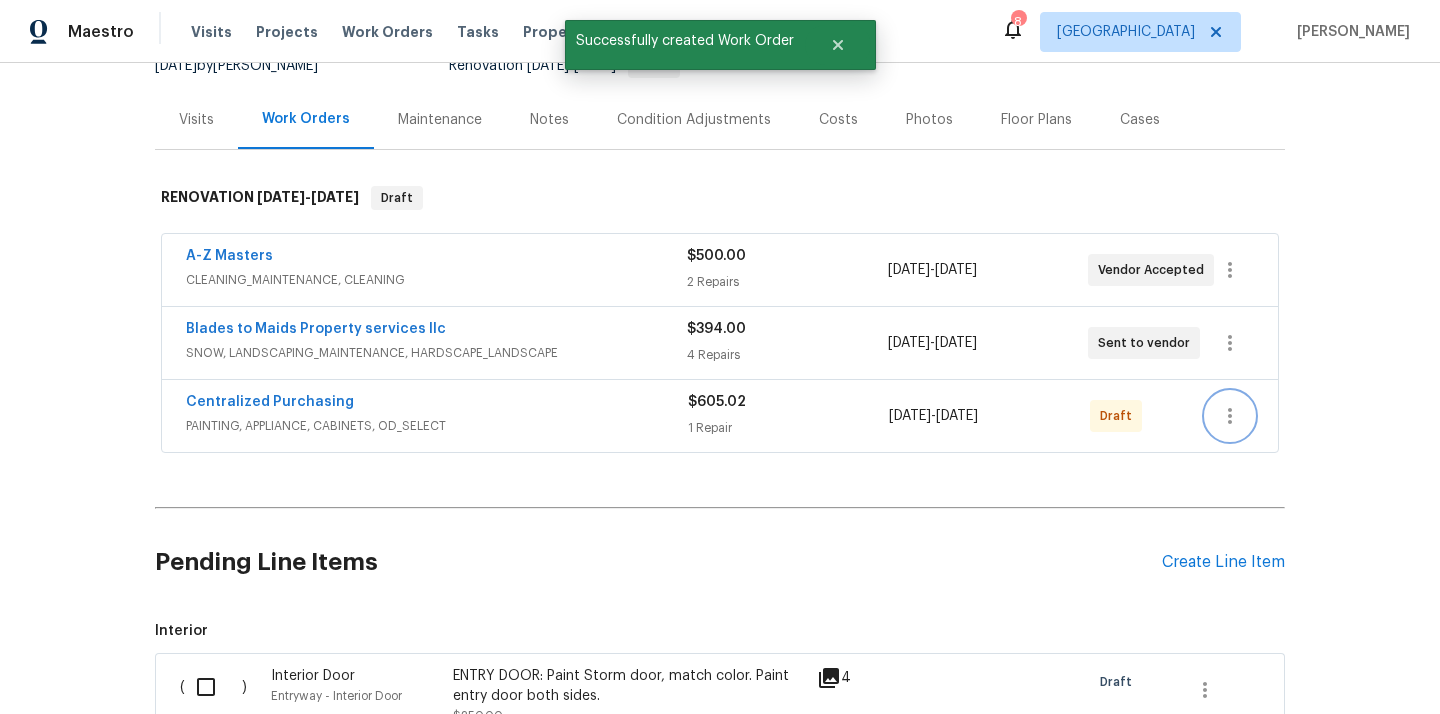 click 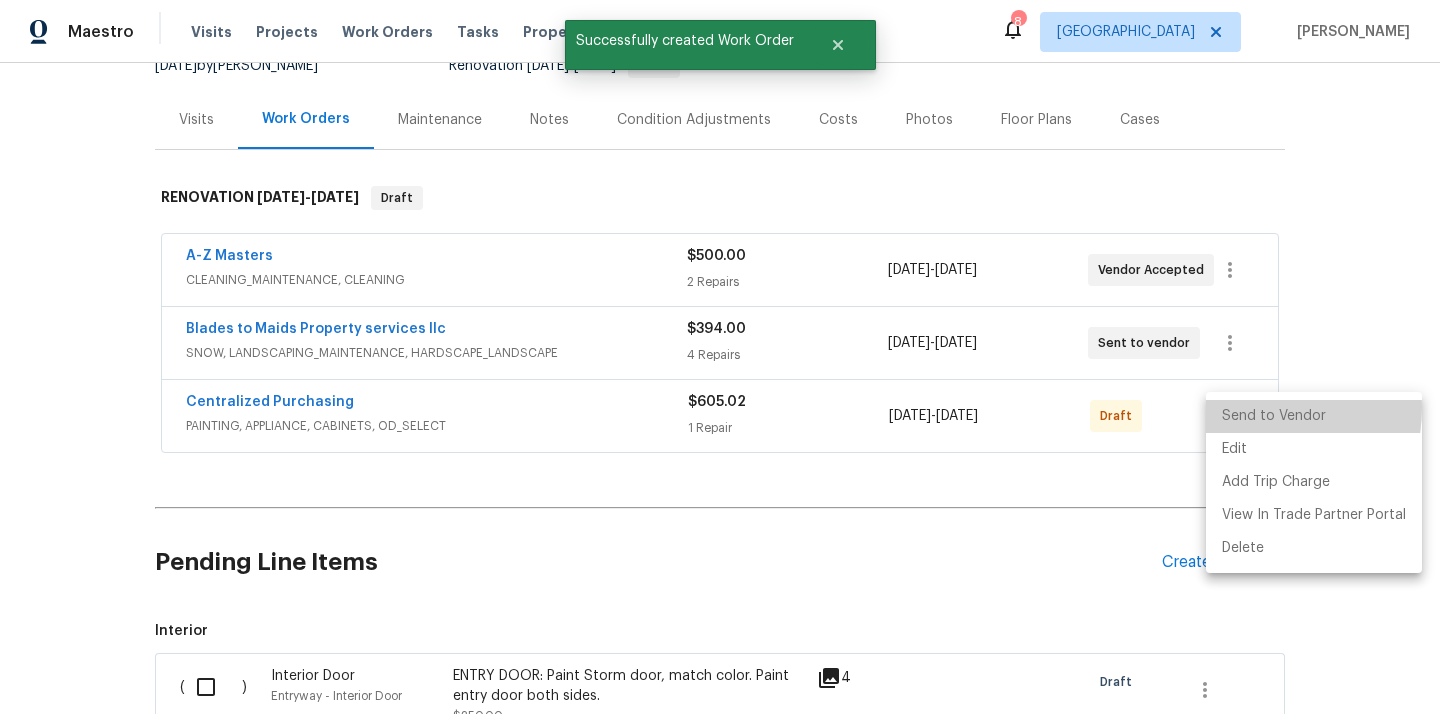 click on "Send to Vendor" at bounding box center (1314, 416) 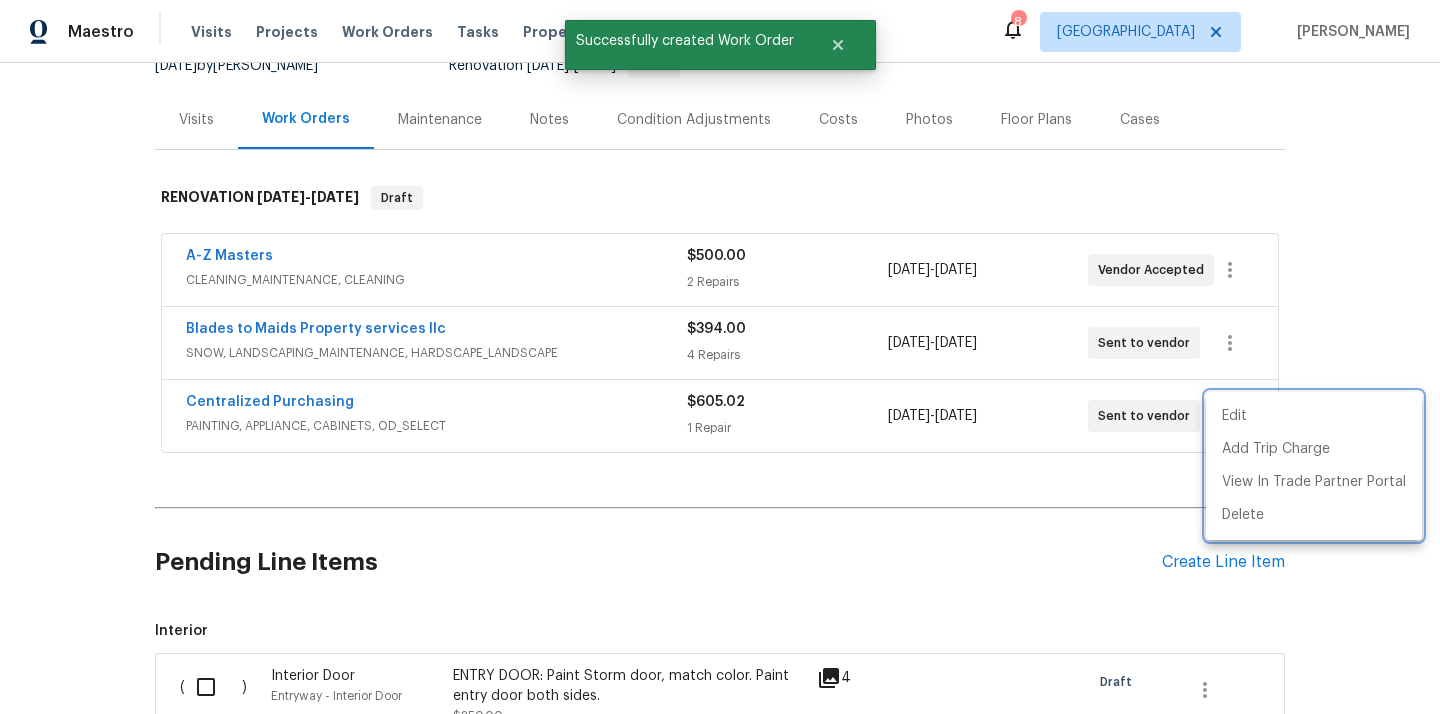 click at bounding box center [720, 357] 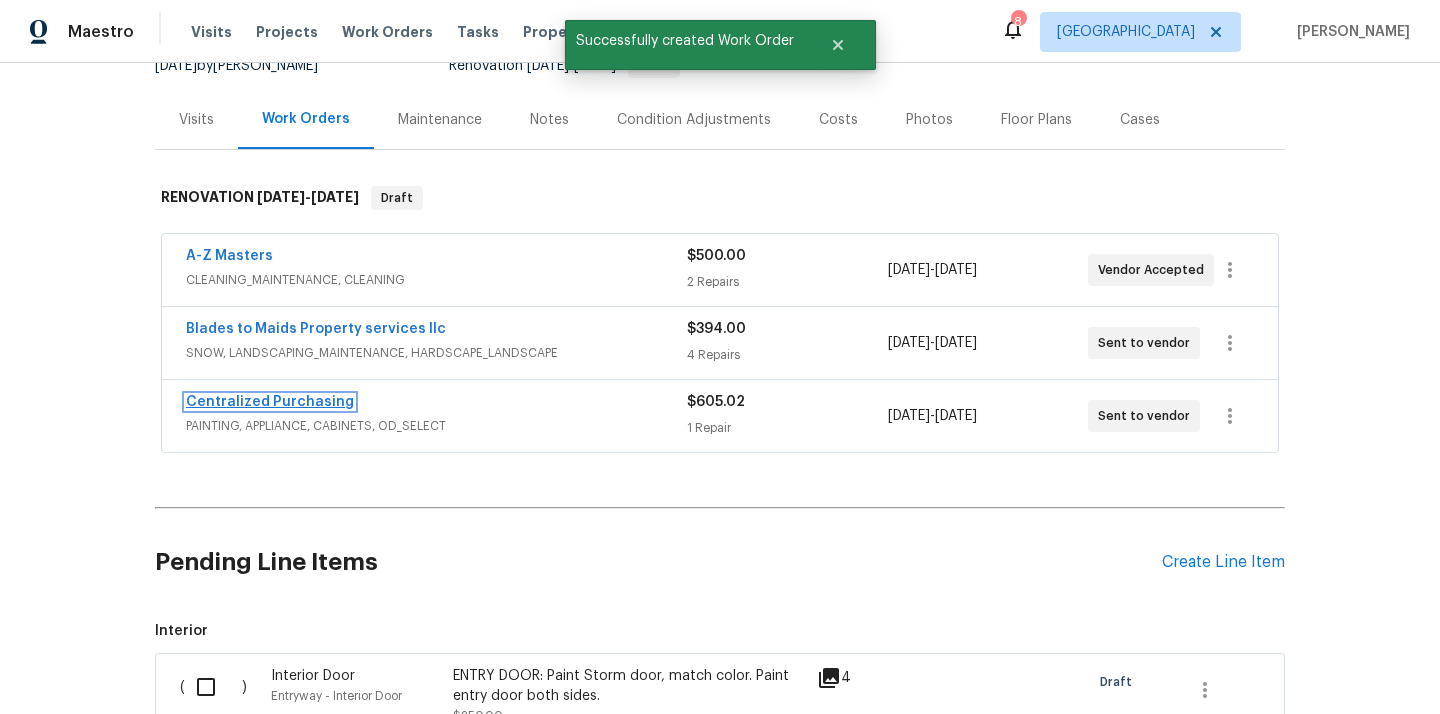 click on "Centralized Purchasing" at bounding box center [270, 402] 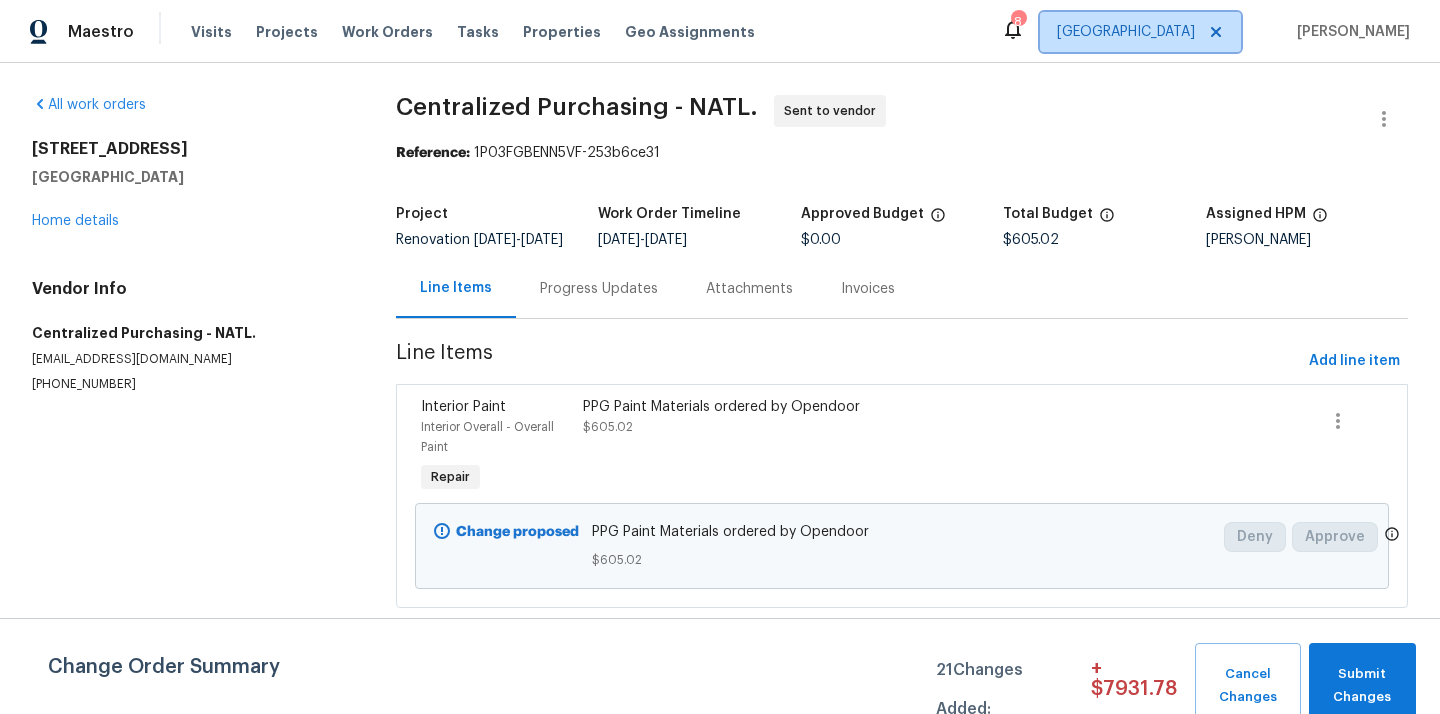 click on "[GEOGRAPHIC_DATA]" at bounding box center (1140, 32) 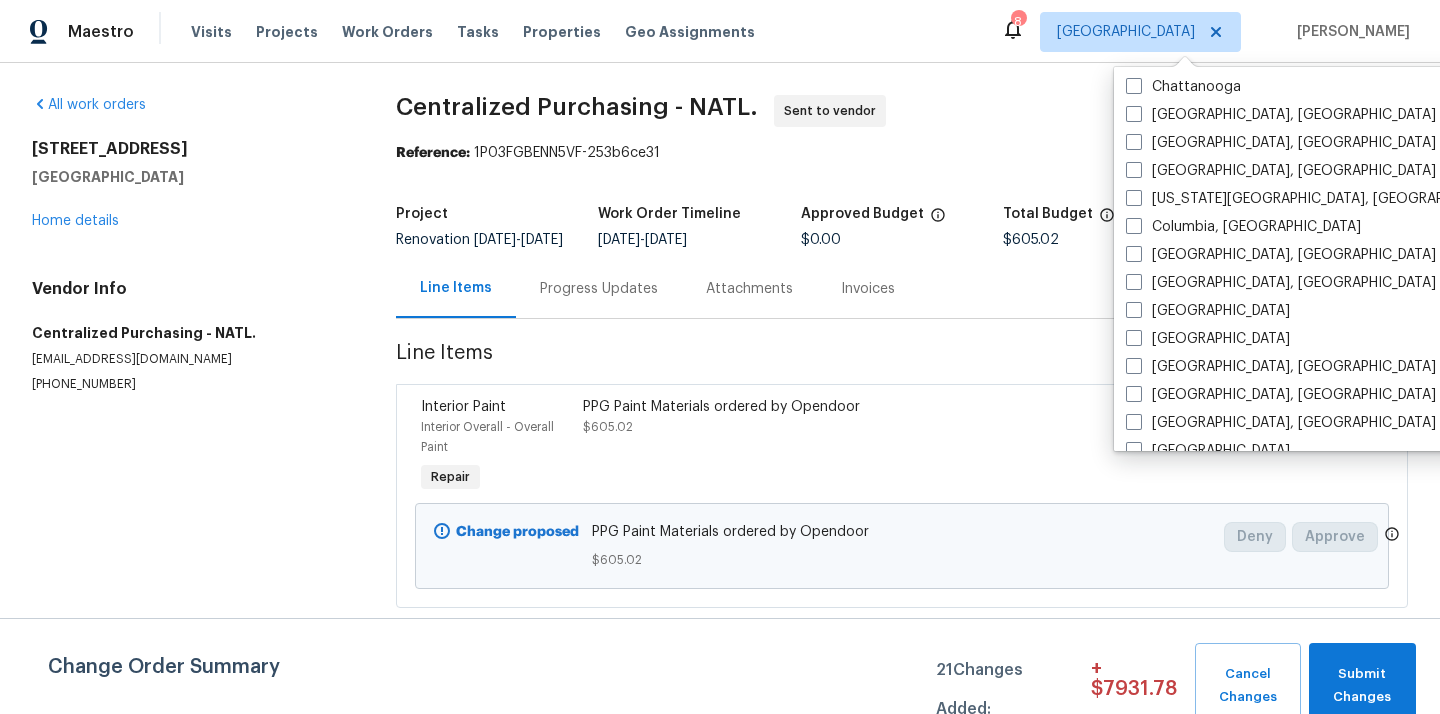 scroll, scrollTop: 337, scrollLeft: 0, axis: vertical 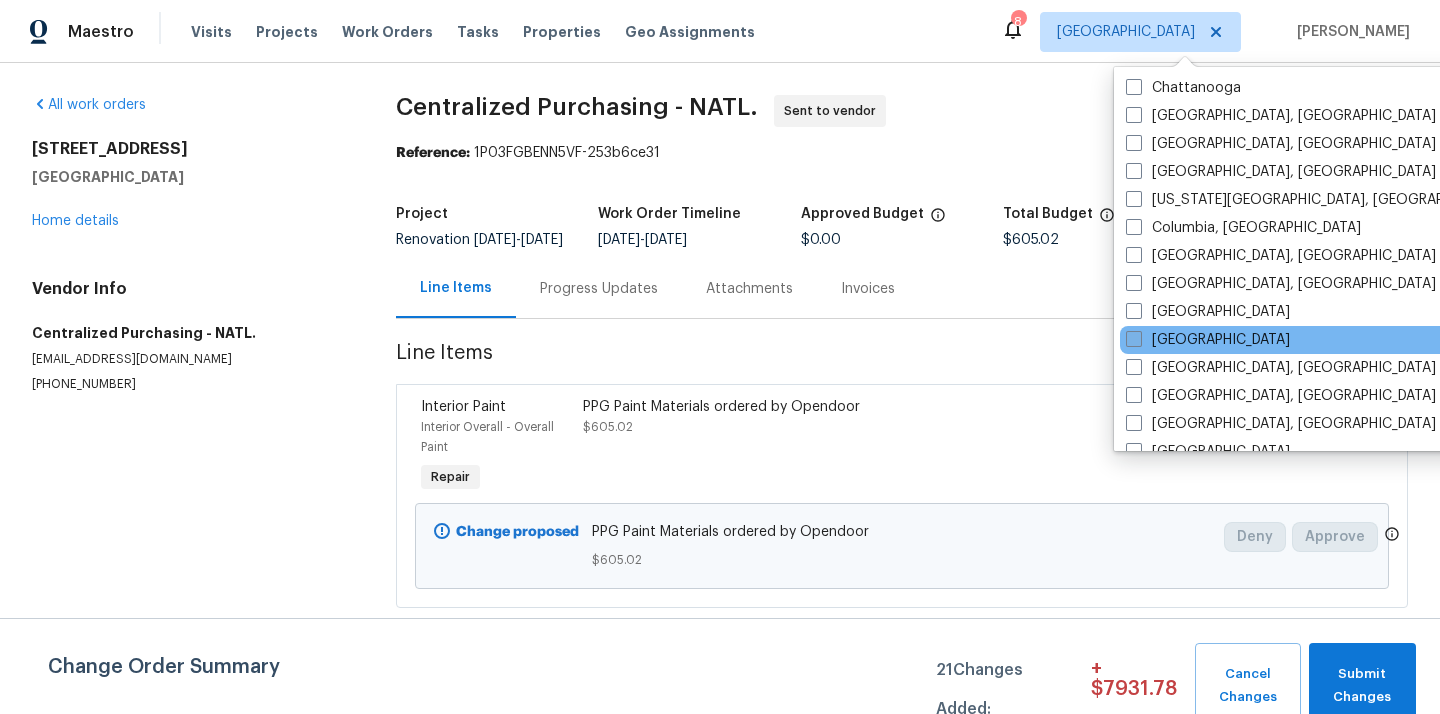 click on "[GEOGRAPHIC_DATA]" at bounding box center [1208, 340] 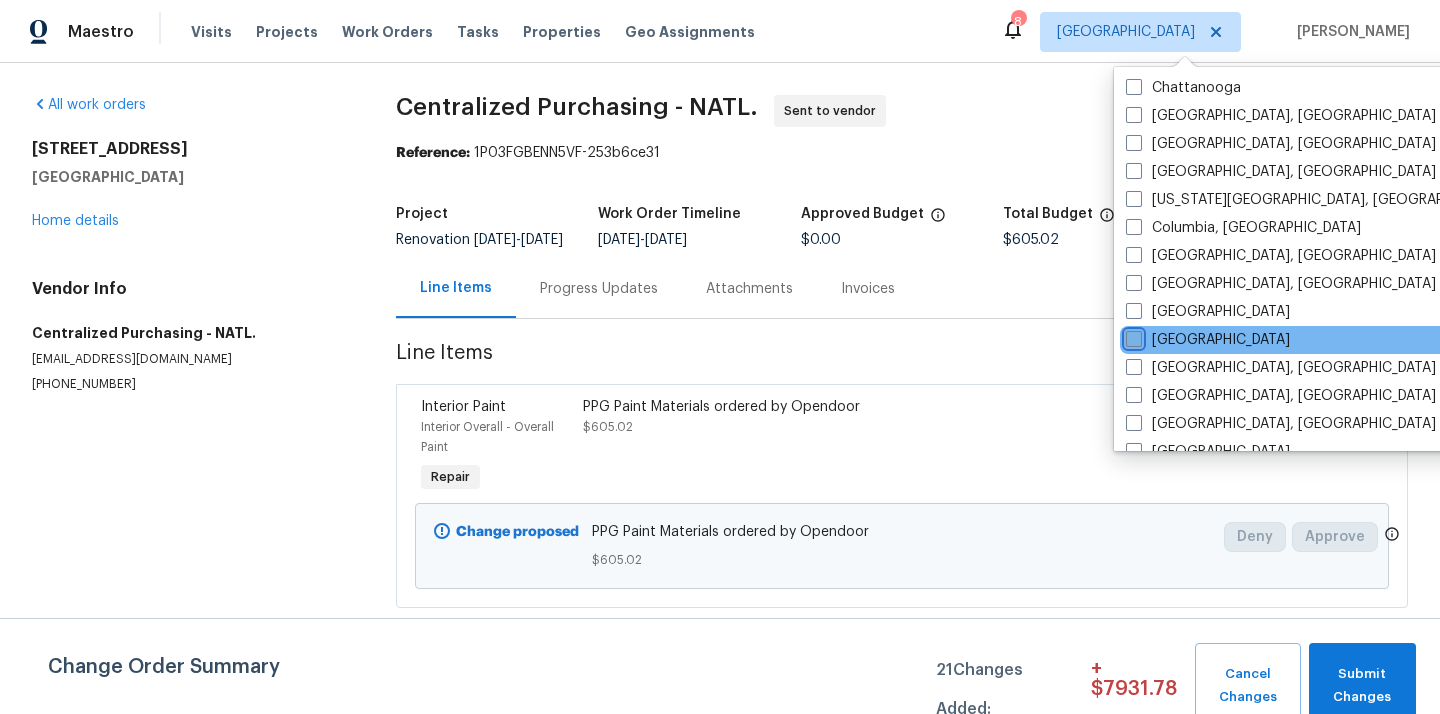 click on "[GEOGRAPHIC_DATA]" at bounding box center [1132, 336] 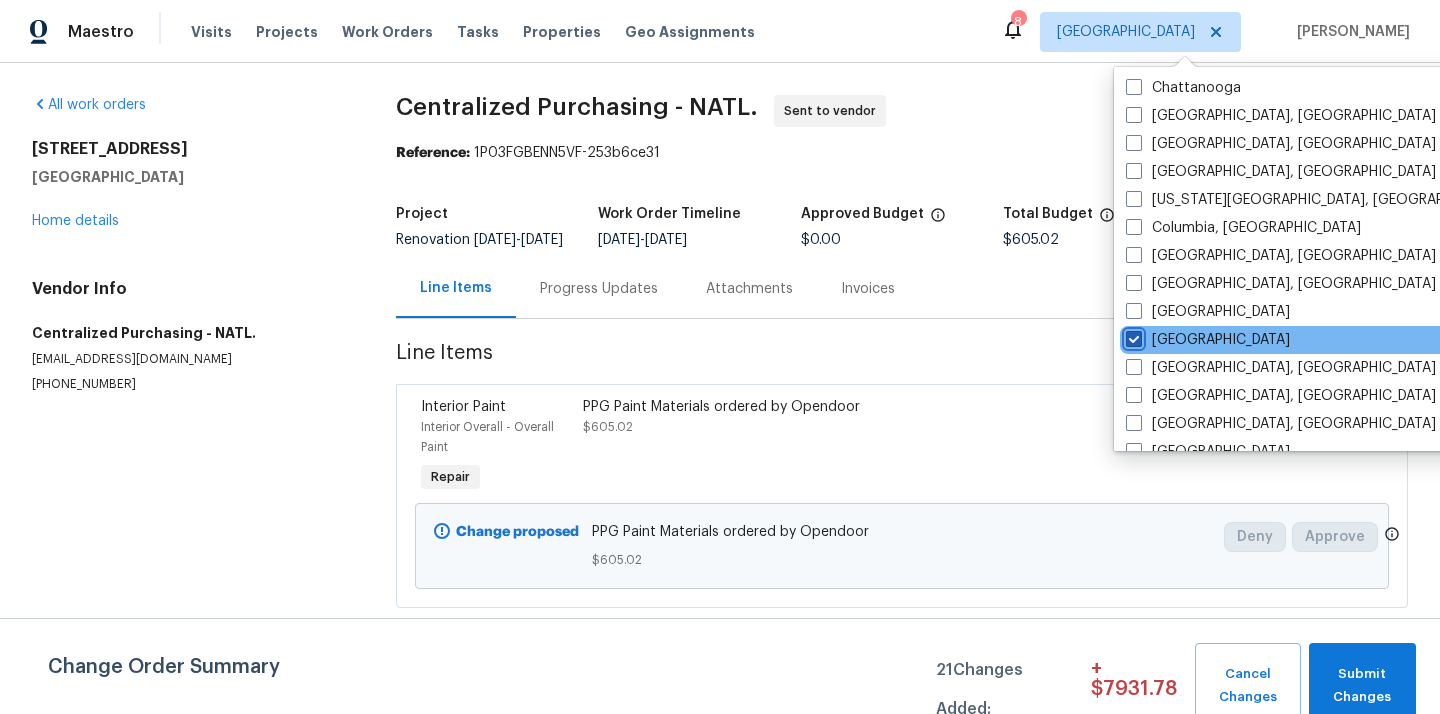 checkbox on "true" 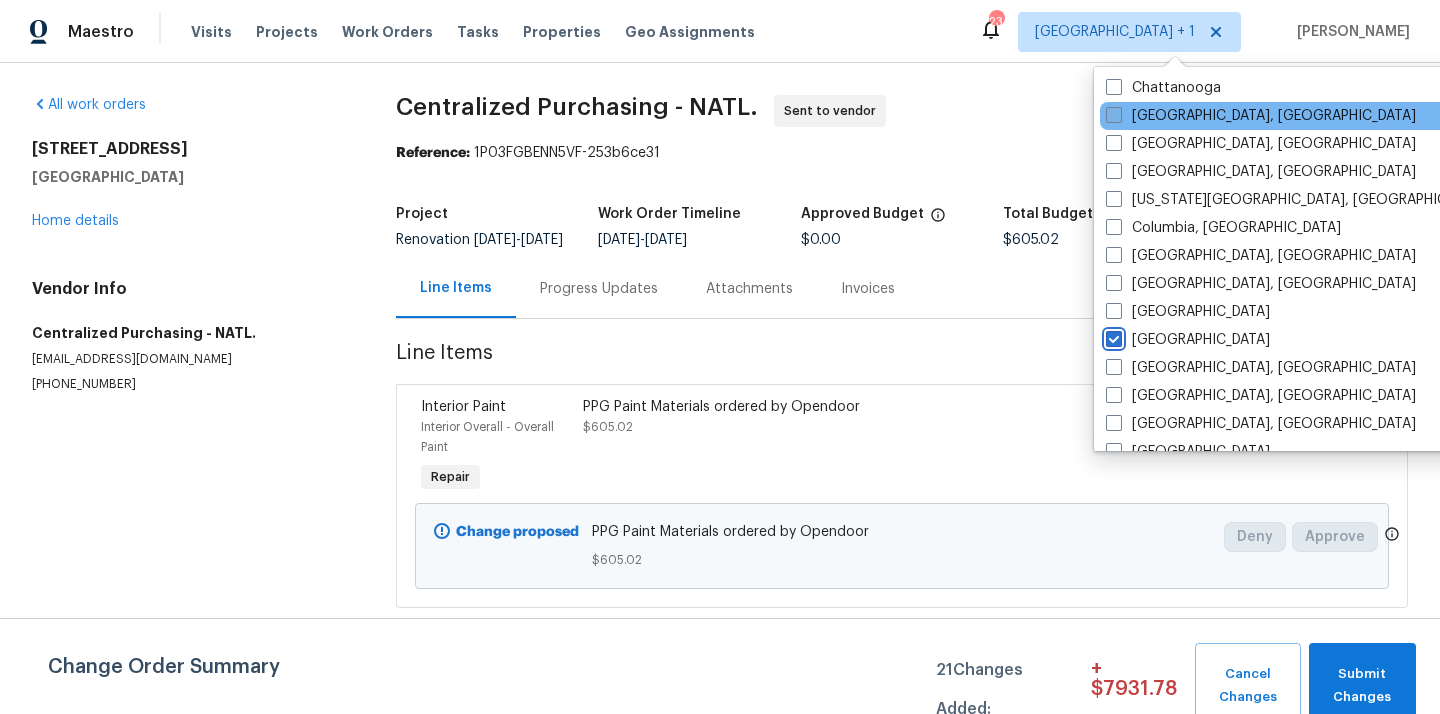 scroll, scrollTop: 0, scrollLeft: 0, axis: both 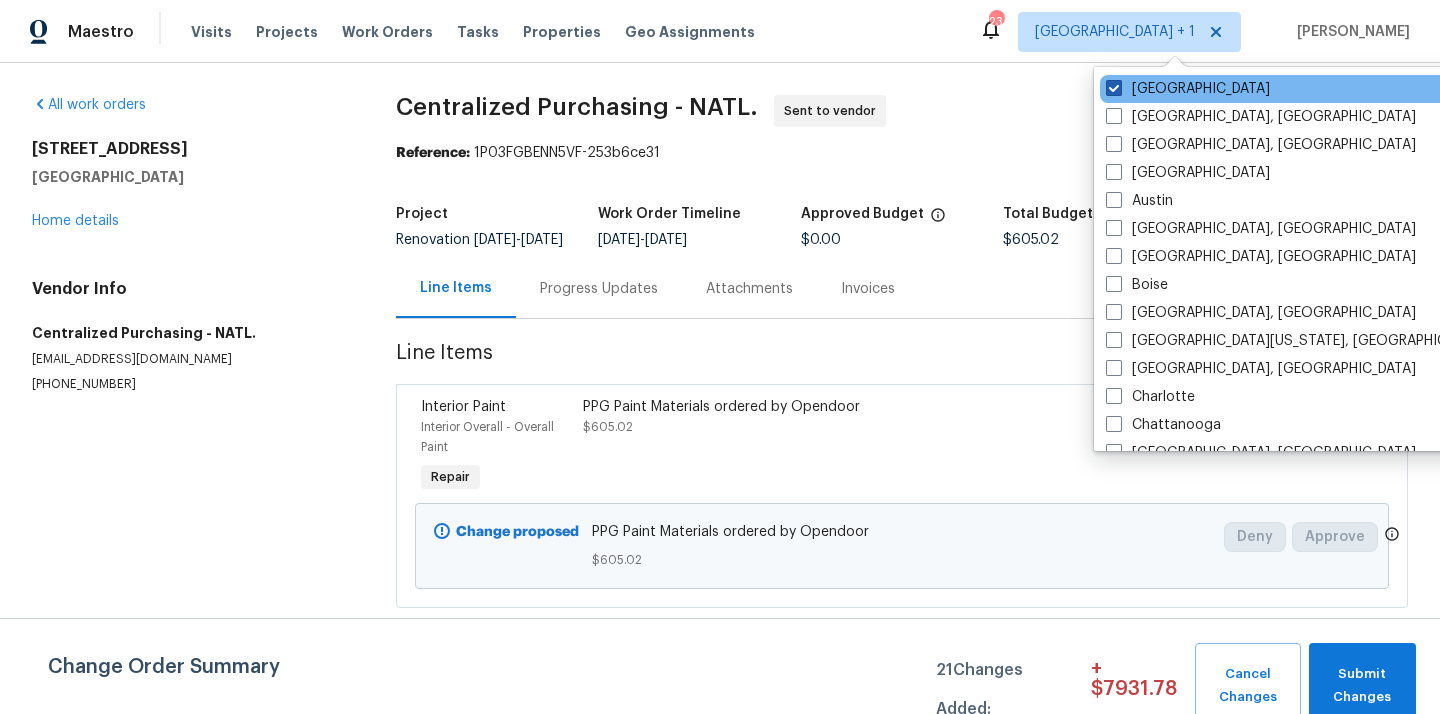 click on "[GEOGRAPHIC_DATA]" at bounding box center [1188, 89] 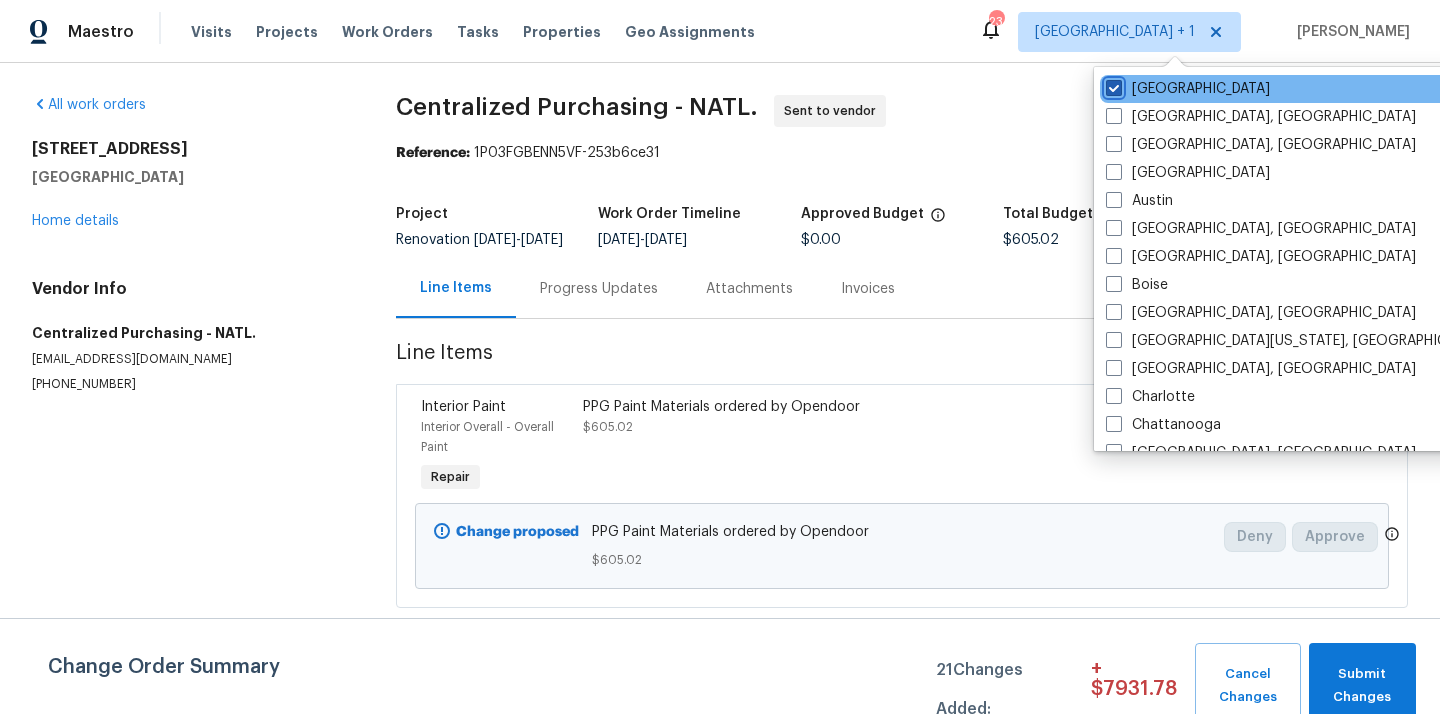 click on "[GEOGRAPHIC_DATA]" at bounding box center (1112, 85) 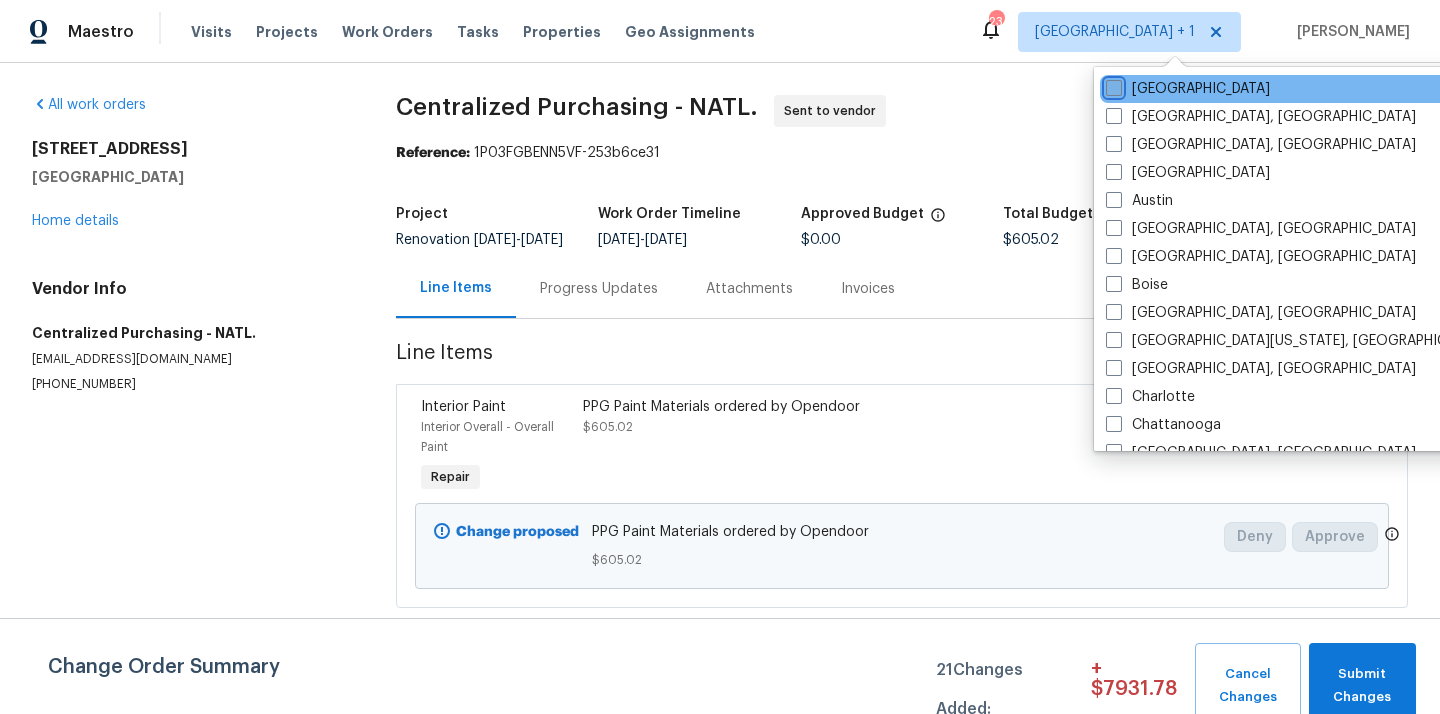 checkbox on "false" 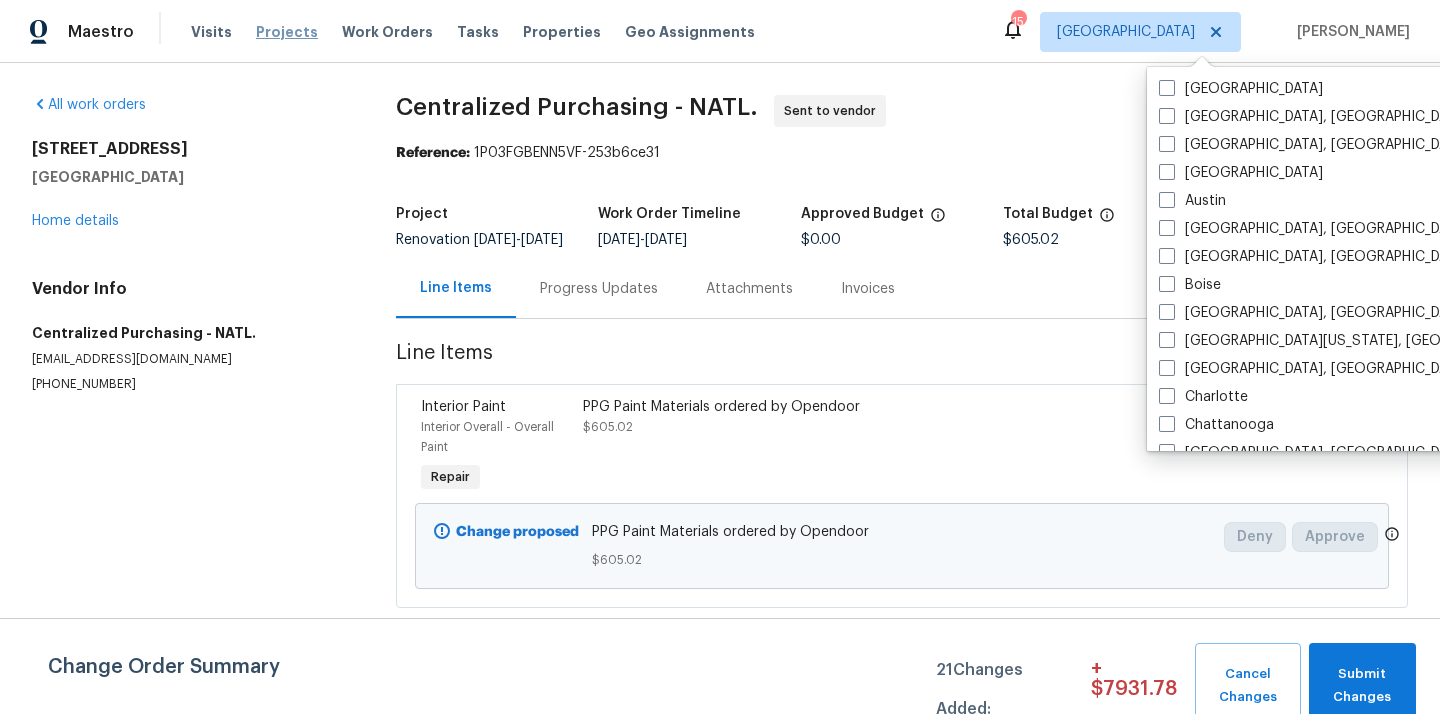 click on "Projects" at bounding box center (287, 32) 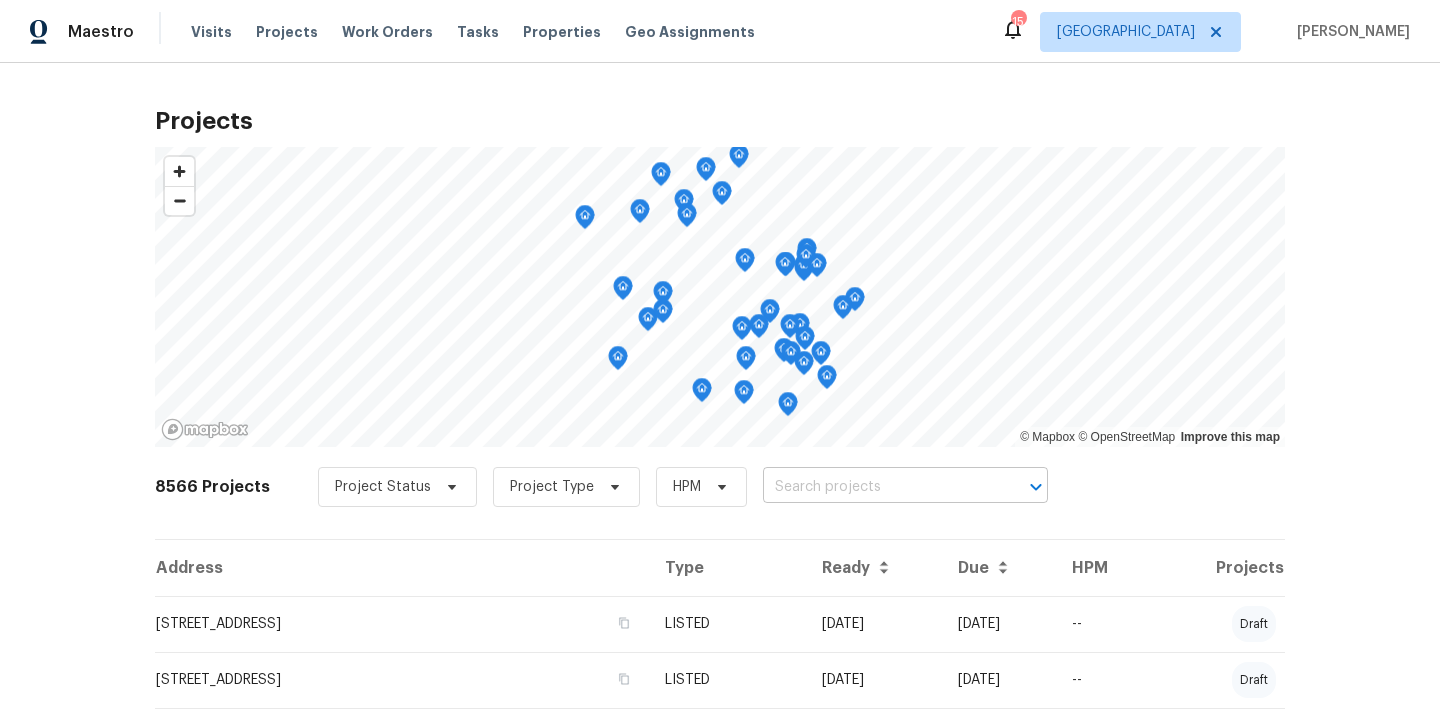 click at bounding box center (877, 487) 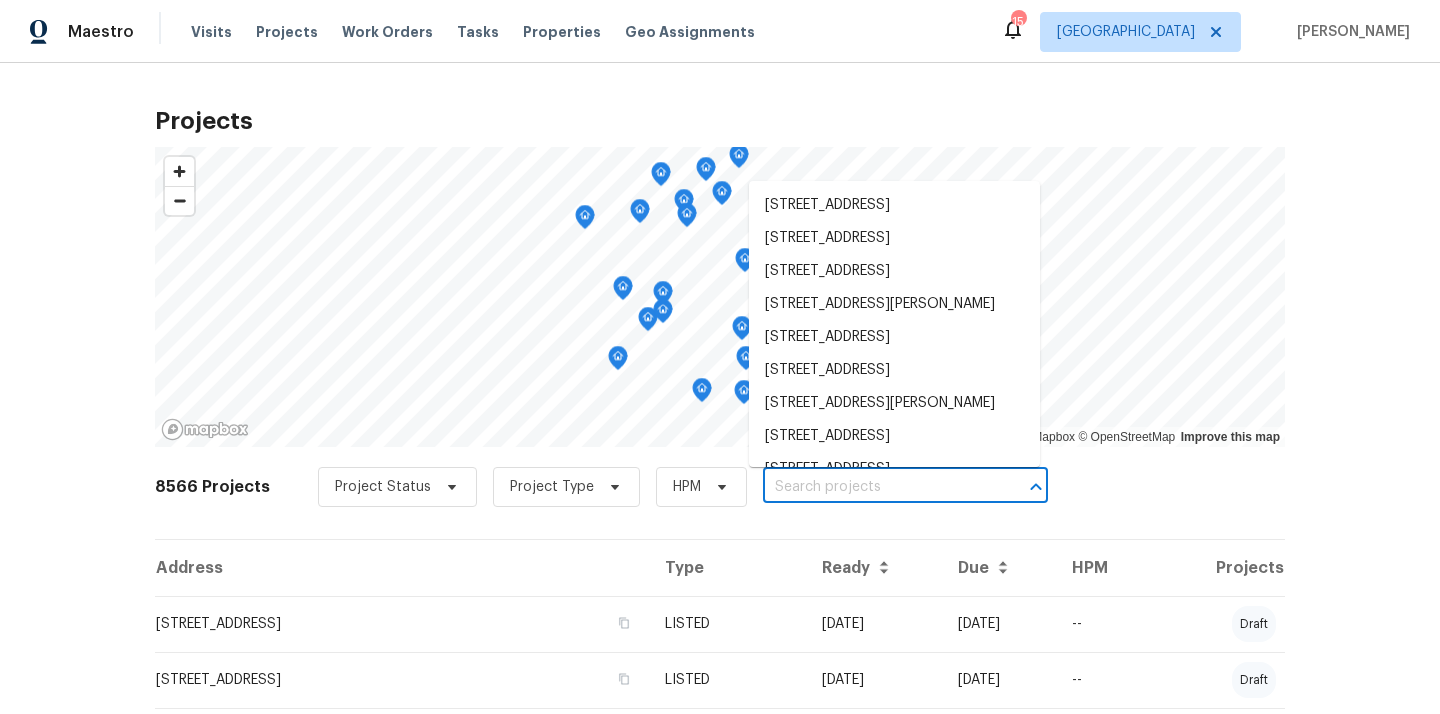 paste on "[STREET_ADDRESS]" 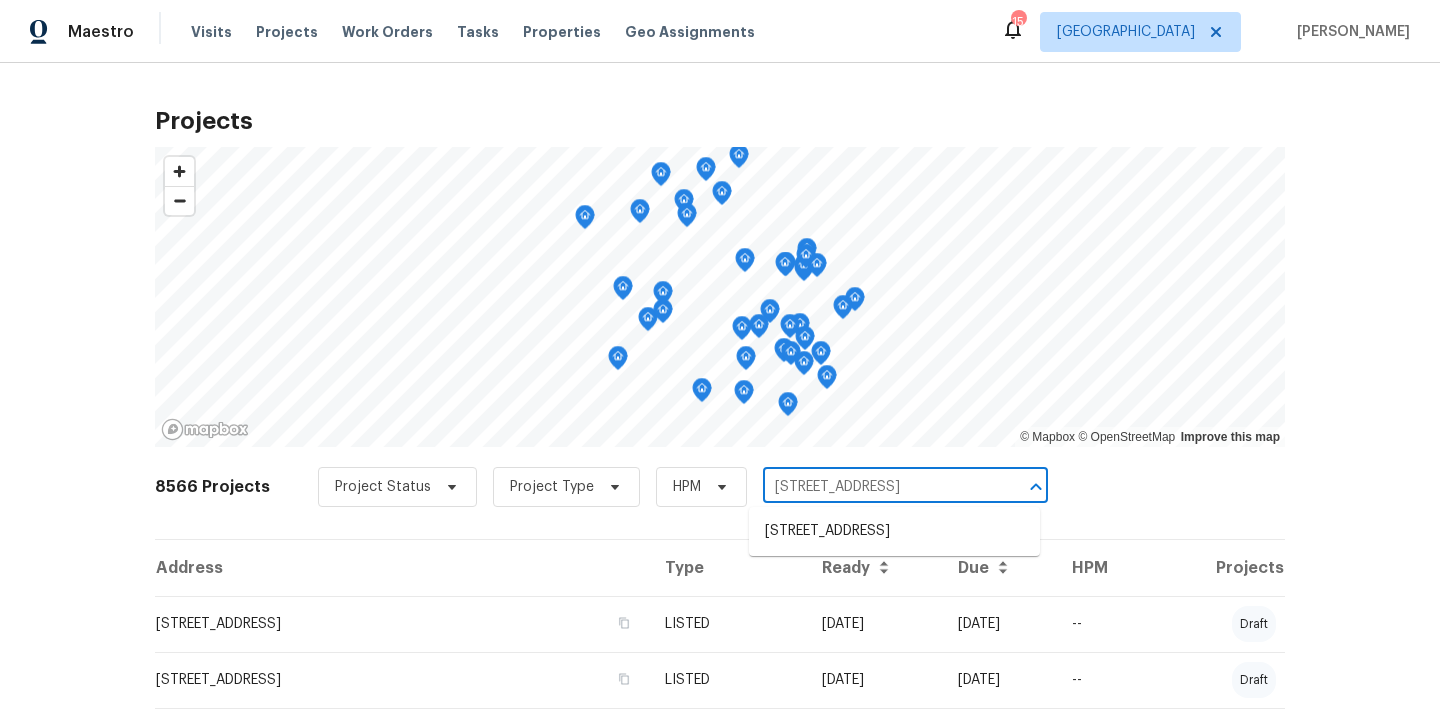 scroll, scrollTop: 0, scrollLeft: 24, axis: horizontal 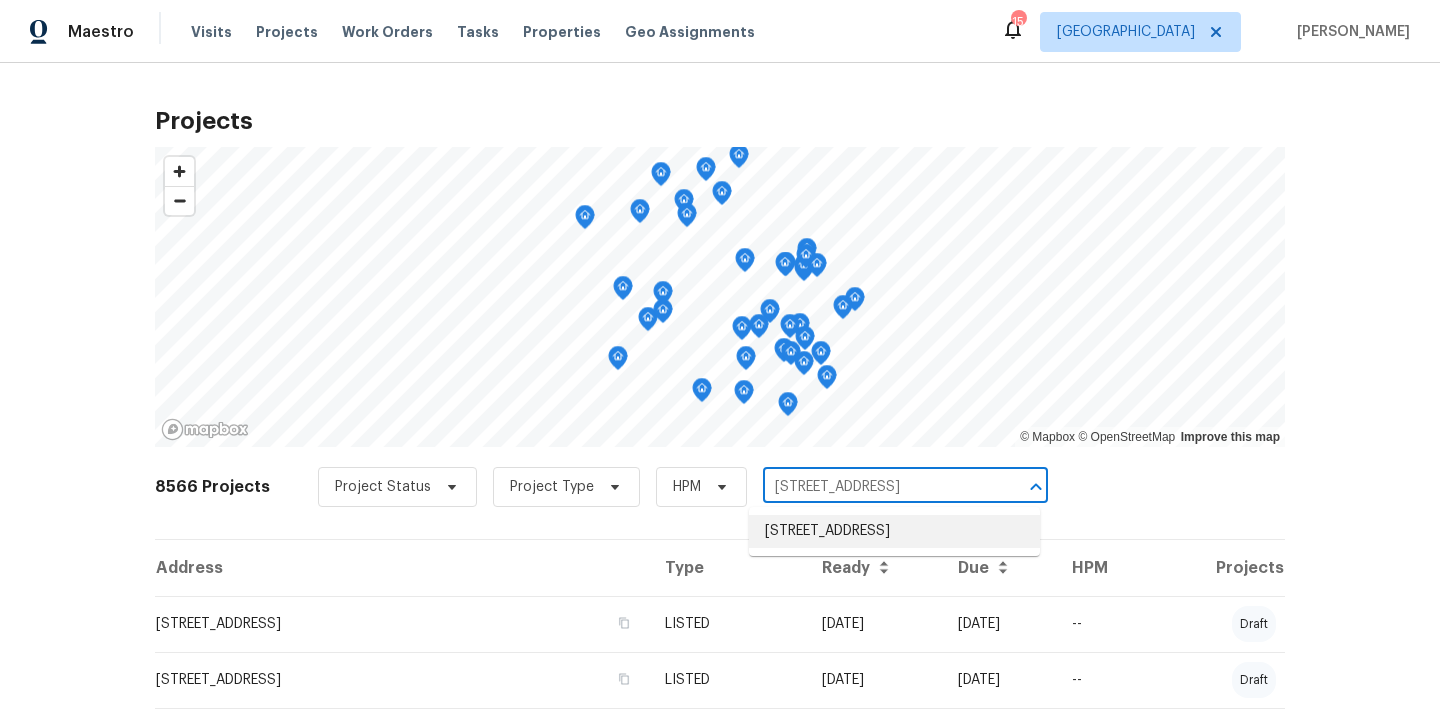 click on "[STREET_ADDRESS]" at bounding box center (894, 531) 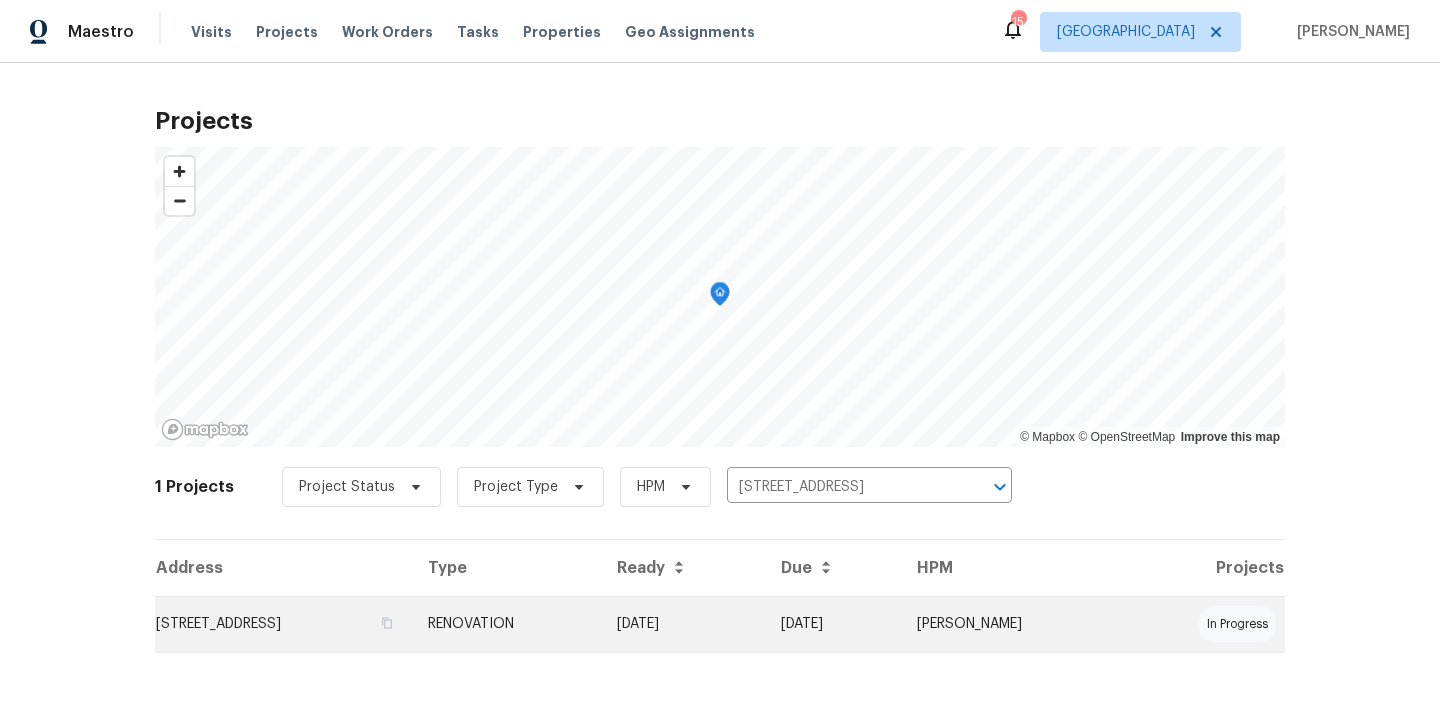 click on "RENOVATION" at bounding box center [506, 624] 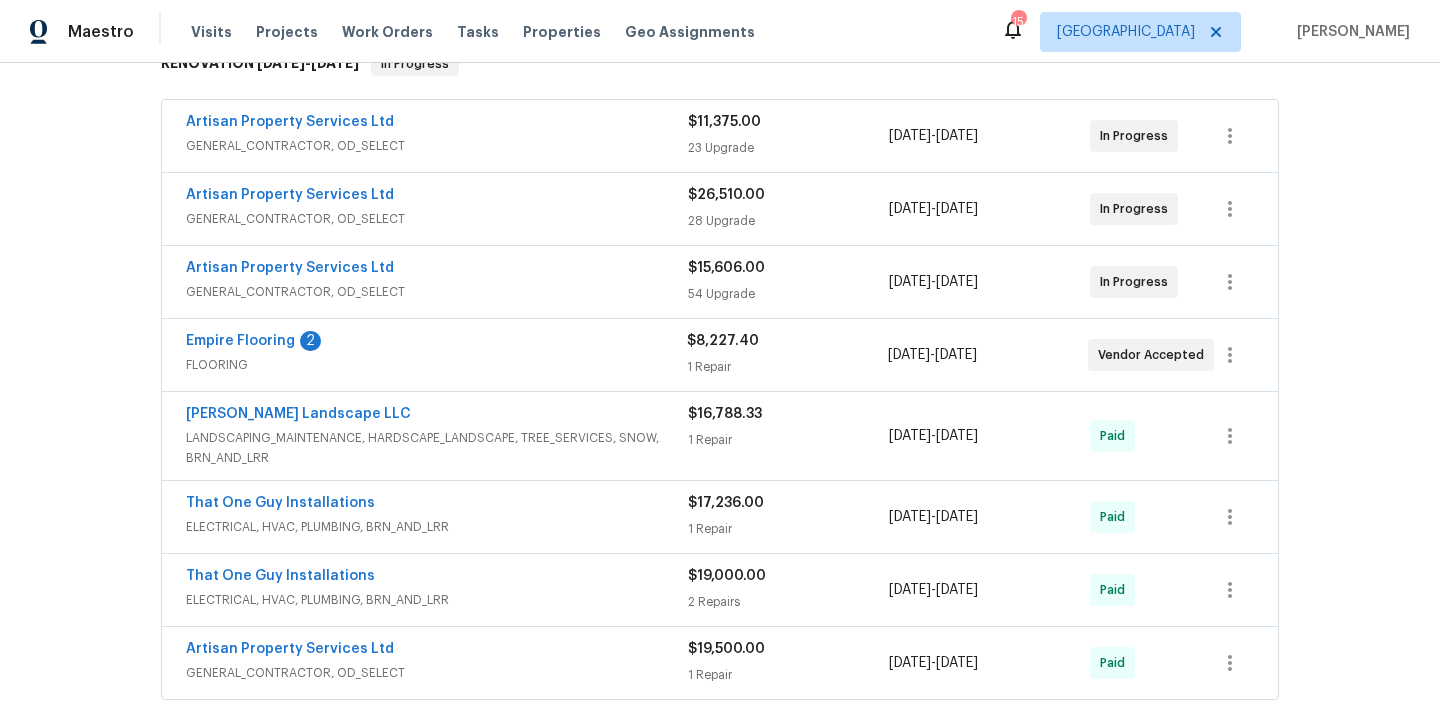 scroll, scrollTop: 370, scrollLeft: 0, axis: vertical 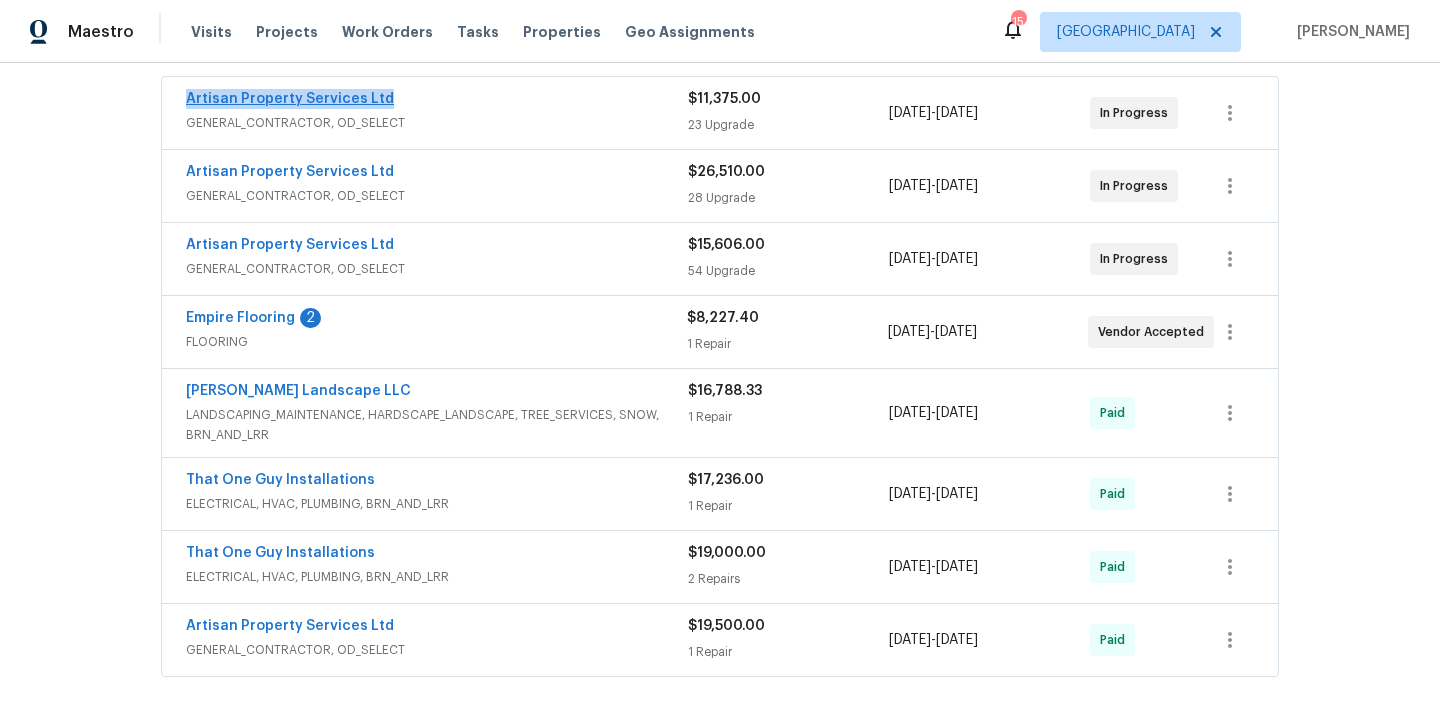drag, startPoint x: 409, startPoint y: 94, endPoint x: 191, endPoint y: 94, distance: 218 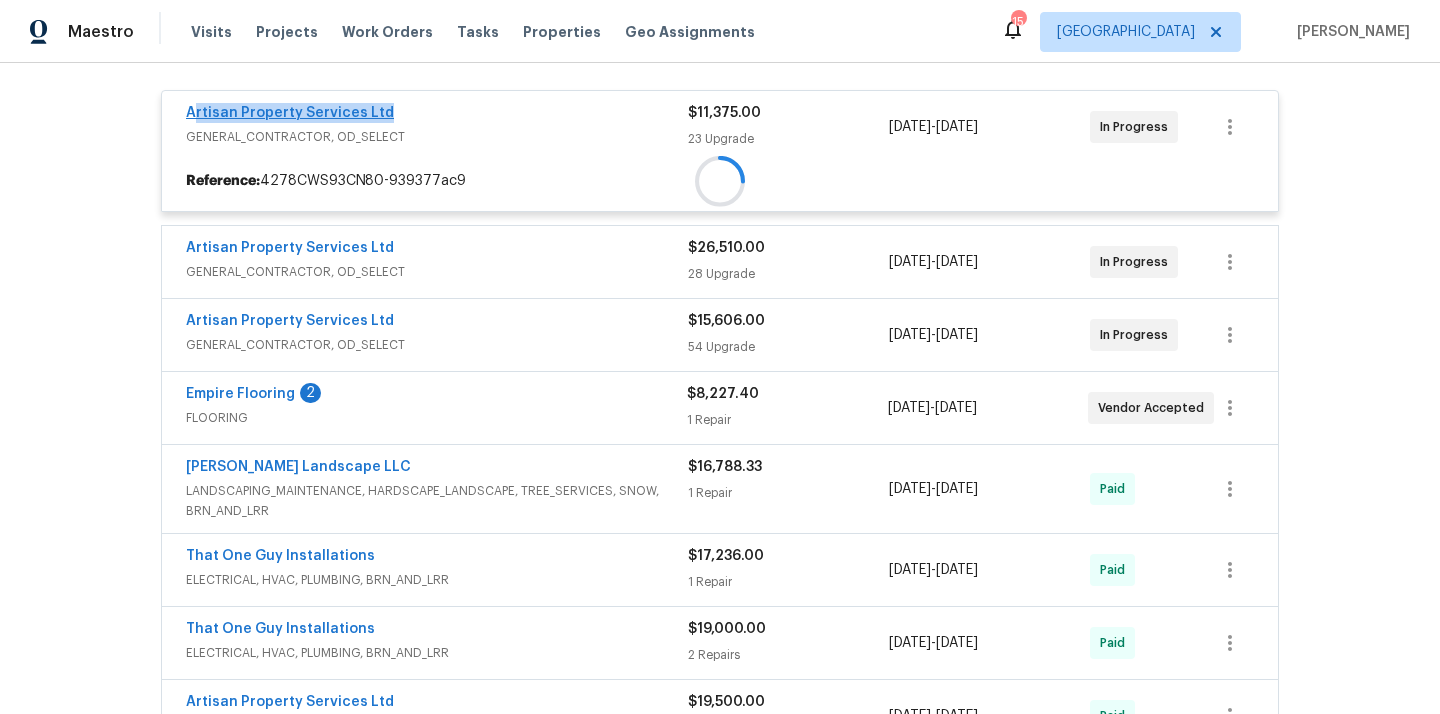 copy on "rtisan Property Services Ltd" 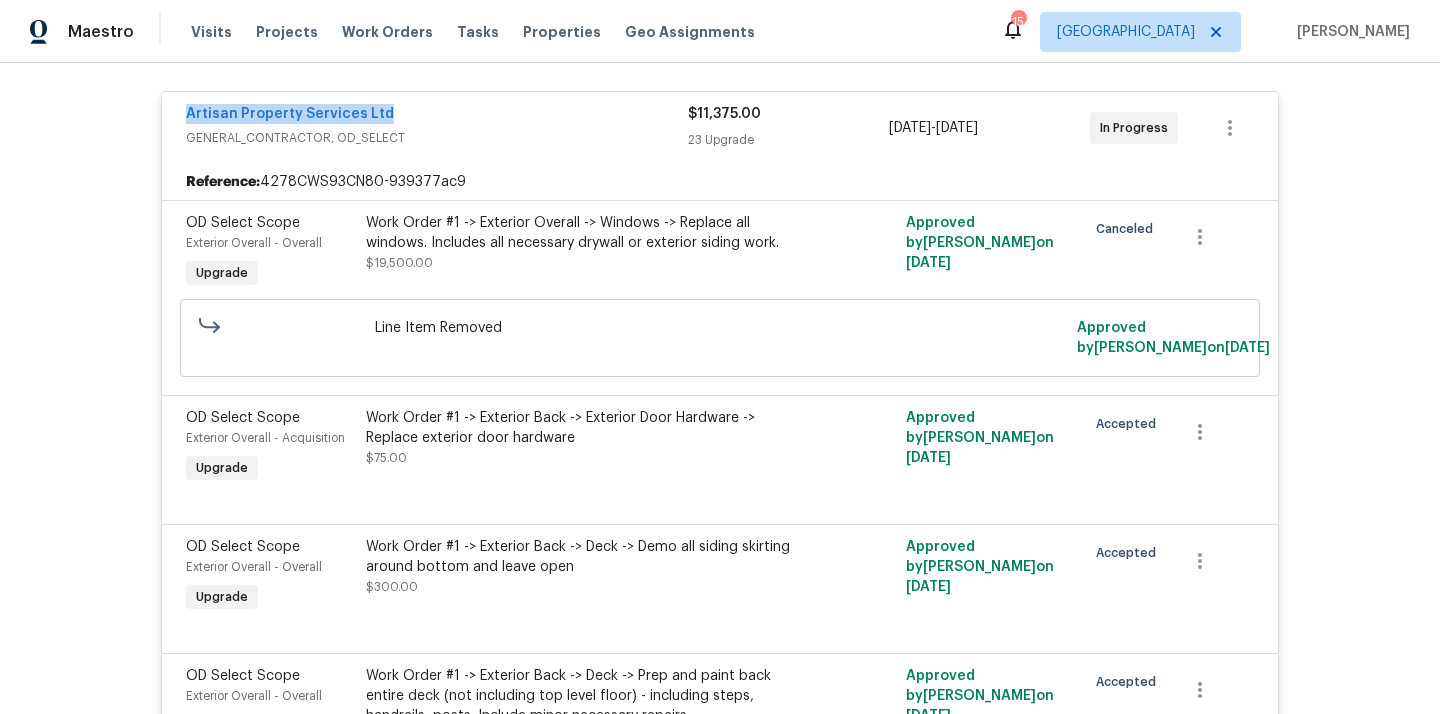 copy on "Artisan Property Services Ltd" 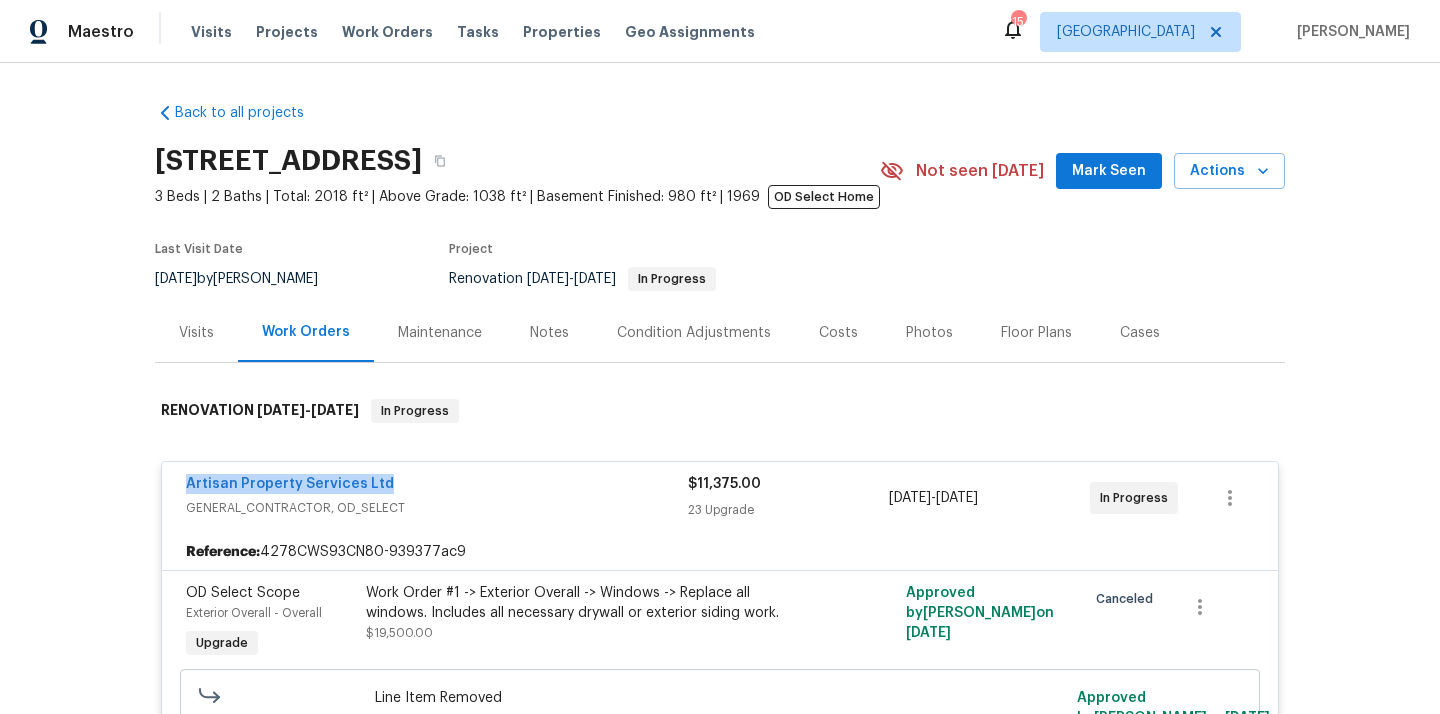 click on "Artisan Property Services Ltd" at bounding box center (437, 486) 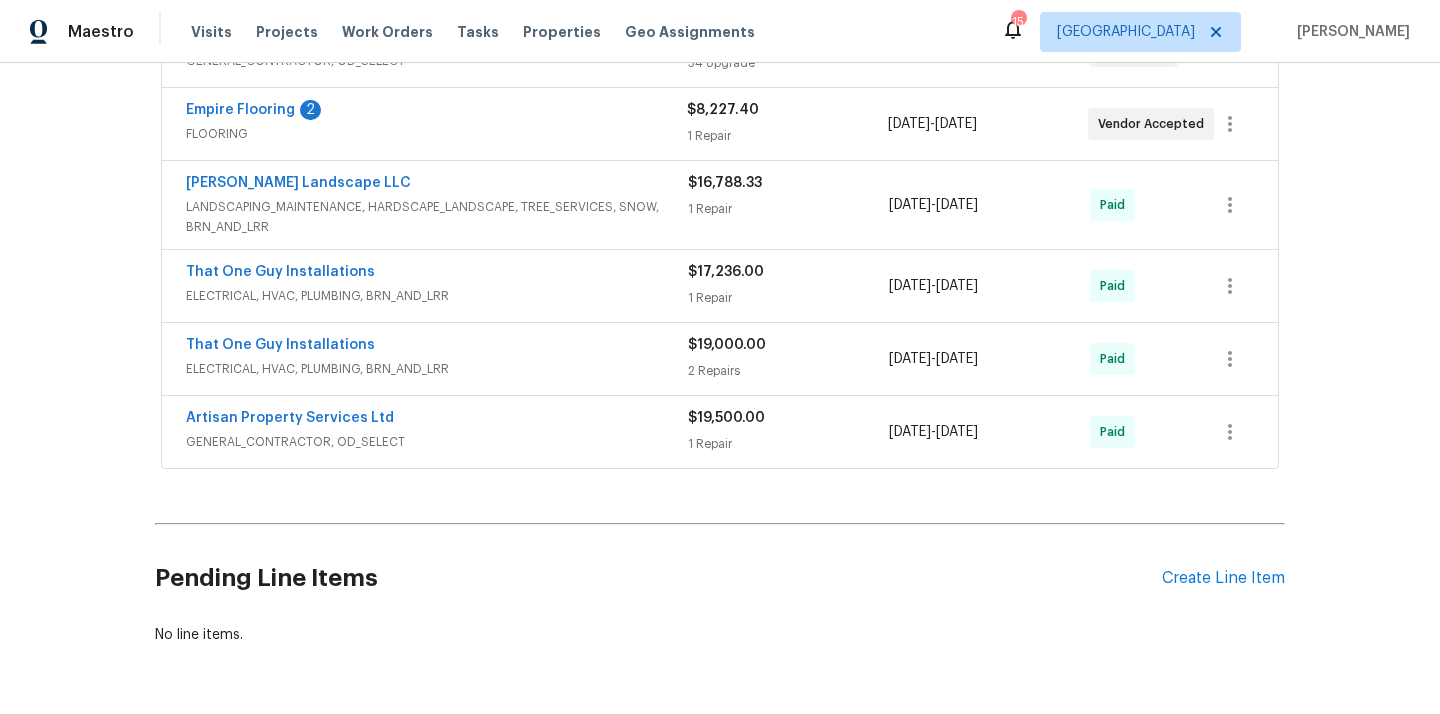 scroll, scrollTop: 645, scrollLeft: 0, axis: vertical 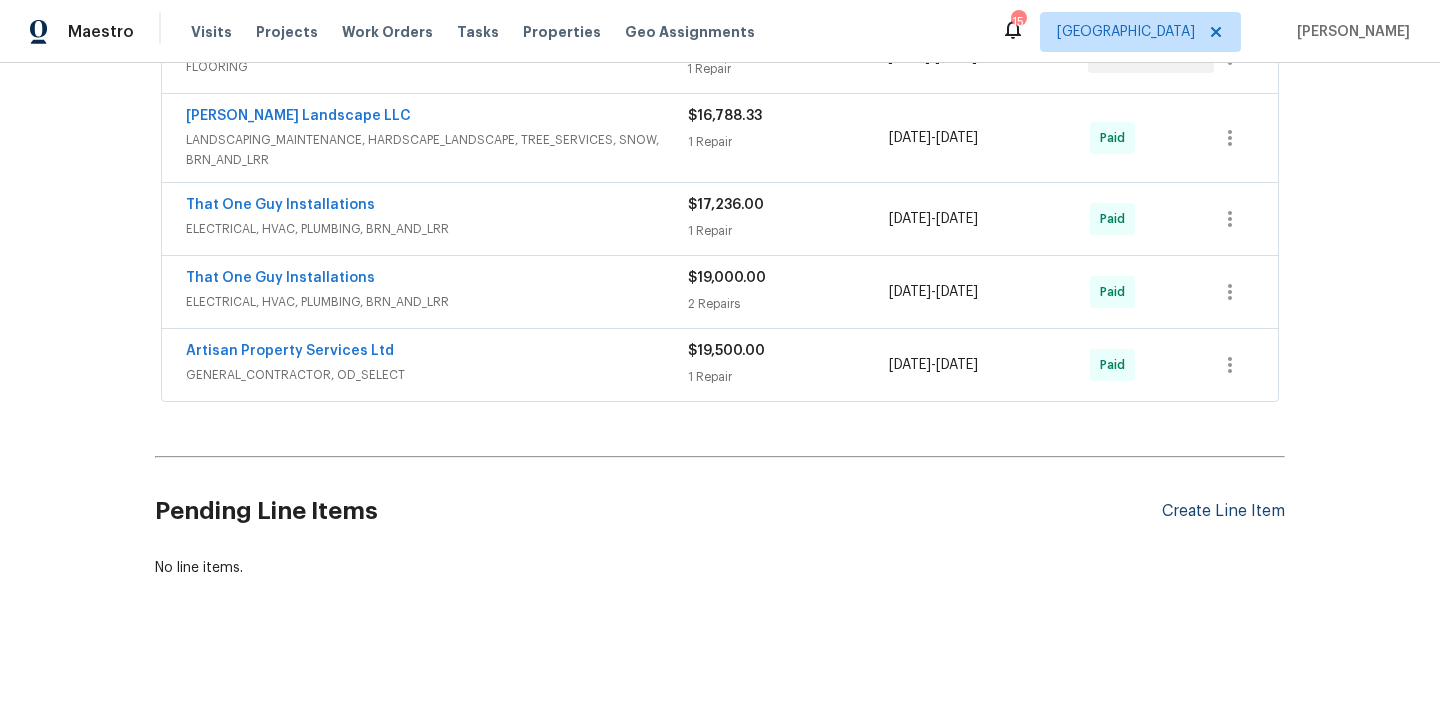 click on "Create Line Item" at bounding box center (1223, 511) 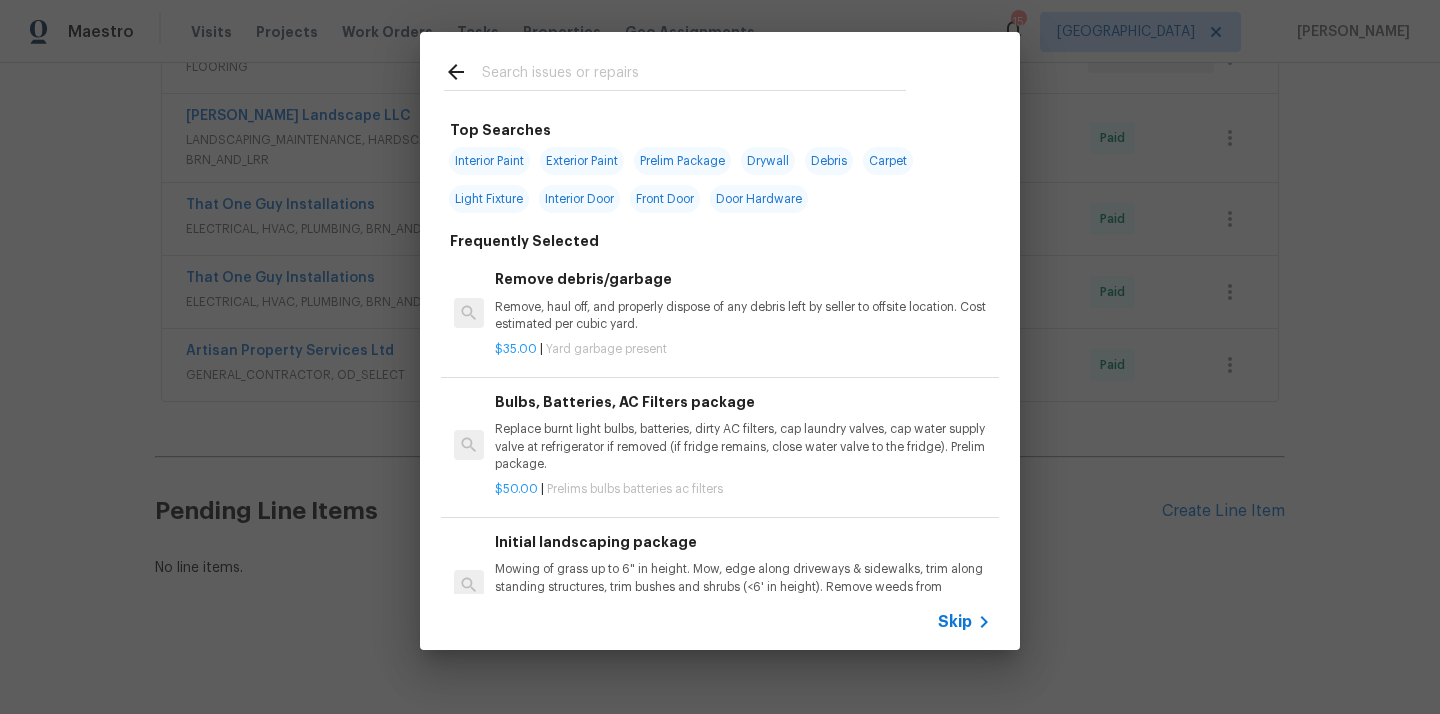 click at bounding box center (694, 75) 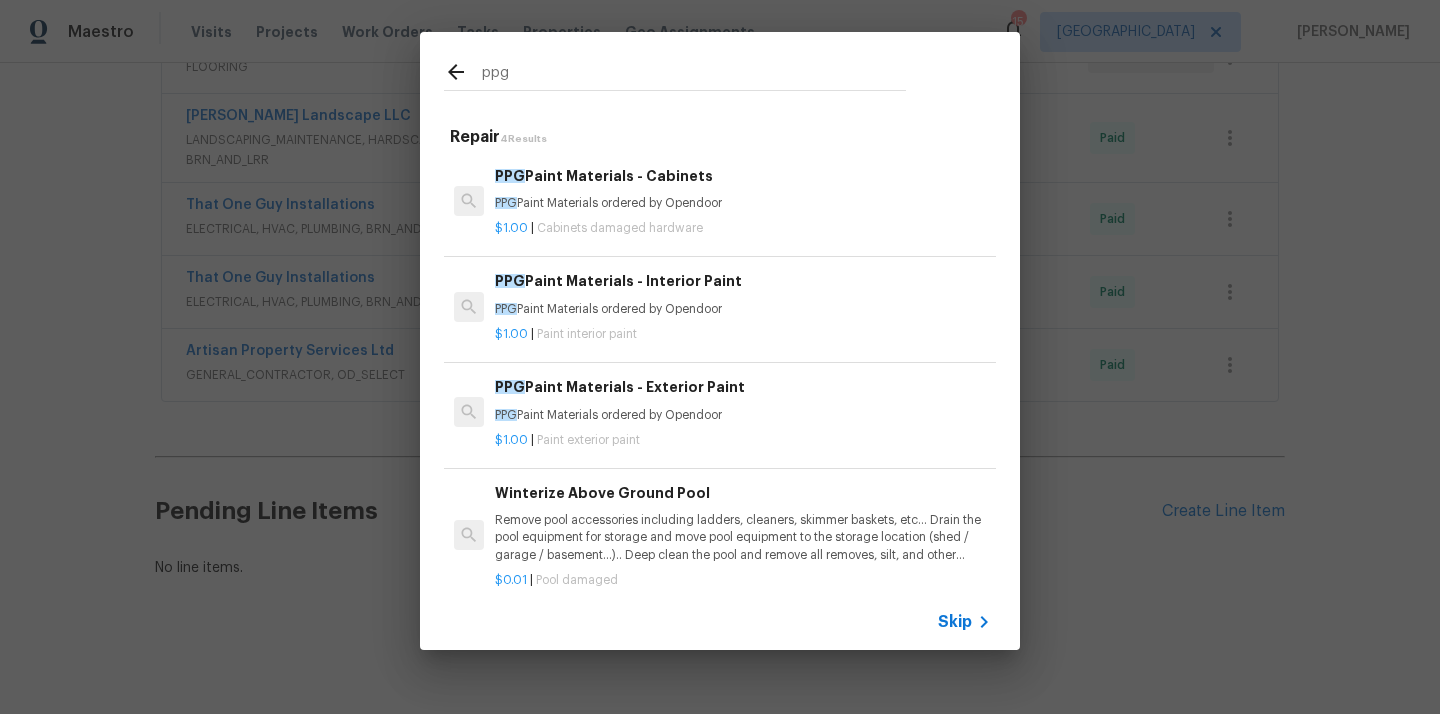 type on "ppg" 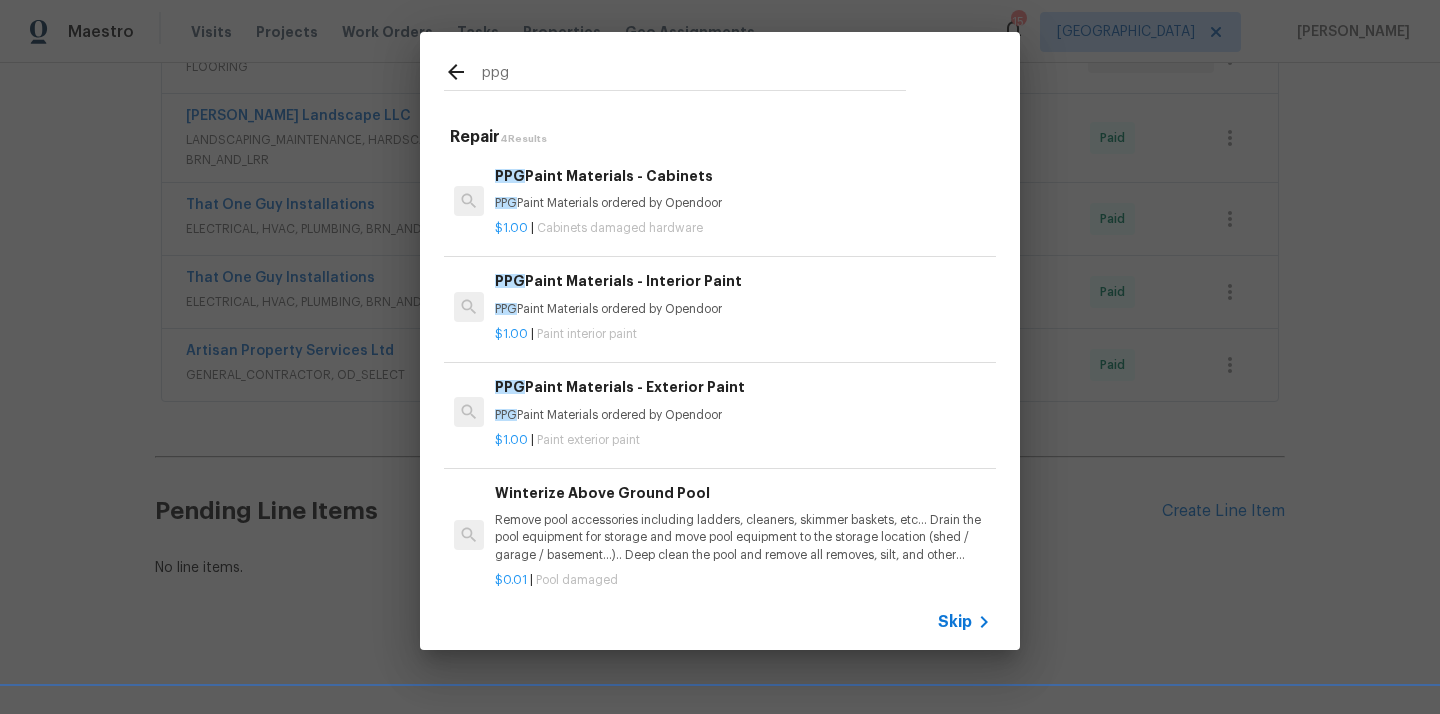 click on "PPG  Paint Materials - Exterior Paint PPG  Paint Materials ordered by Opendoor" at bounding box center [743, 400] 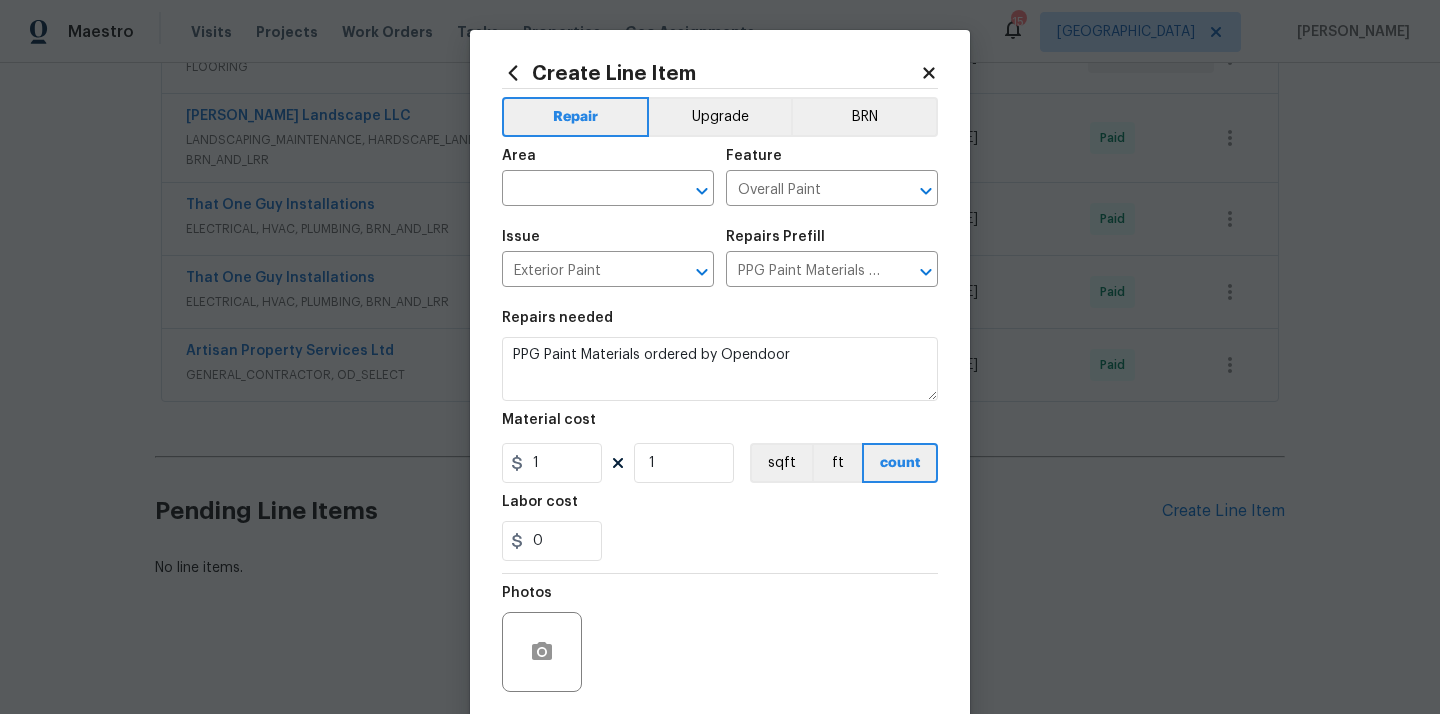 click on "Area" at bounding box center (608, 162) 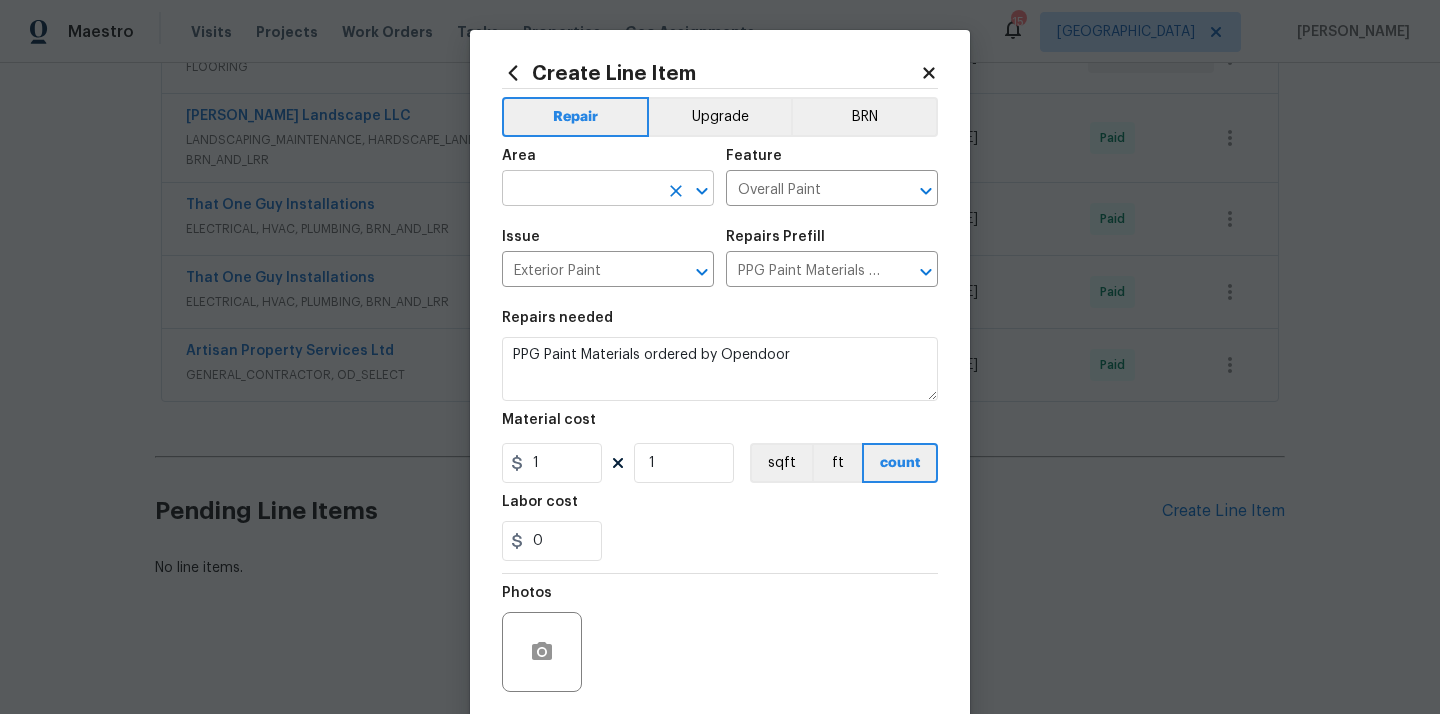 click at bounding box center [580, 190] 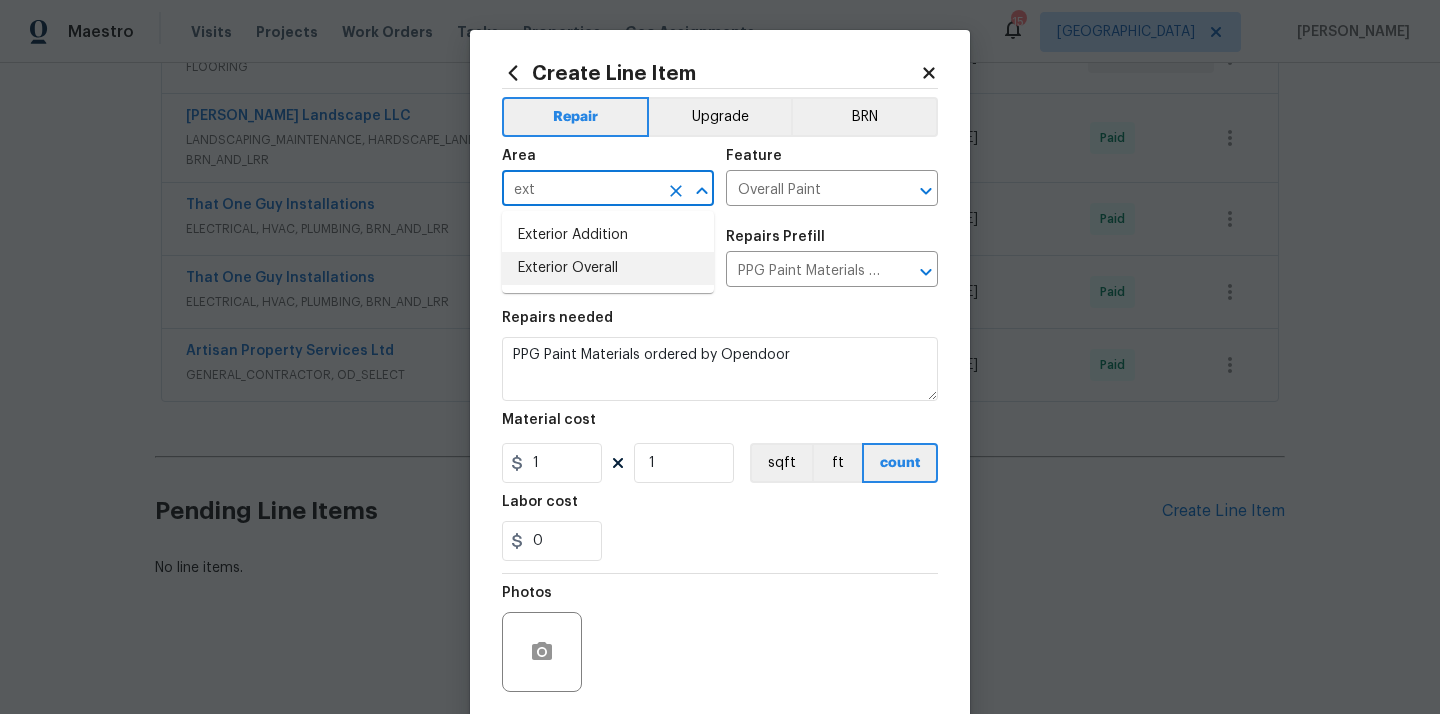 click on "Exterior Overall" at bounding box center (608, 268) 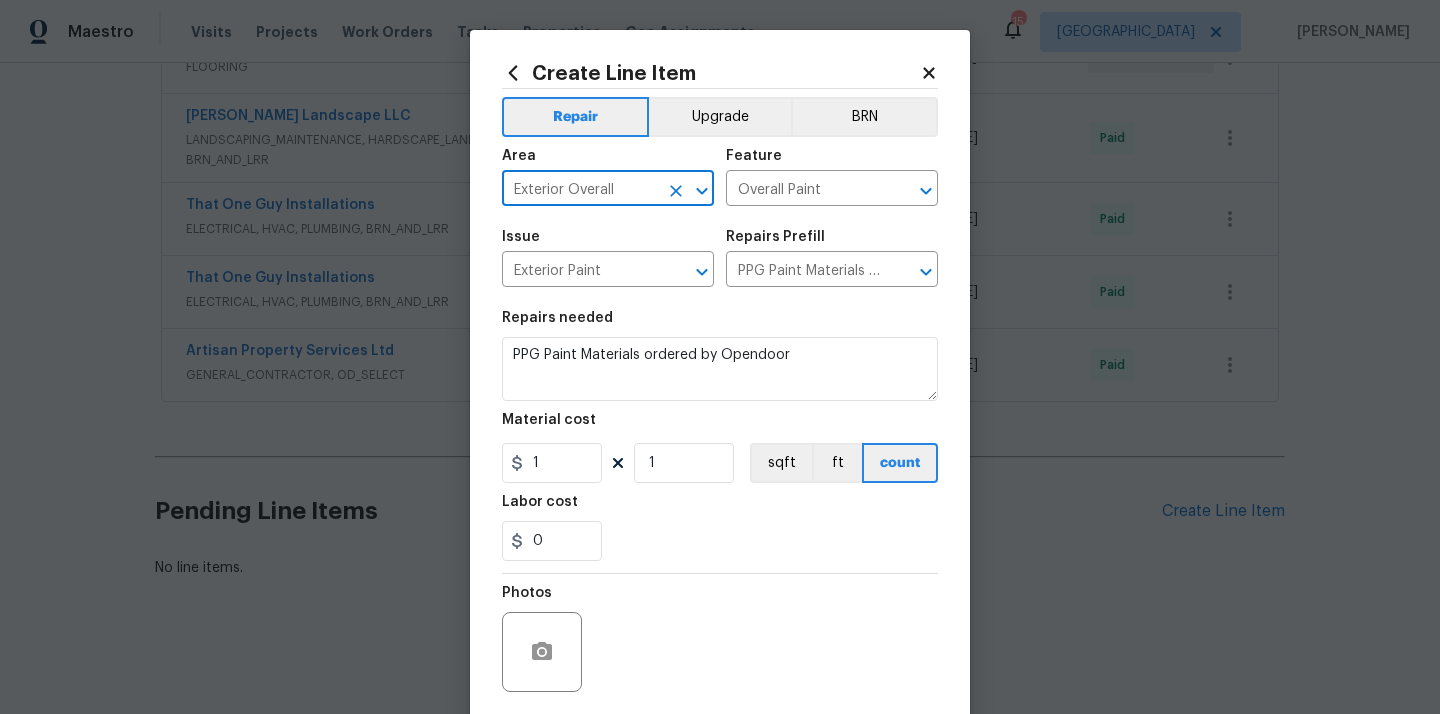 type on "Exterior Overall" 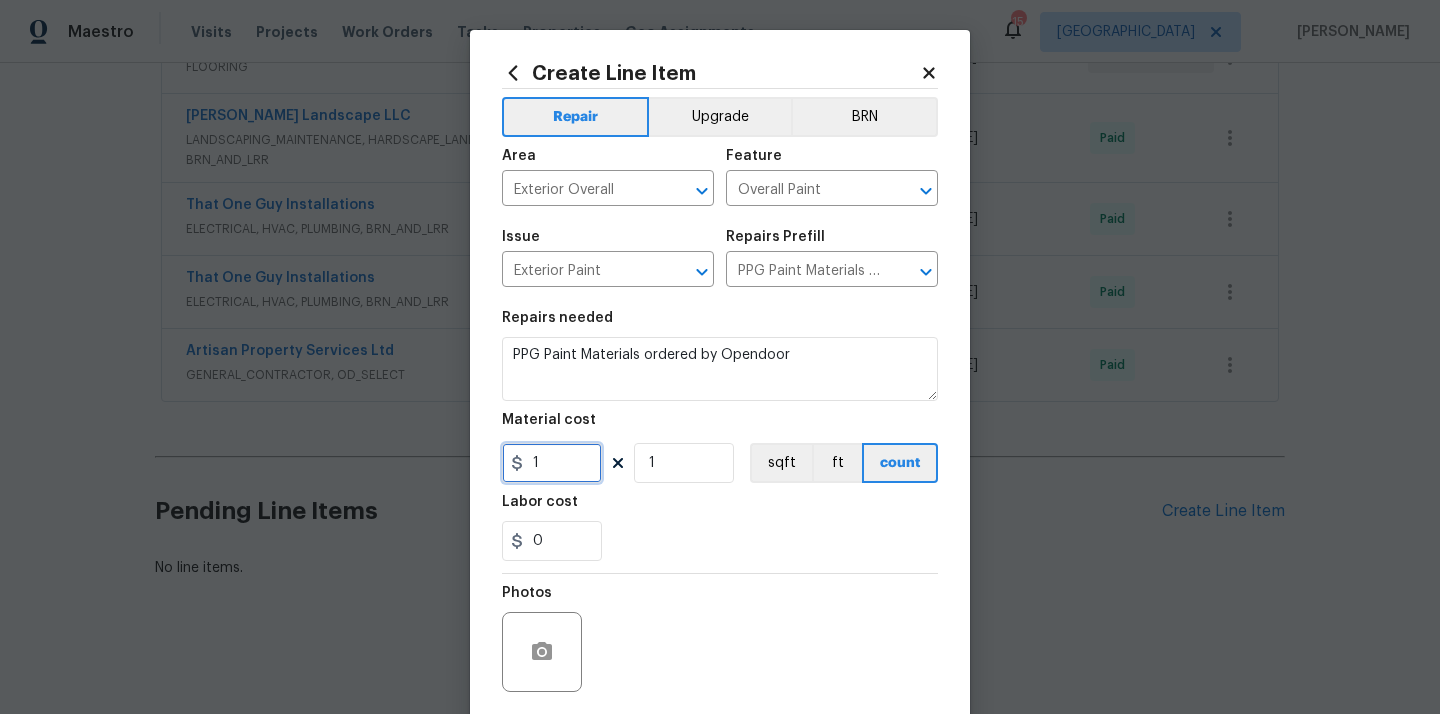 drag, startPoint x: 571, startPoint y: 461, endPoint x: 482, endPoint y: 461, distance: 89 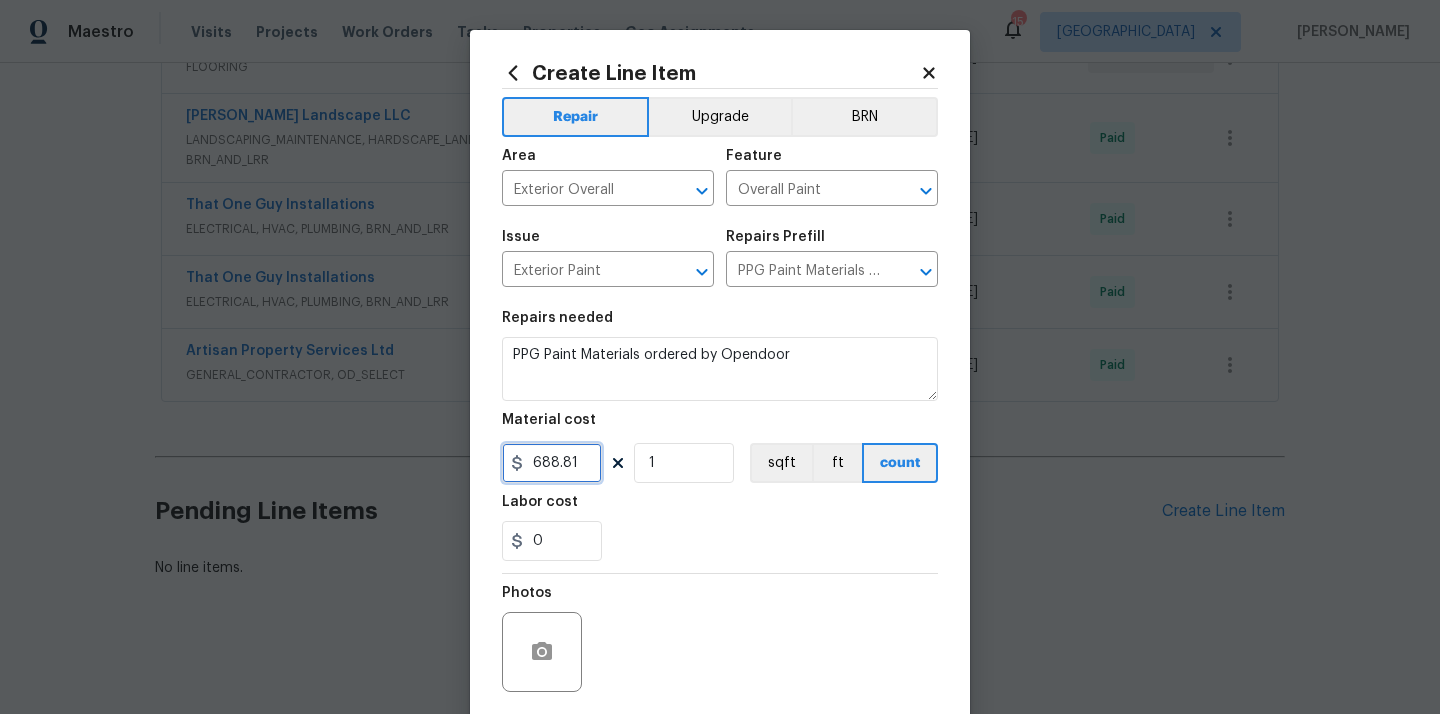 type on "688.81" 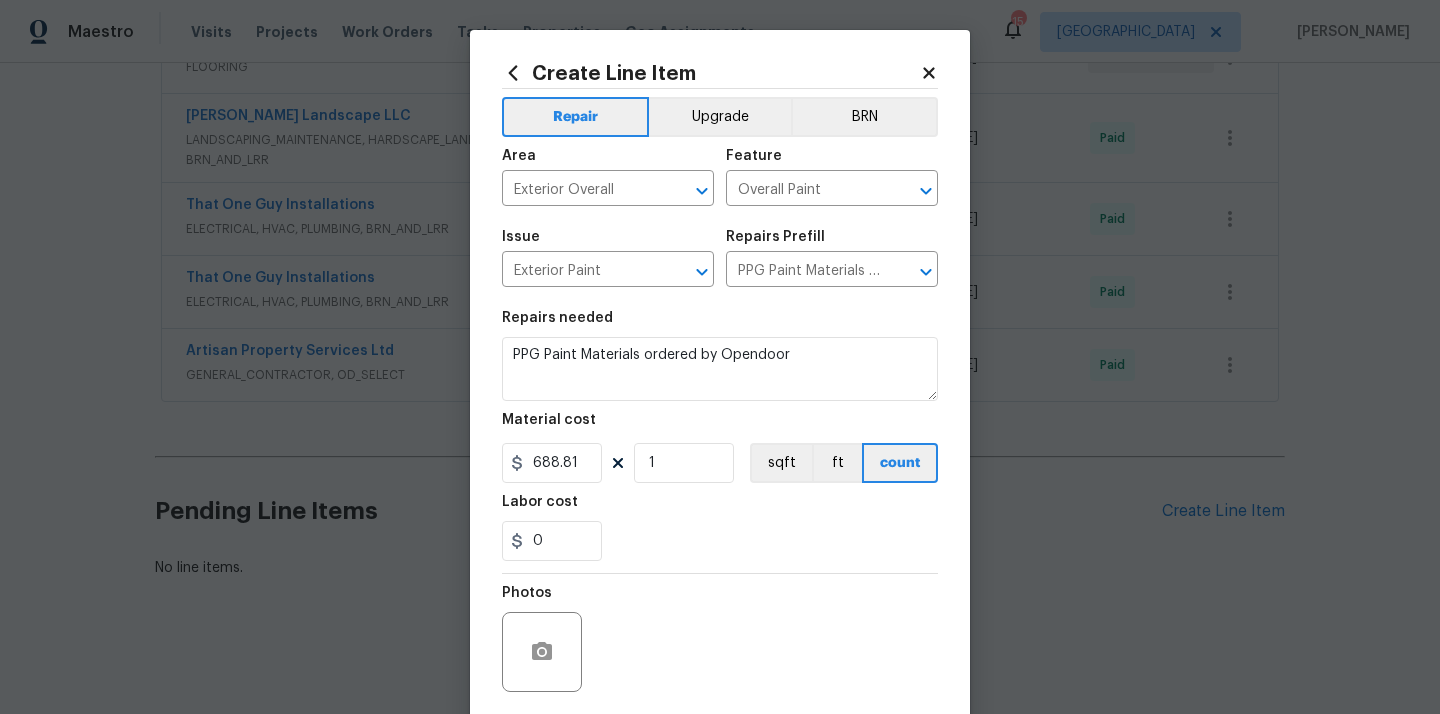 click on "Labor cost" at bounding box center (720, 508) 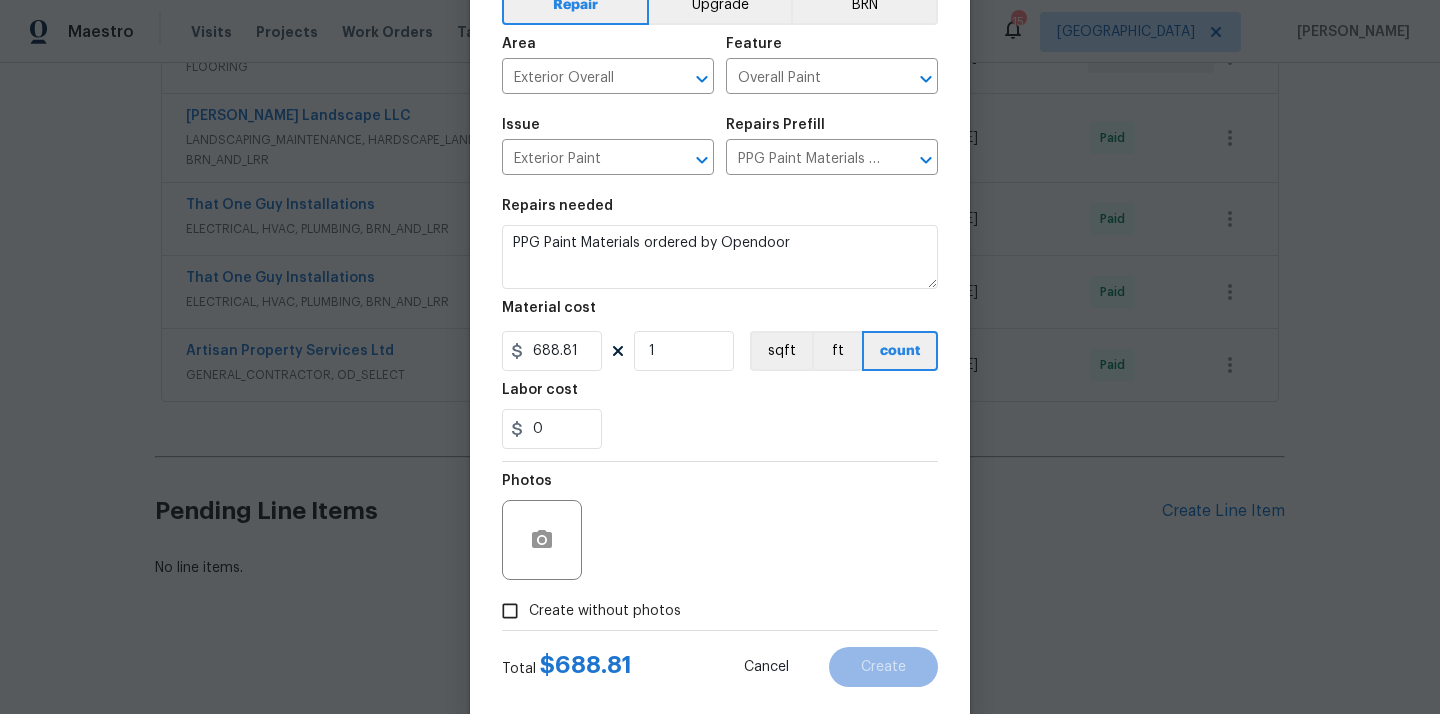 scroll, scrollTop: 148, scrollLeft: 0, axis: vertical 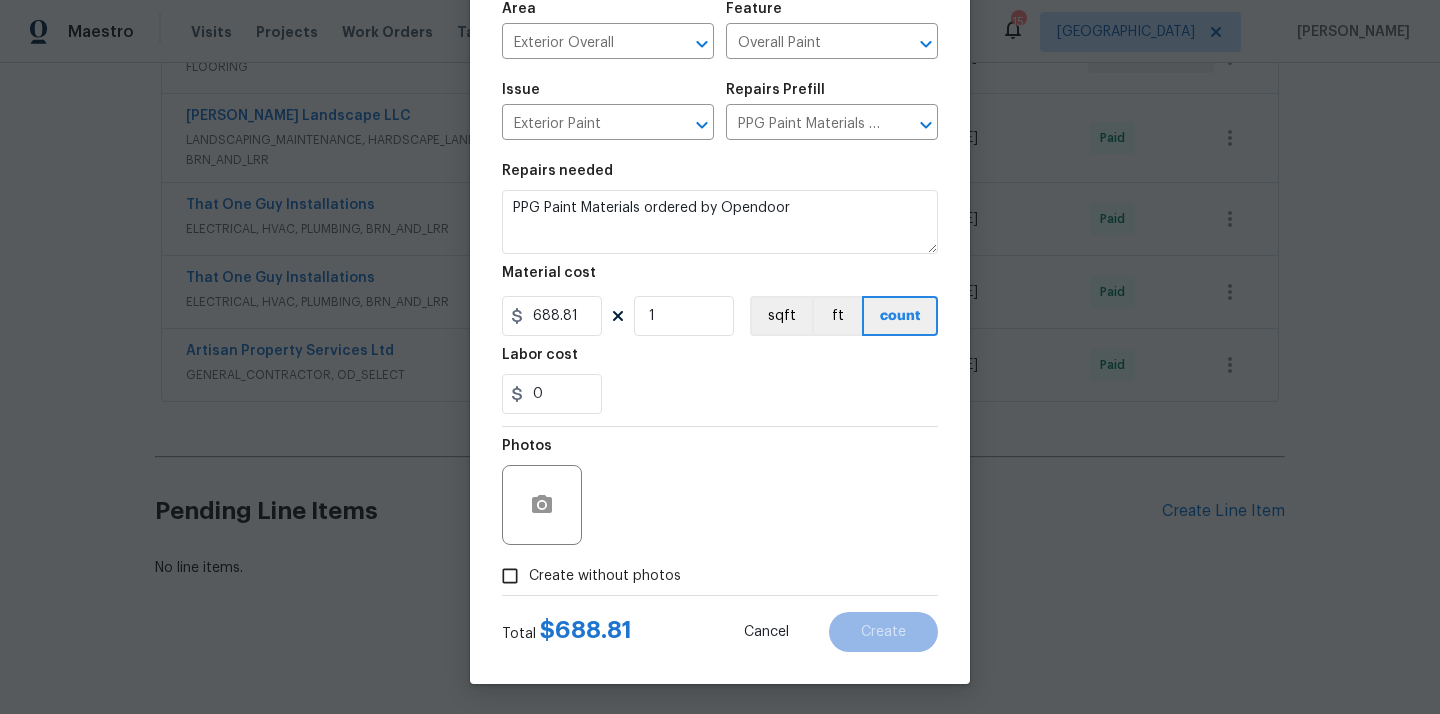 click on "Create without photos" at bounding box center [605, 576] 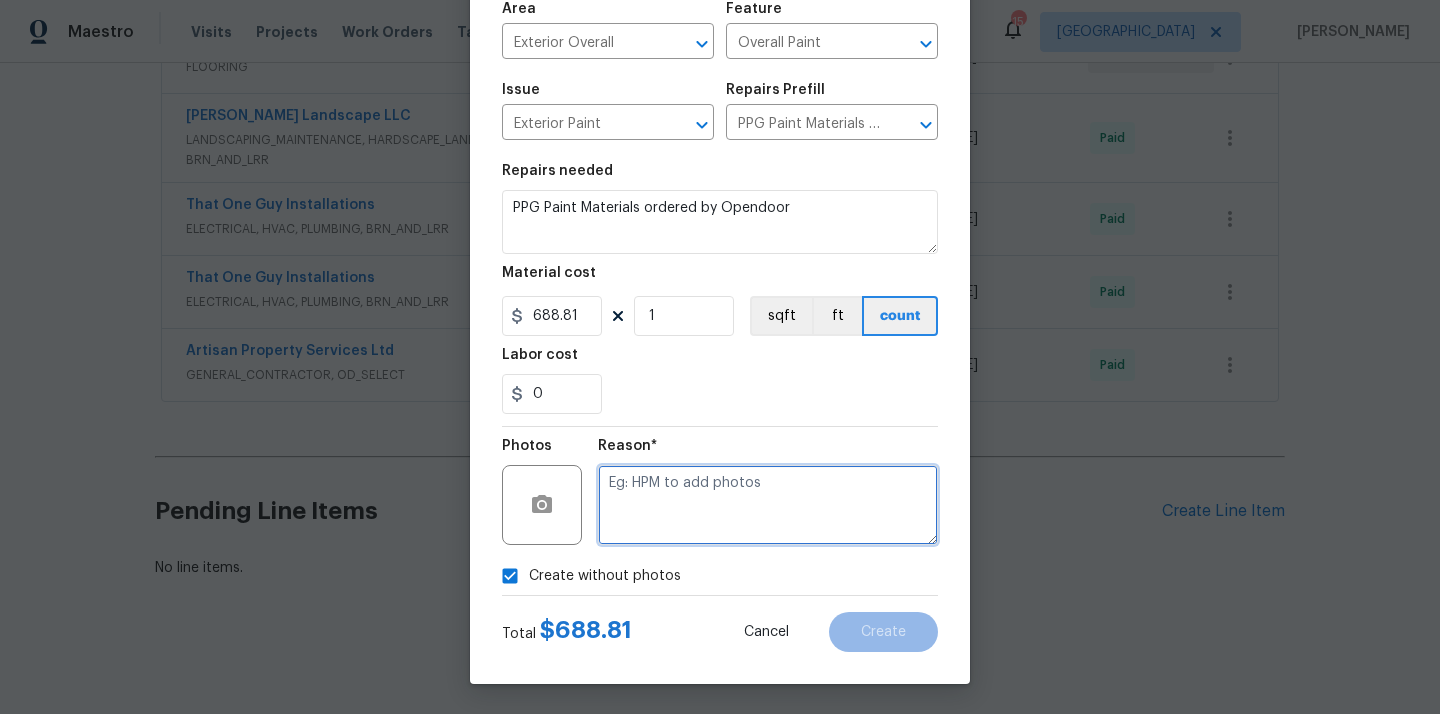 click at bounding box center (768, 505) 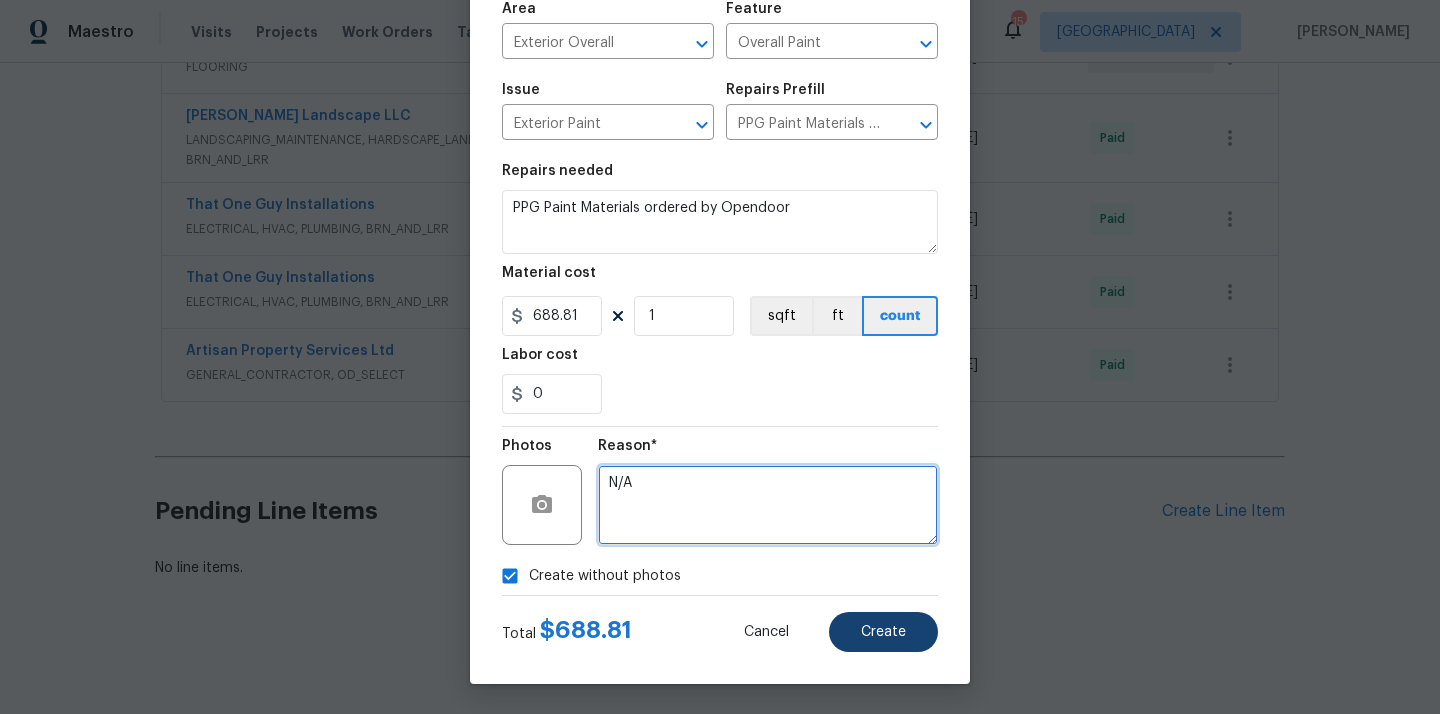 type on "N/A" 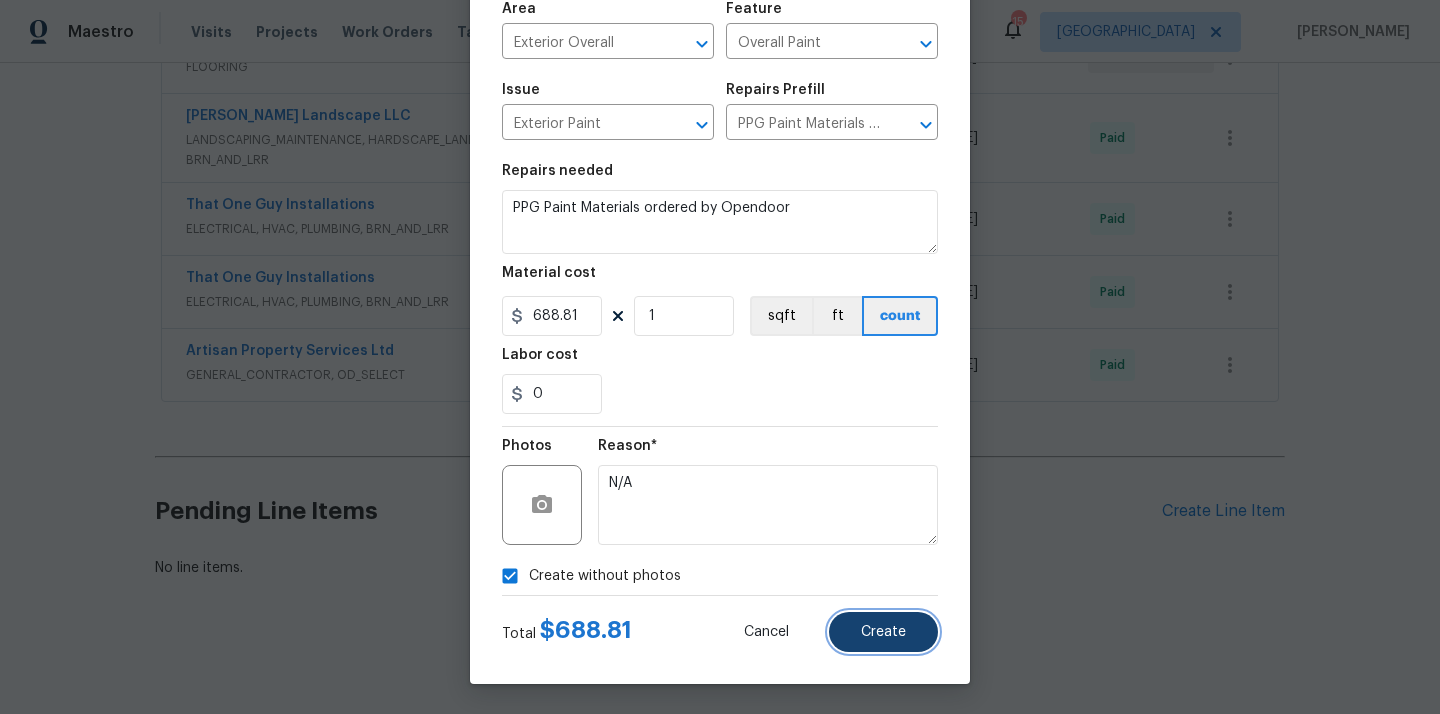 click on "Create" at bounding box center [883, 632] 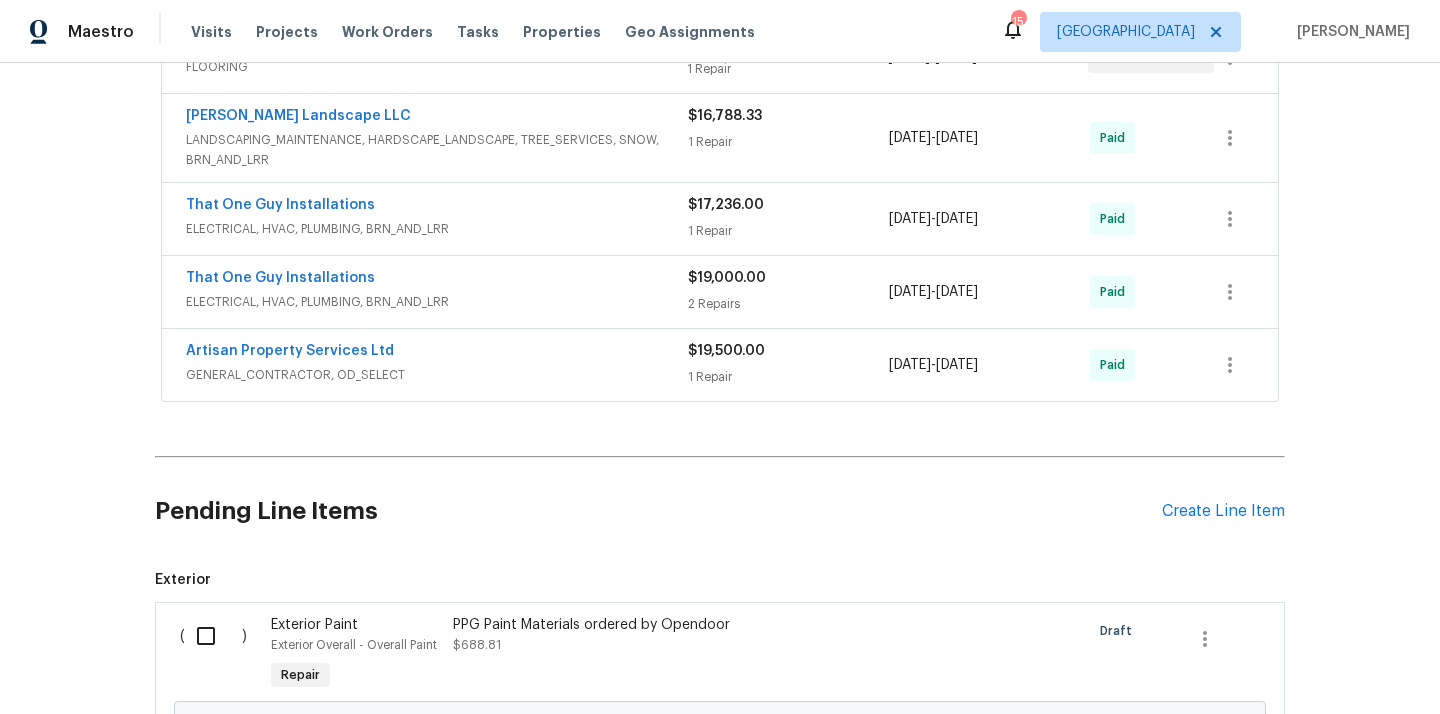 scroll, scrollTop: 874, scrollLeft: 0, axis: vertical 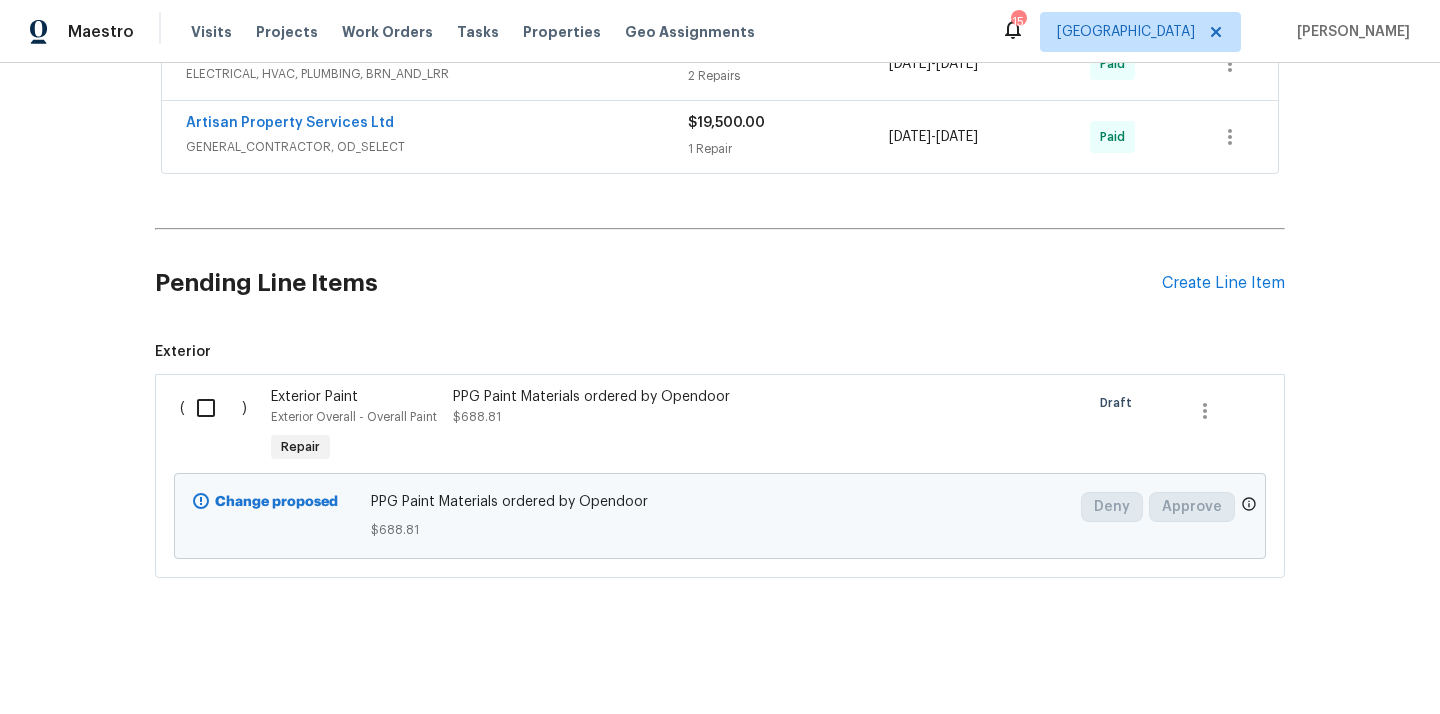 click at bounding box center (213, 408) 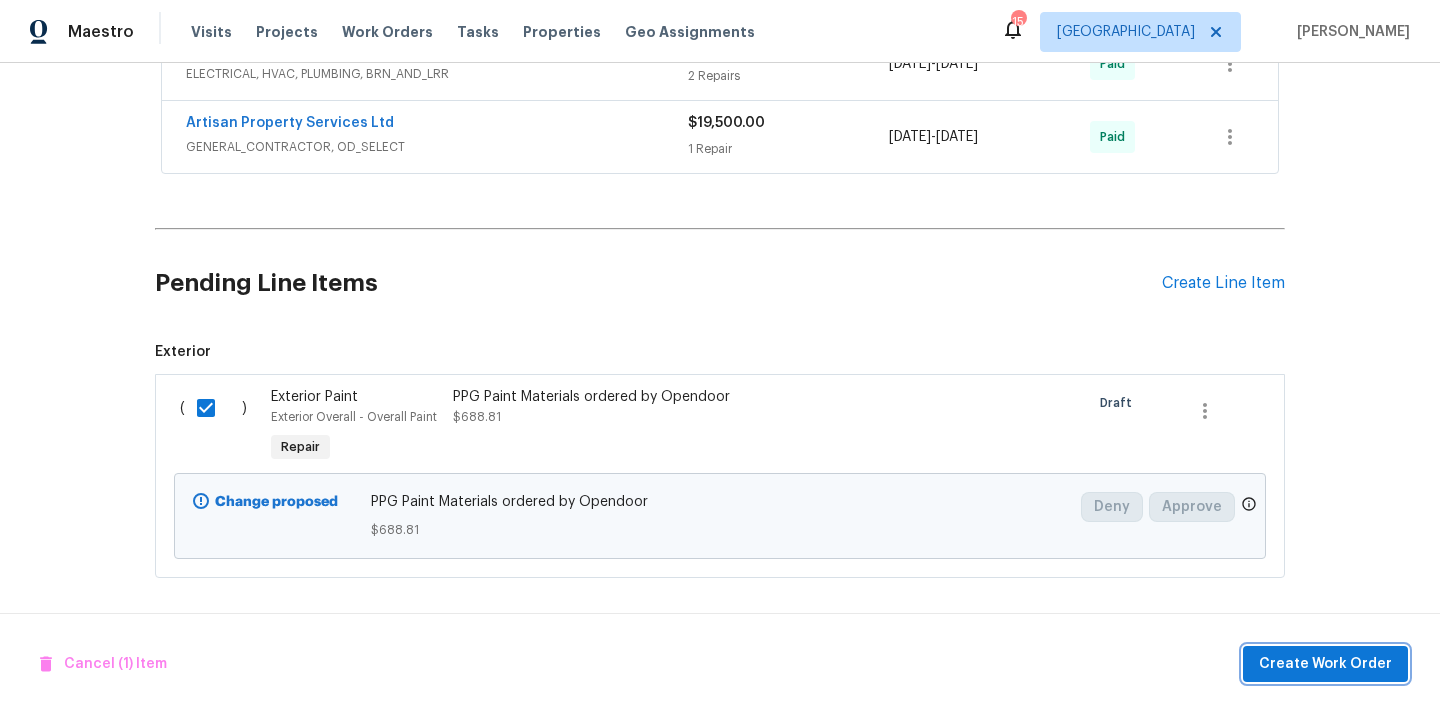 click on "Create Work Order" at bounding box center (1325, 664) 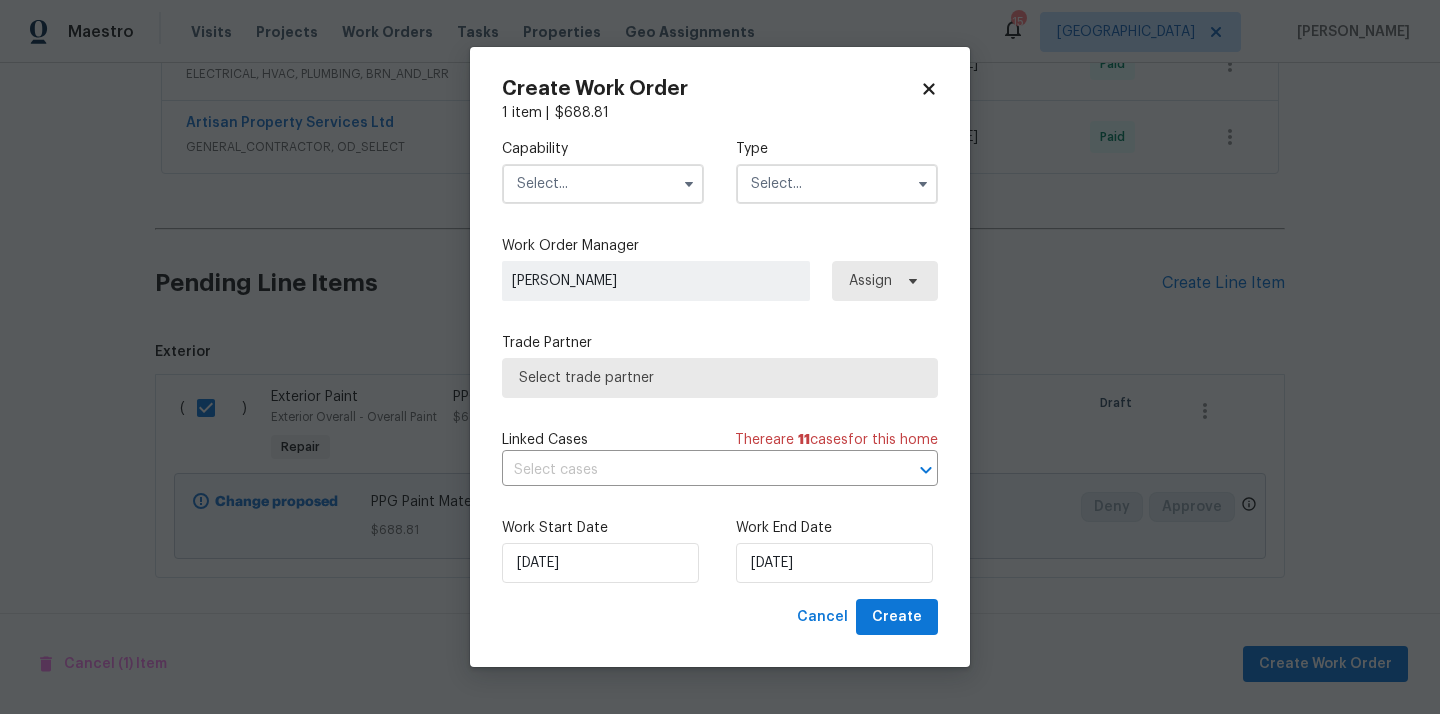 click at bounding box center [603, 184] 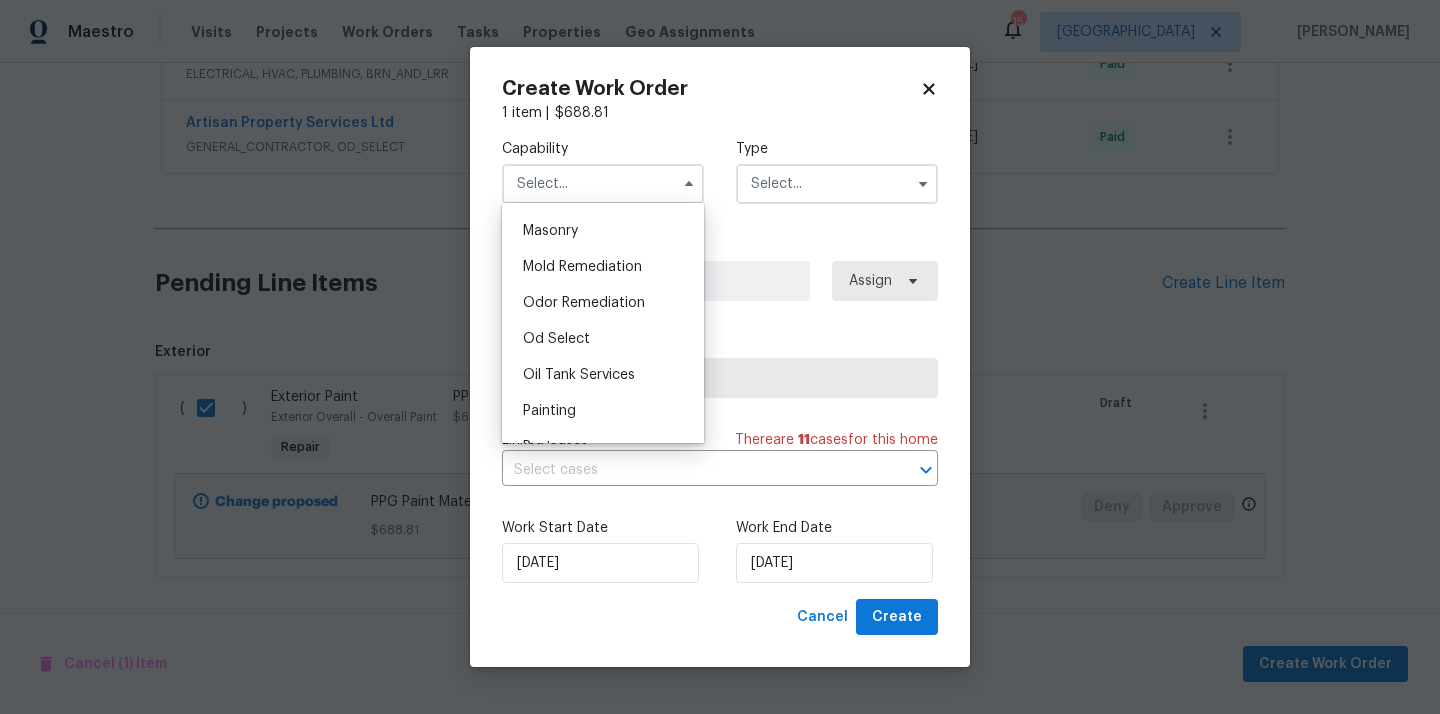 scroll, scrollTop: 1579, scrollLeft: 0, axis: vertical 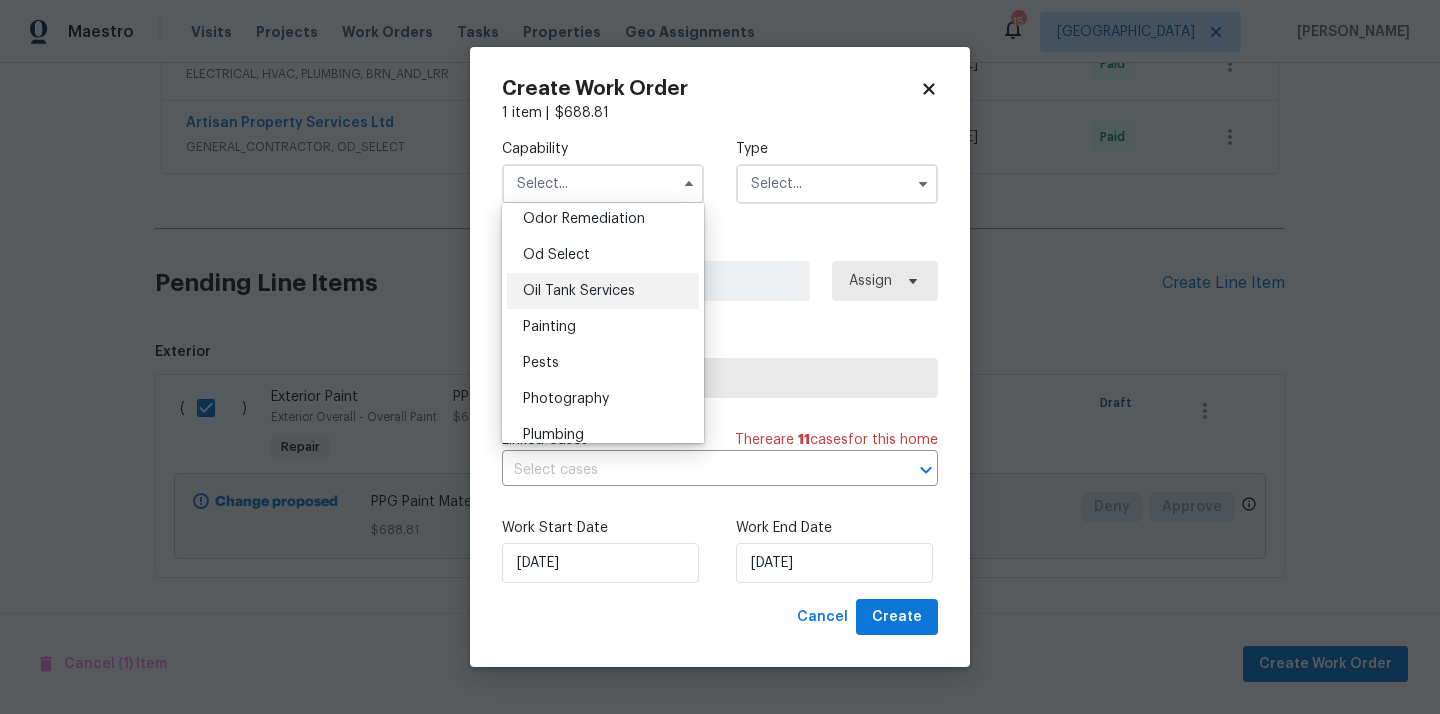 click on "Oil Tank Services" at bounding box center [603, 291] 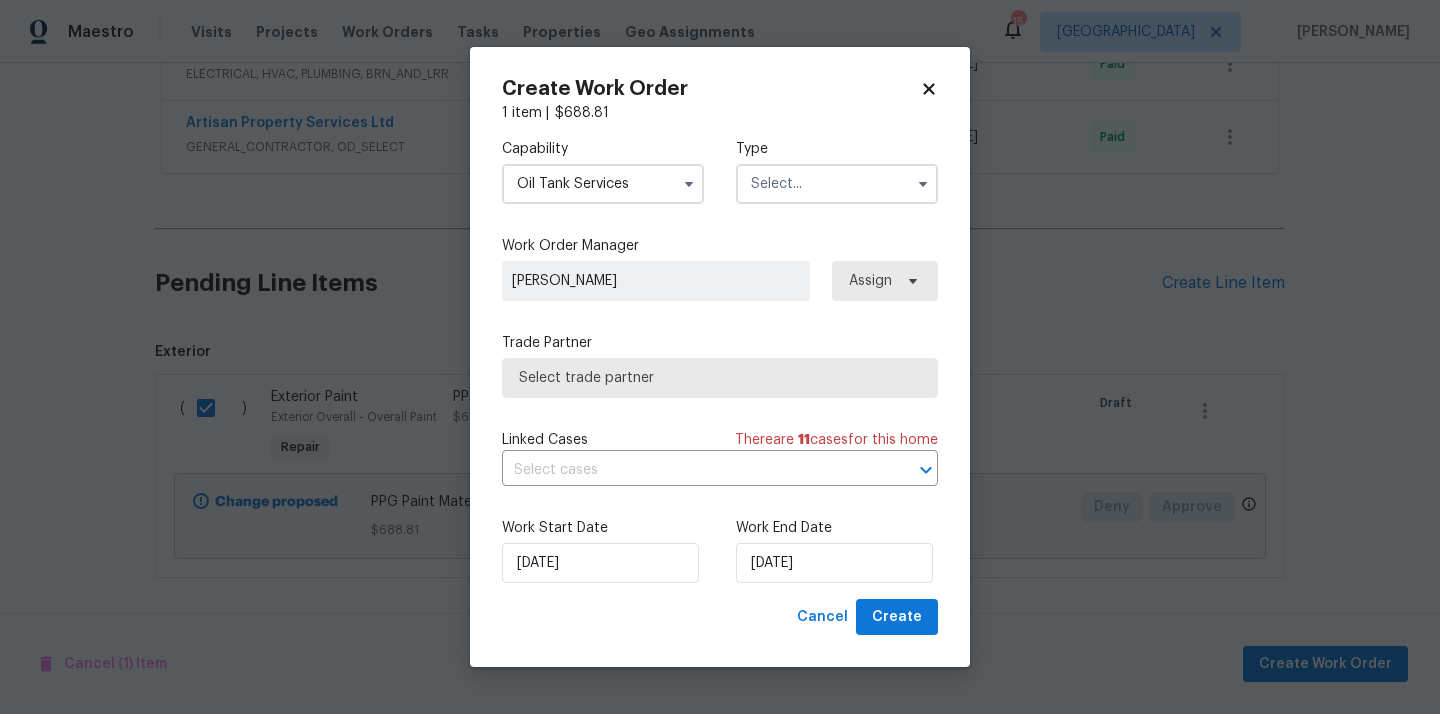 click on "Oil Tank Services" at bounding box center [603, 184] 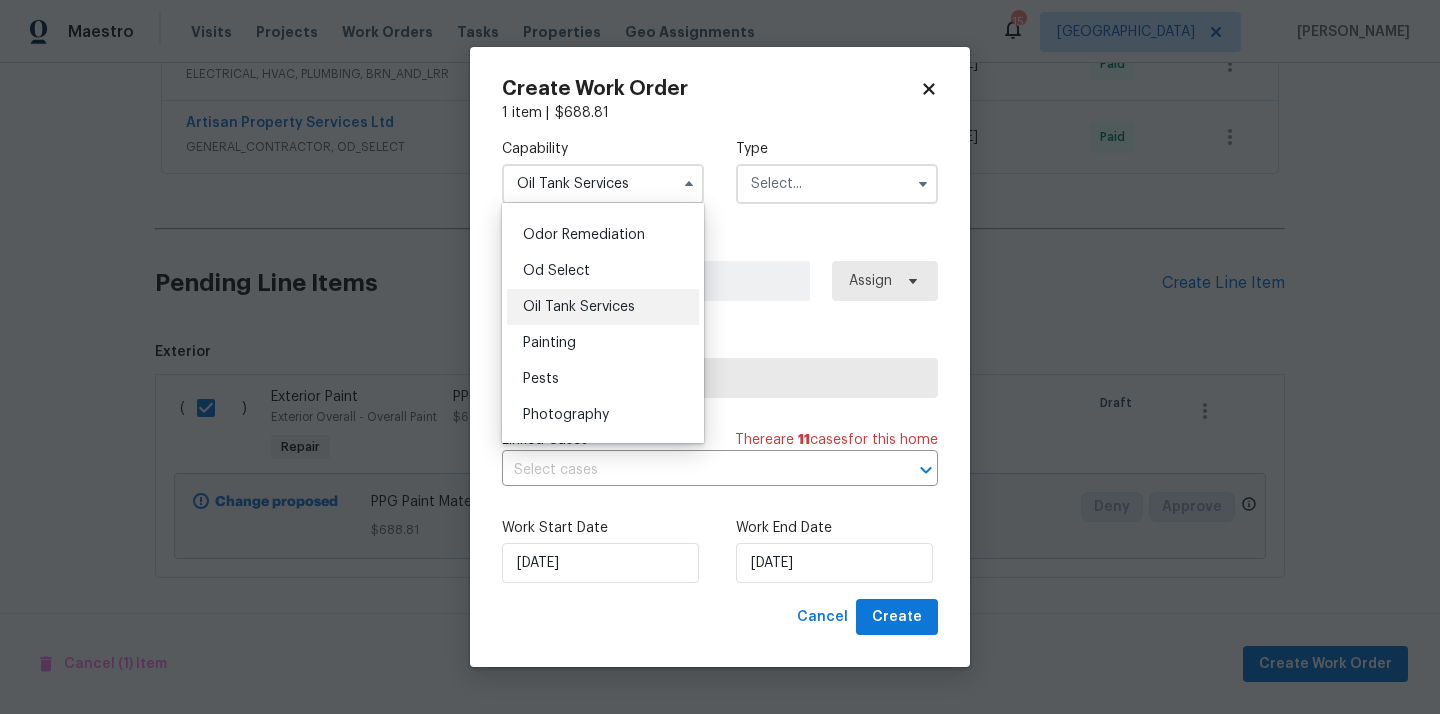scroll, scrollTop: 1567, scrollLeft: 0, axis: vertical 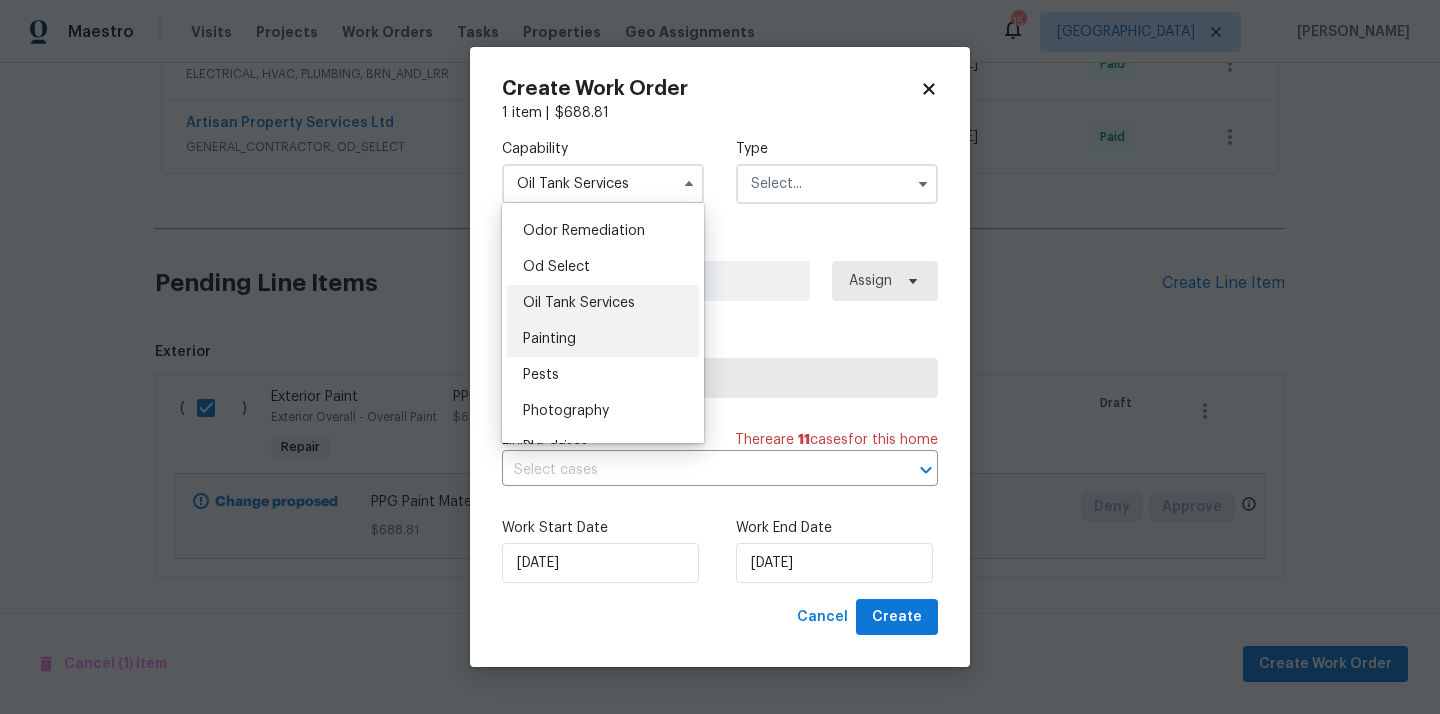 click on "Painting" at bounding box center [603, 339] 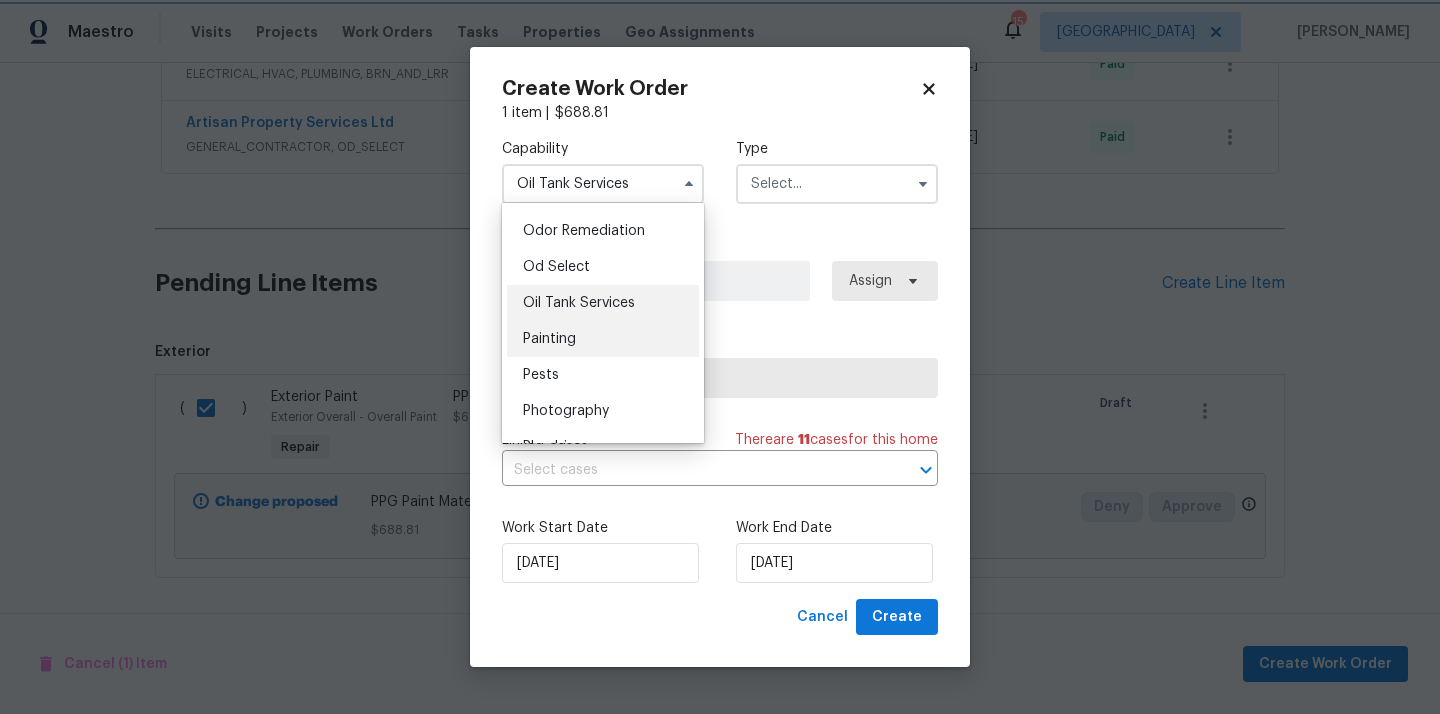 type on "Painting" 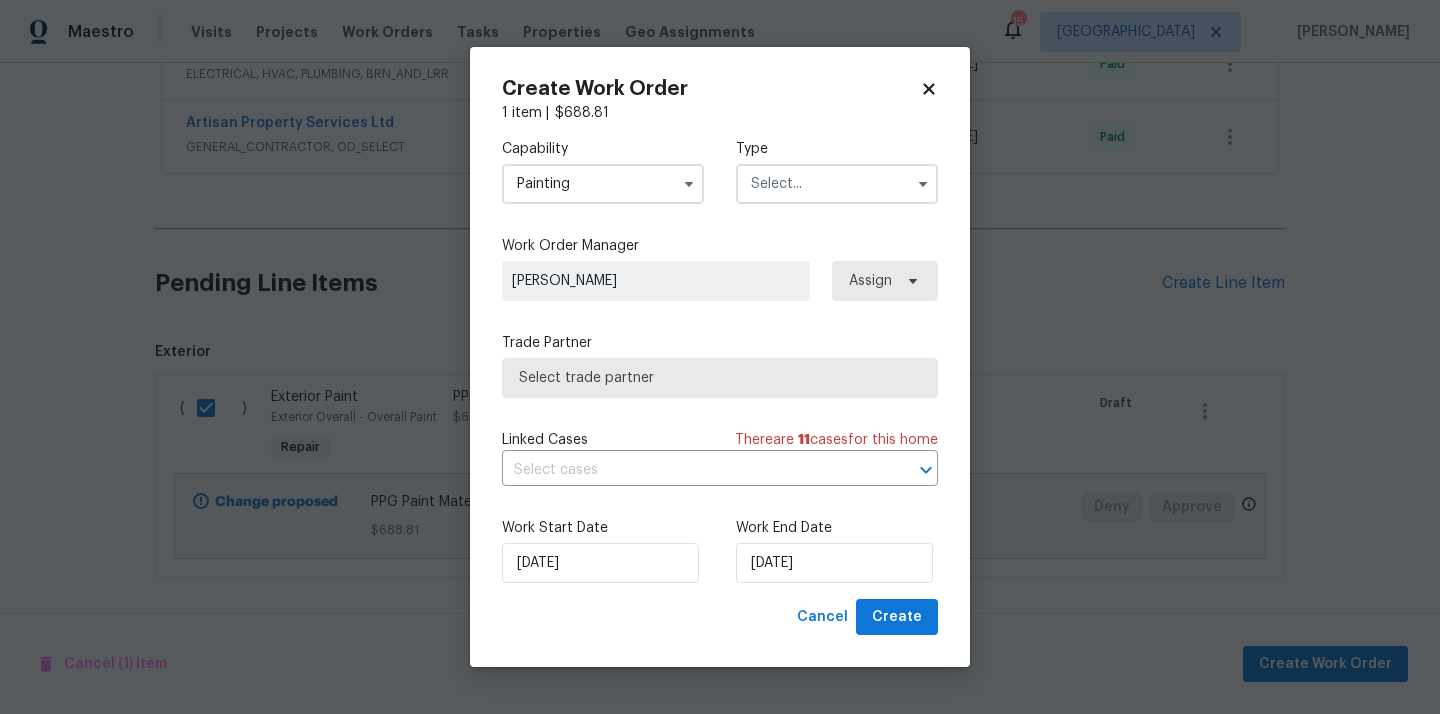 click on "Capability   Painting Type" at bounding box center [720, 171] 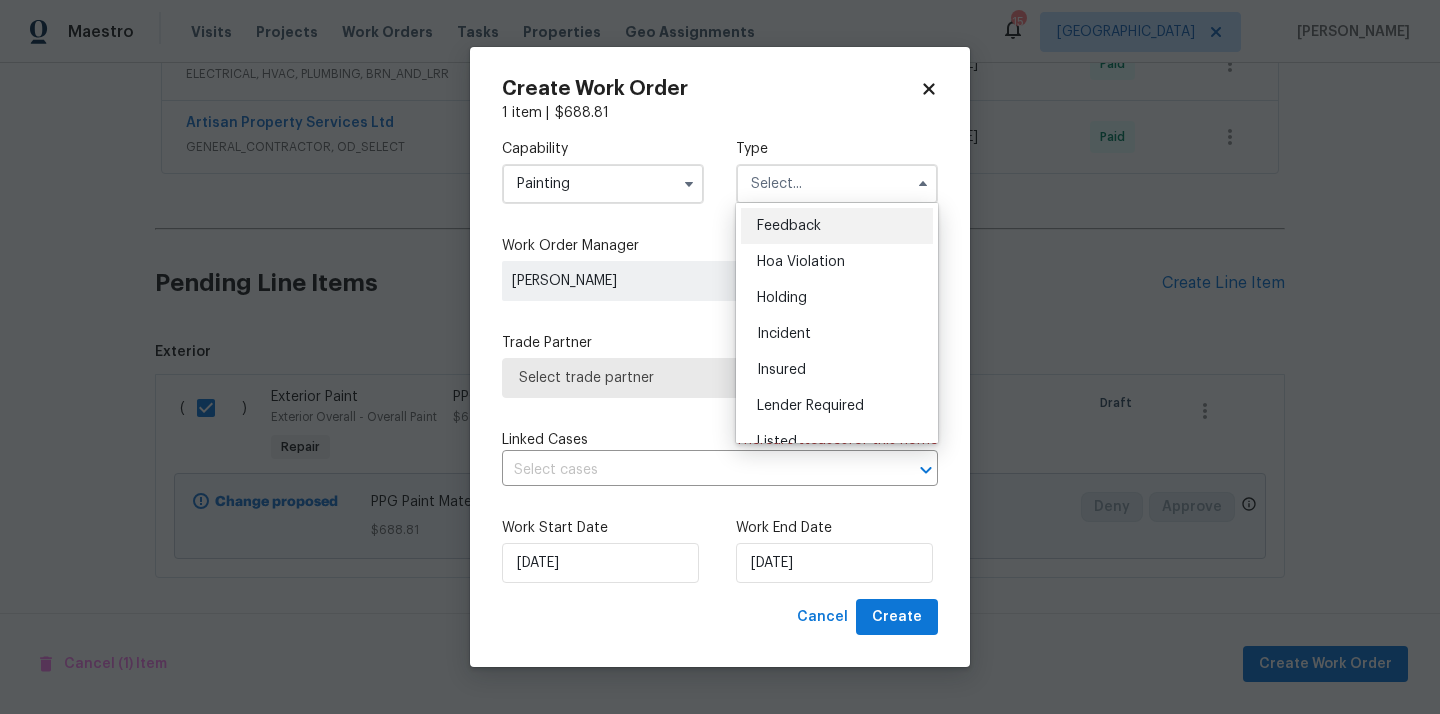 scroll, scrollTop: 454, scrollLeft: 0, axis: vertical 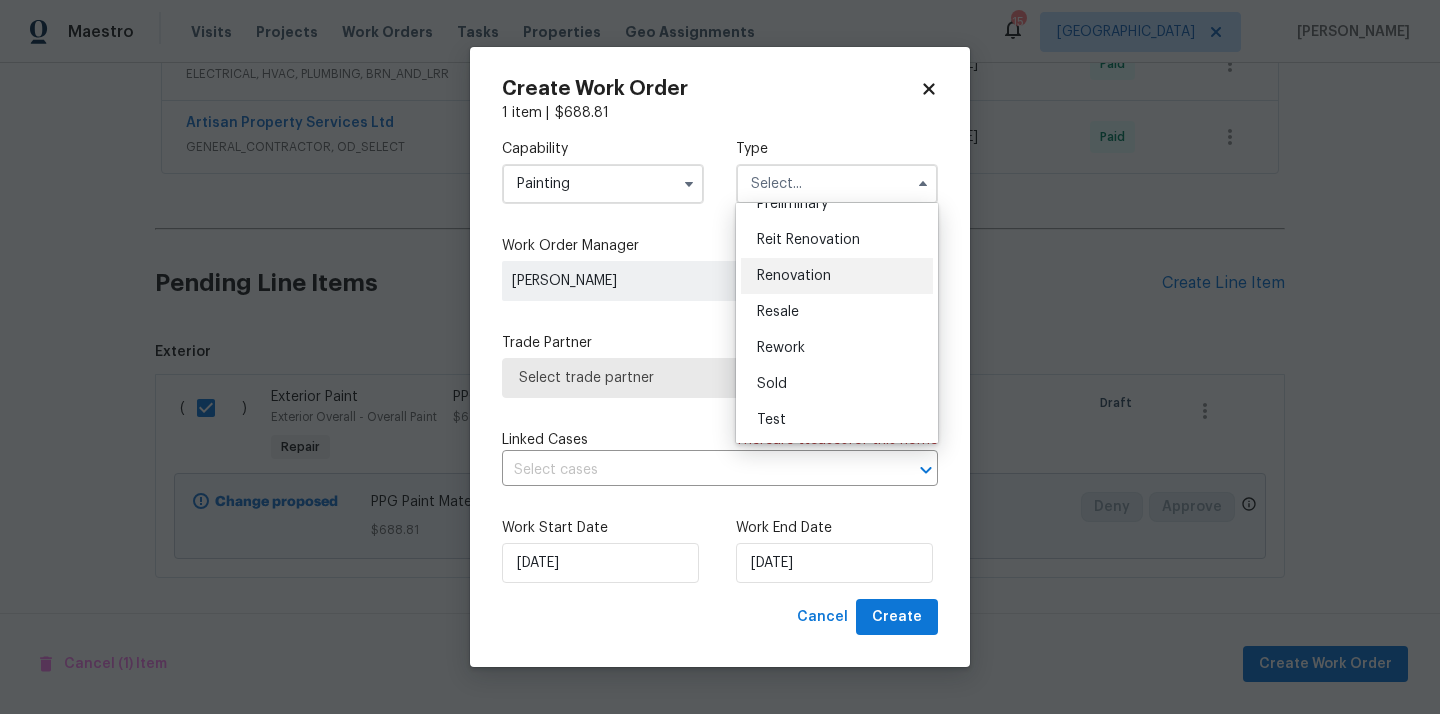 click on "Renovation" at bounding box center (794, 276) 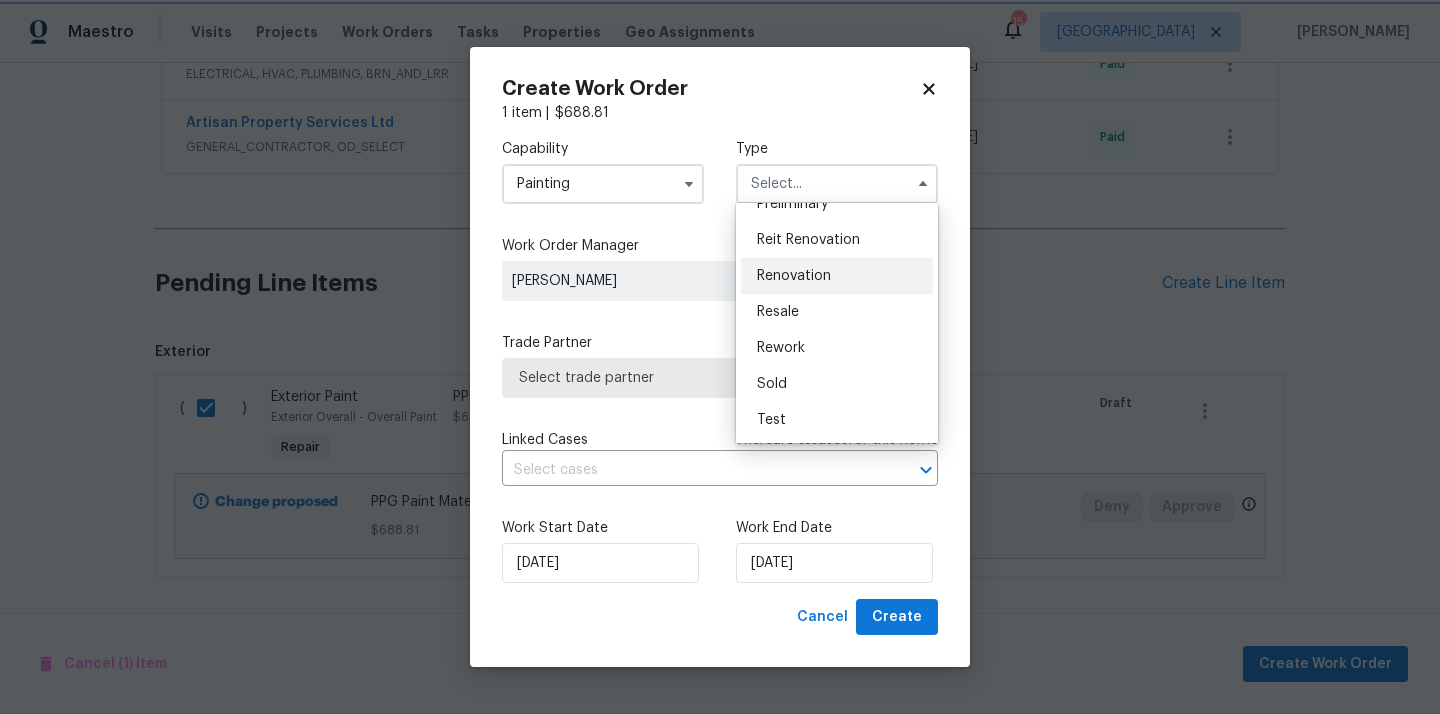 type on "Renovation" 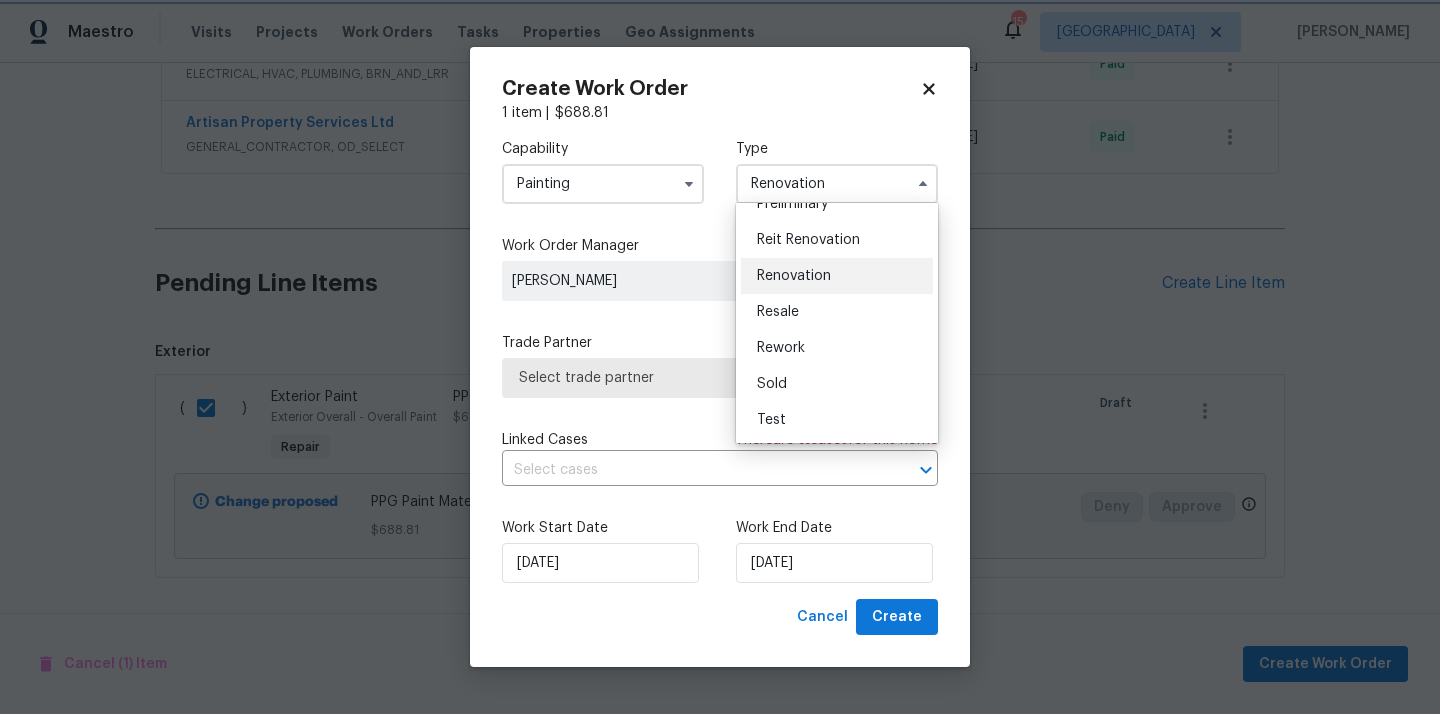 scroll, scrollTop: 0, scrollLeft: 0, axis: both 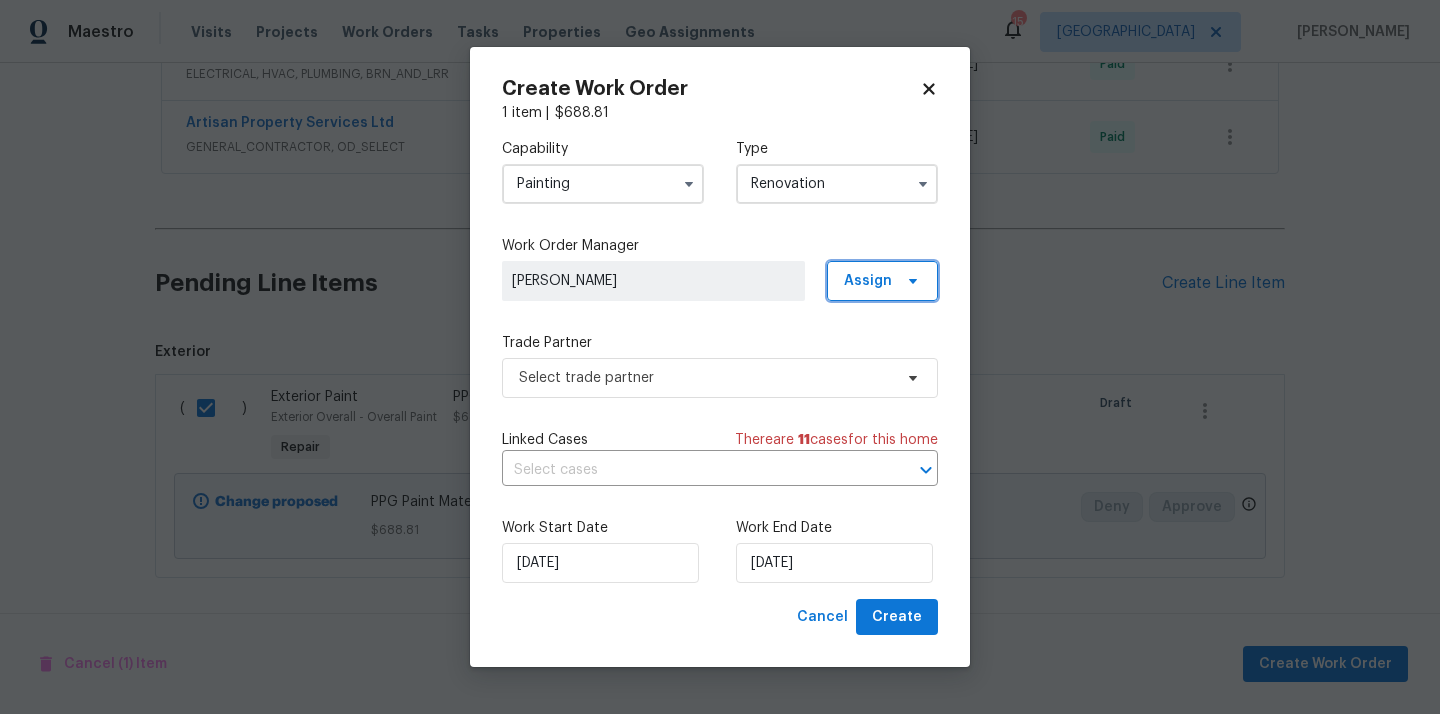 click on "Assign" at bounding box center (868, 281) 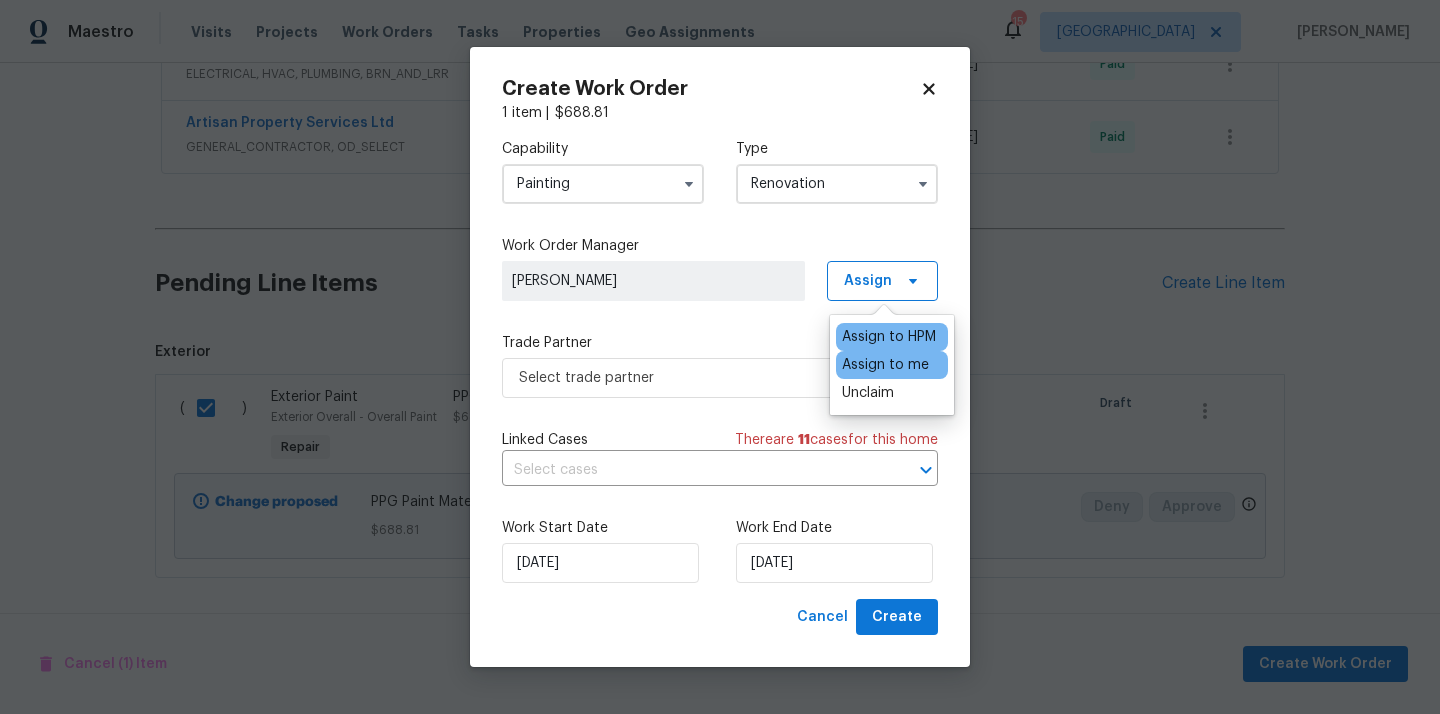click on "Assign to me" at bounding box center (885, 365) 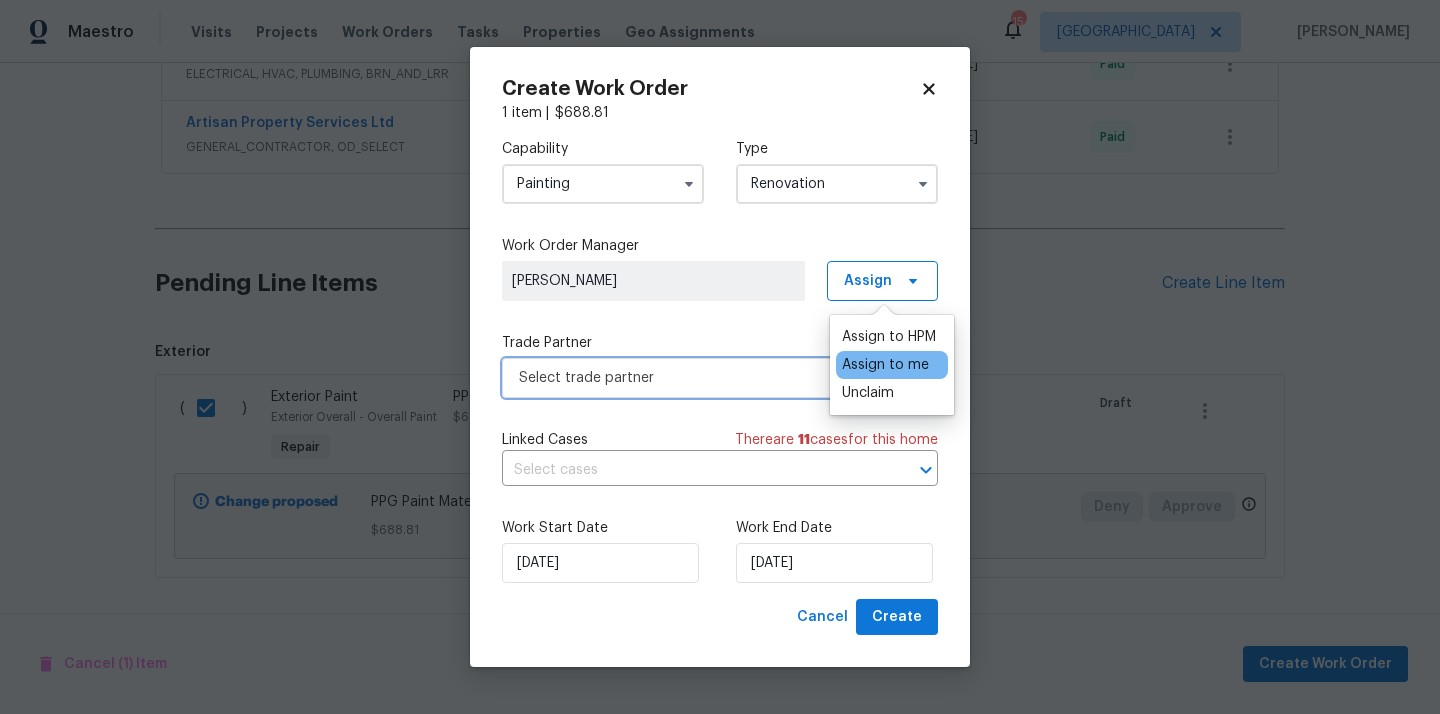 click on "Select trade partner" at bounding box center (705, 378) 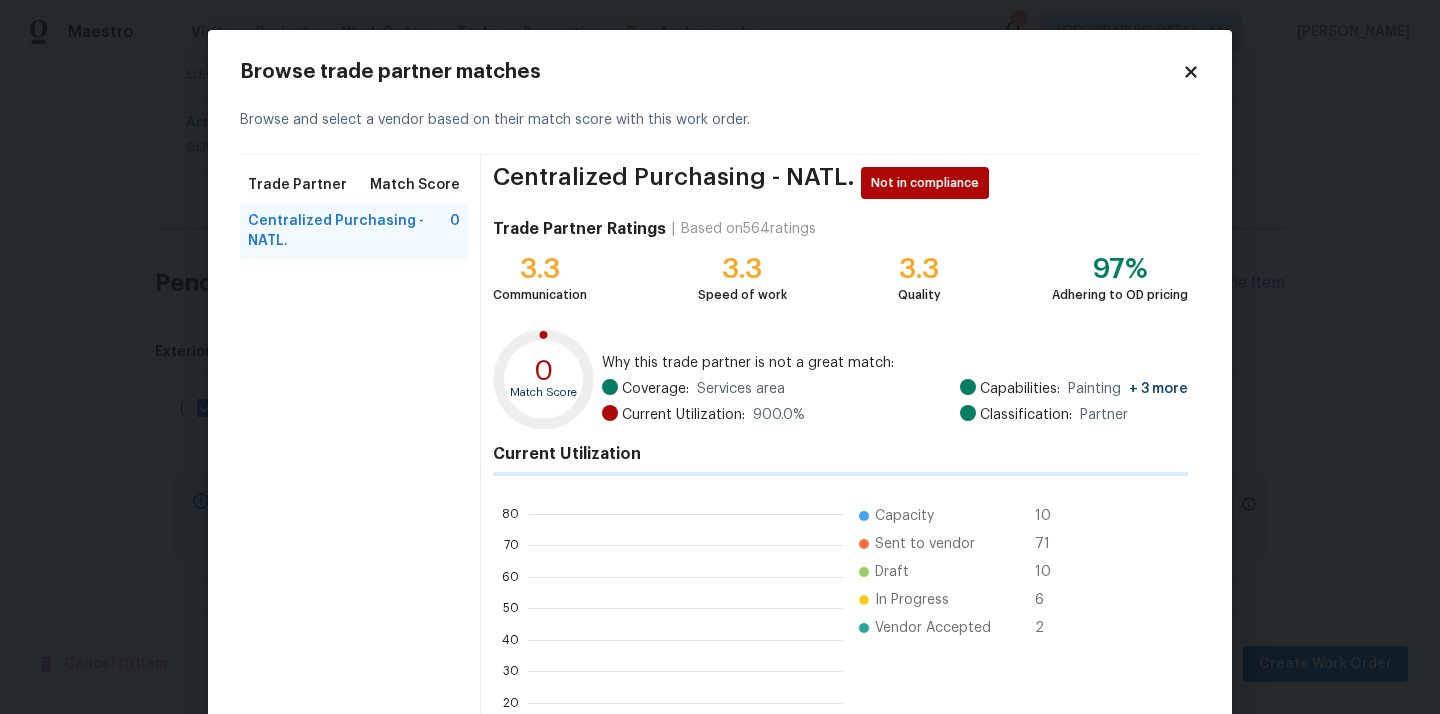scroll, scrollTop: 2, scrollLeft: 1, axis: both 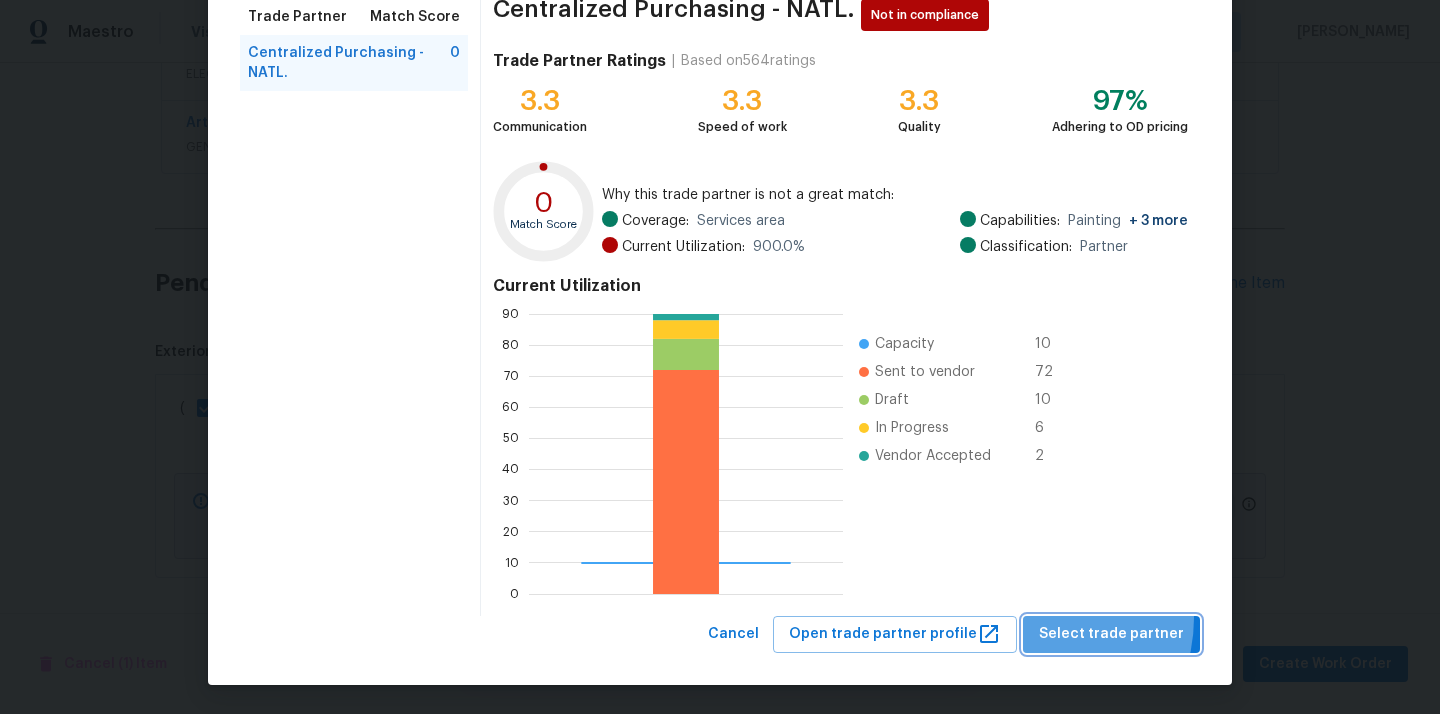 click on "Select trade partner" at bounding box center (1111, 634) 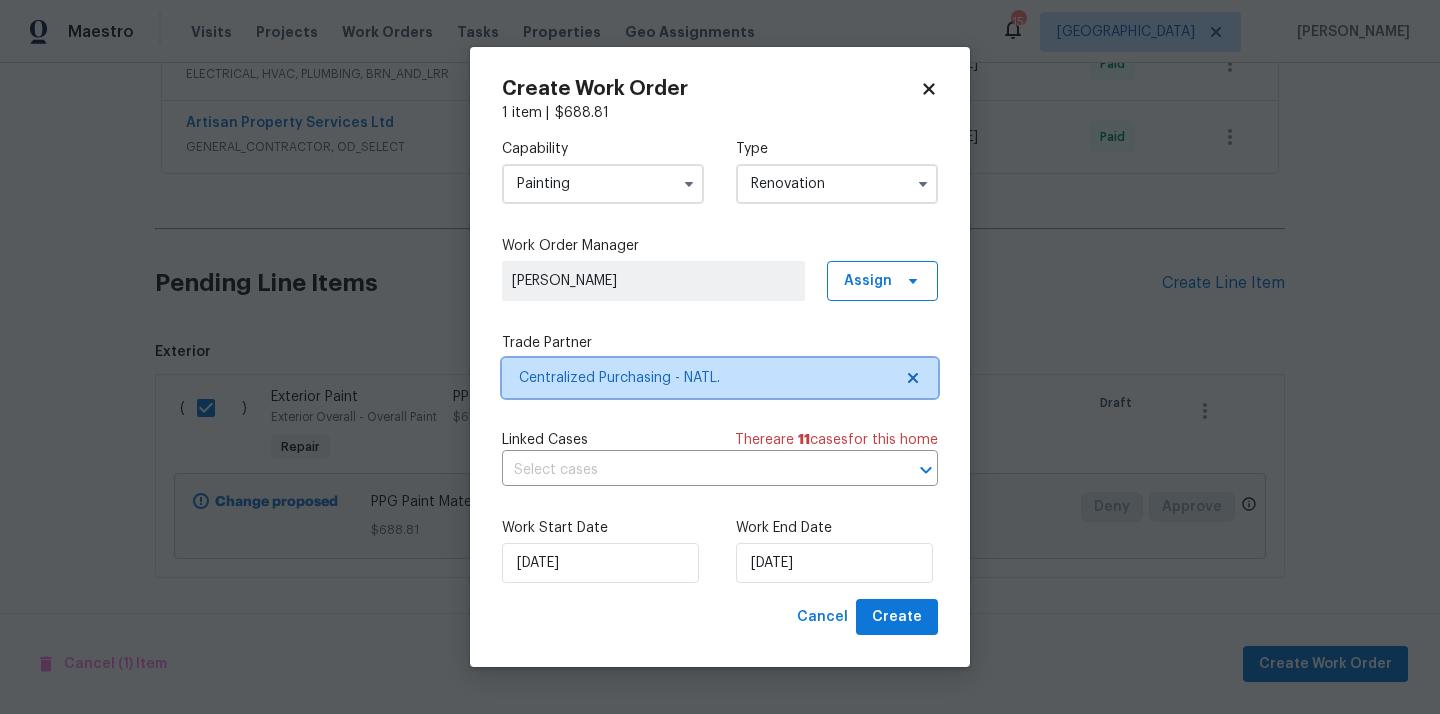 scroll, scrollTop: 0, scrollLeft: 0, axis: both 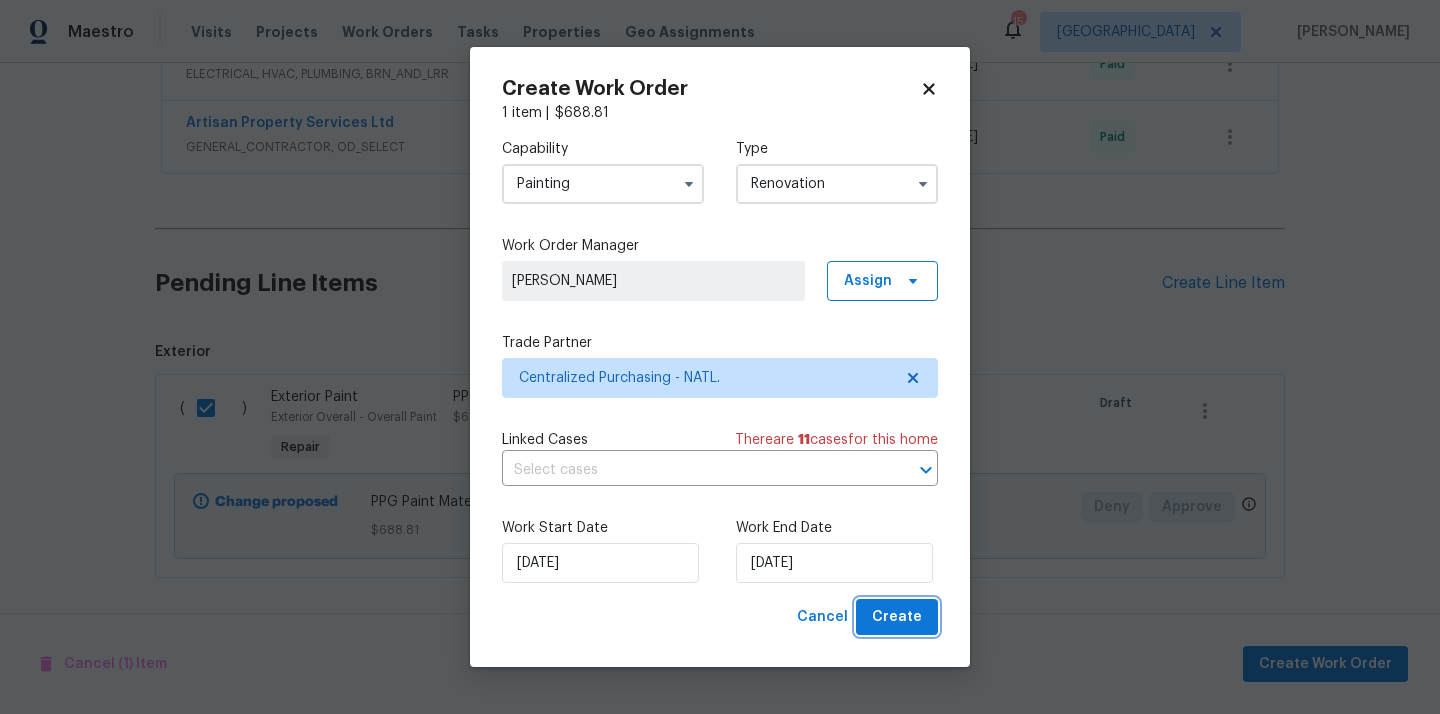 click on "Create" at bounding box center (897, 617) 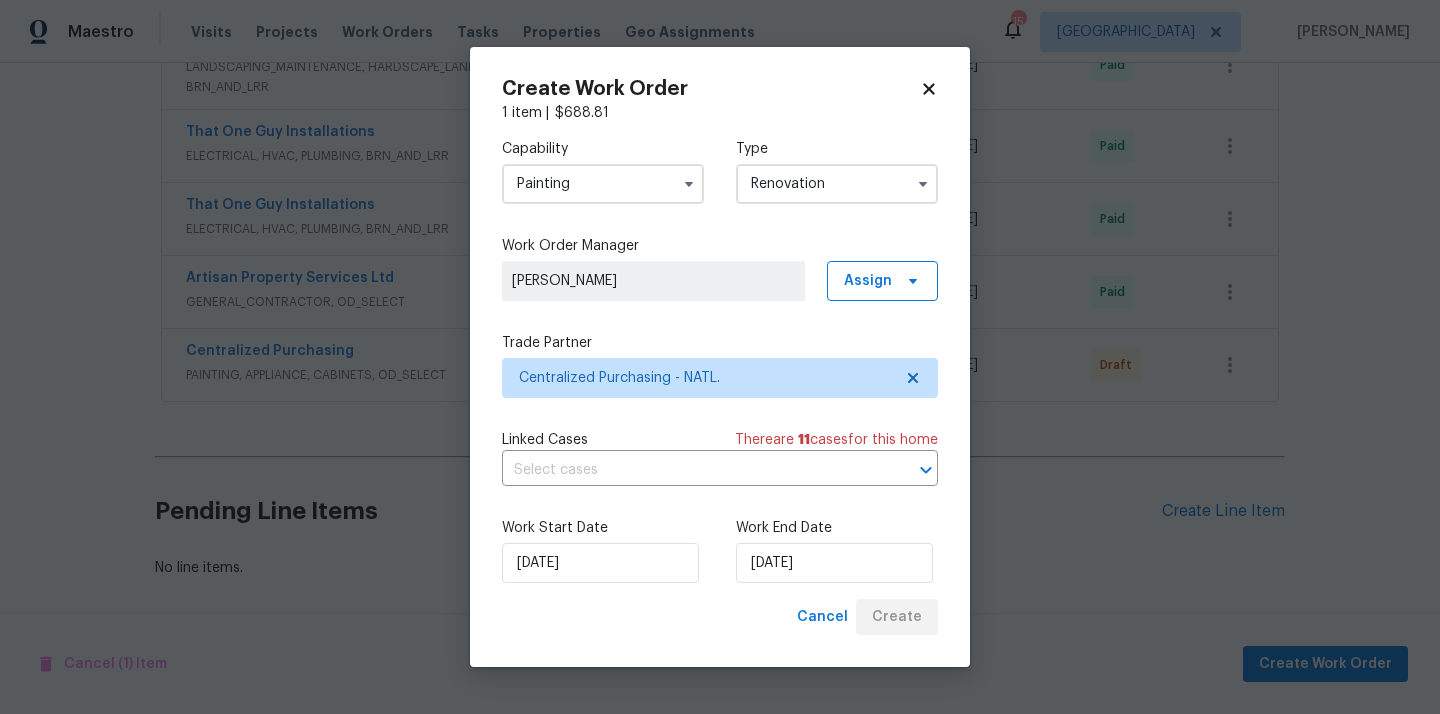 scroll, scrollTop: 718, scrollLeft: 0, axis: vertical 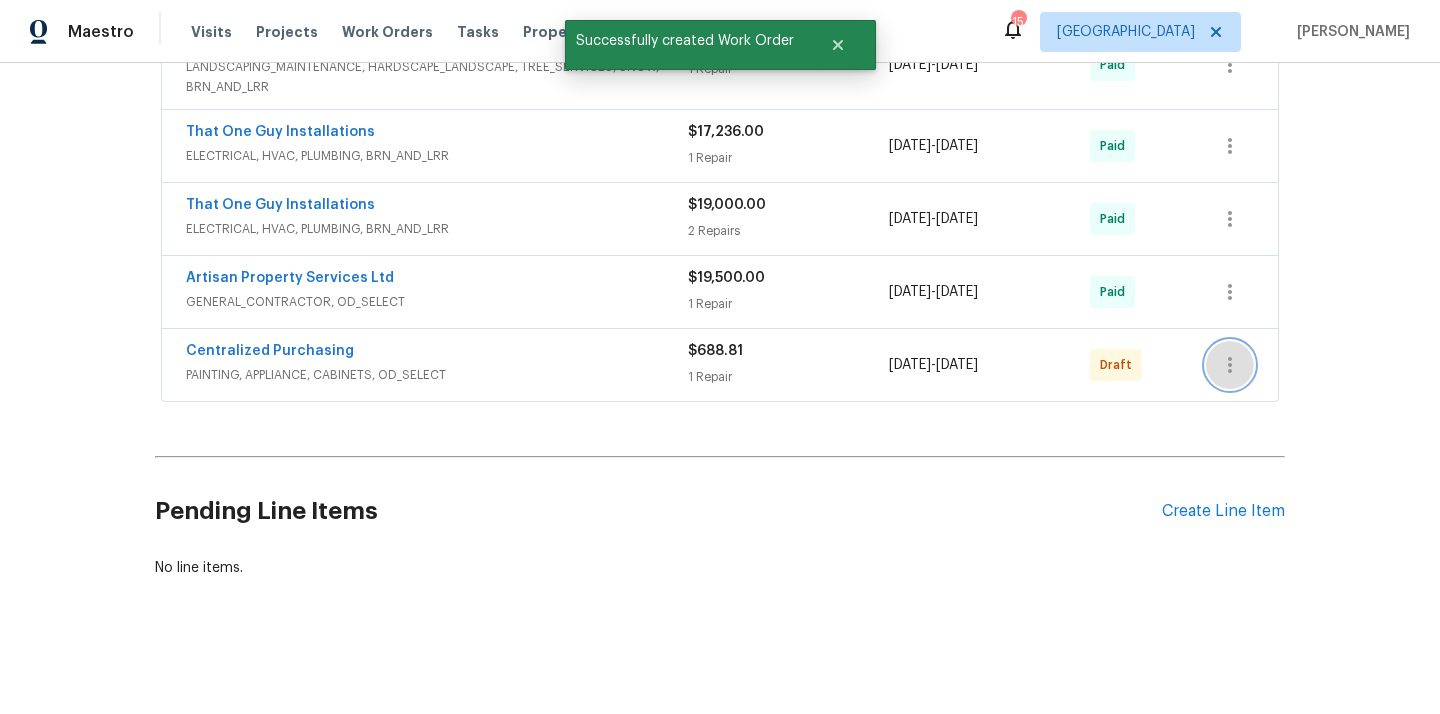 click at bounding box center (1230, 365) 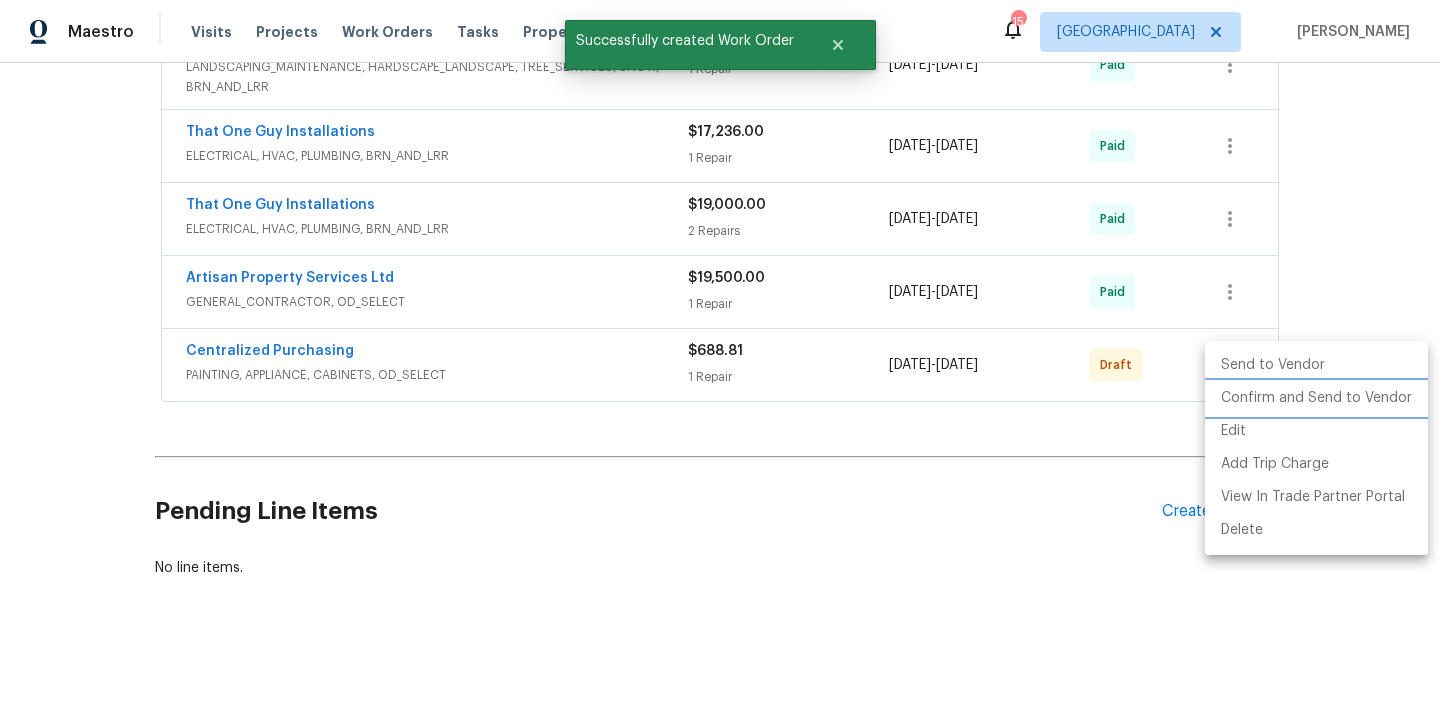 click on "Confirm and Send to Vendor" at bounding box center (1316, 398) 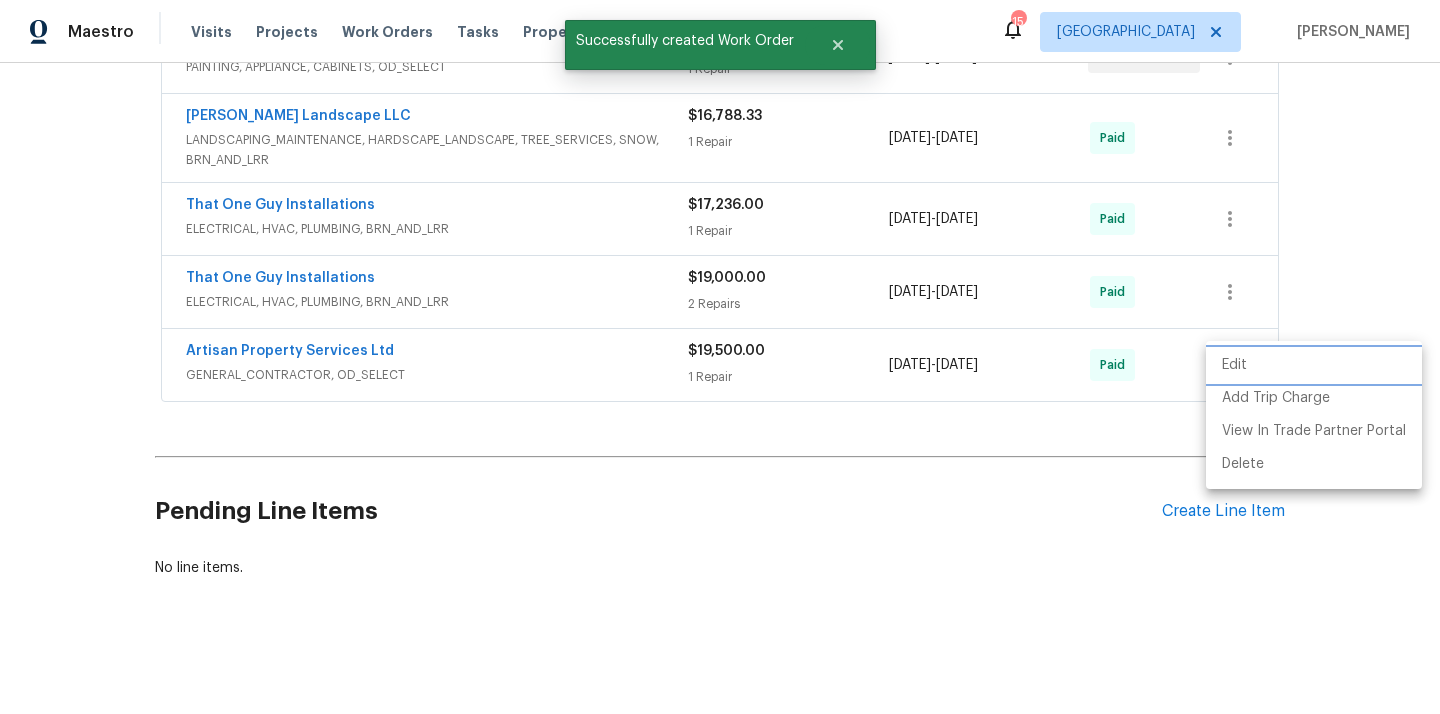 scroll, scrollTop: 410, scrollLeft: 0, axis: vertical 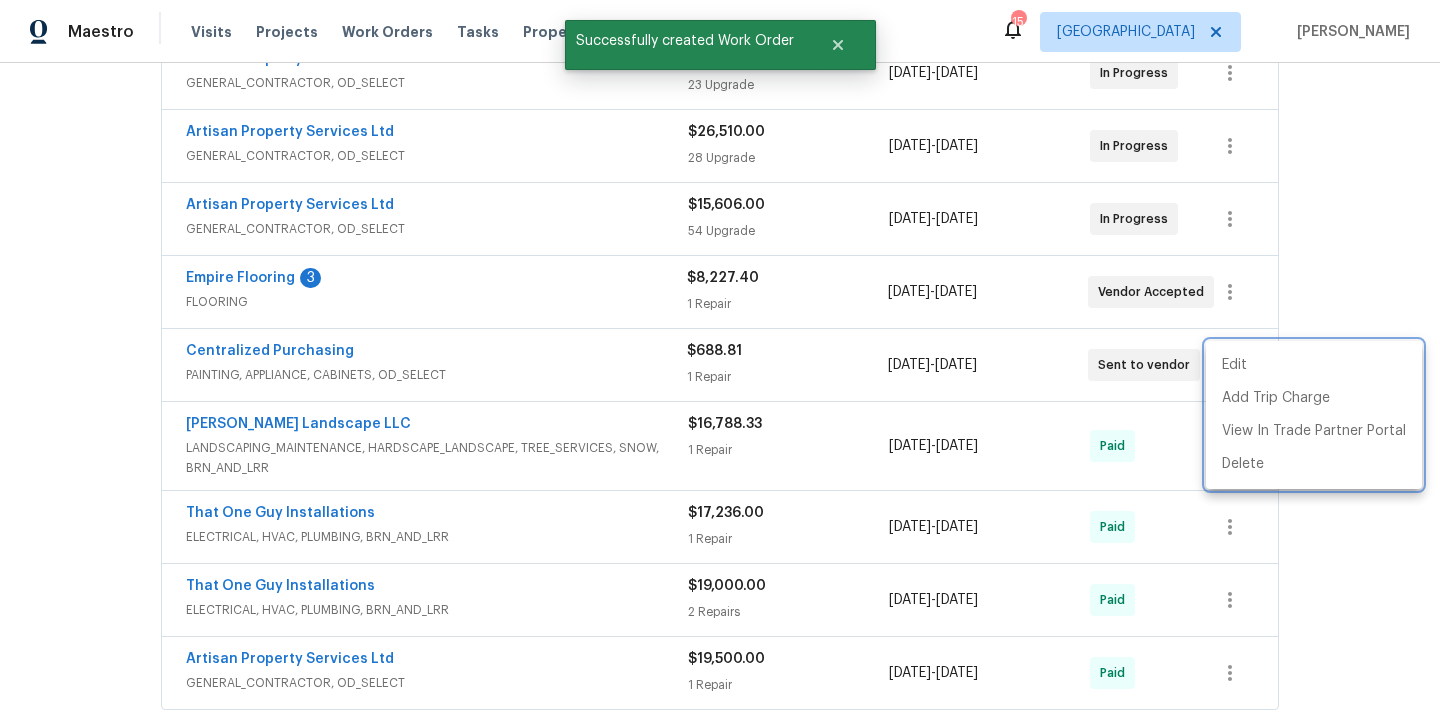 click at bounding box center (720, 357) 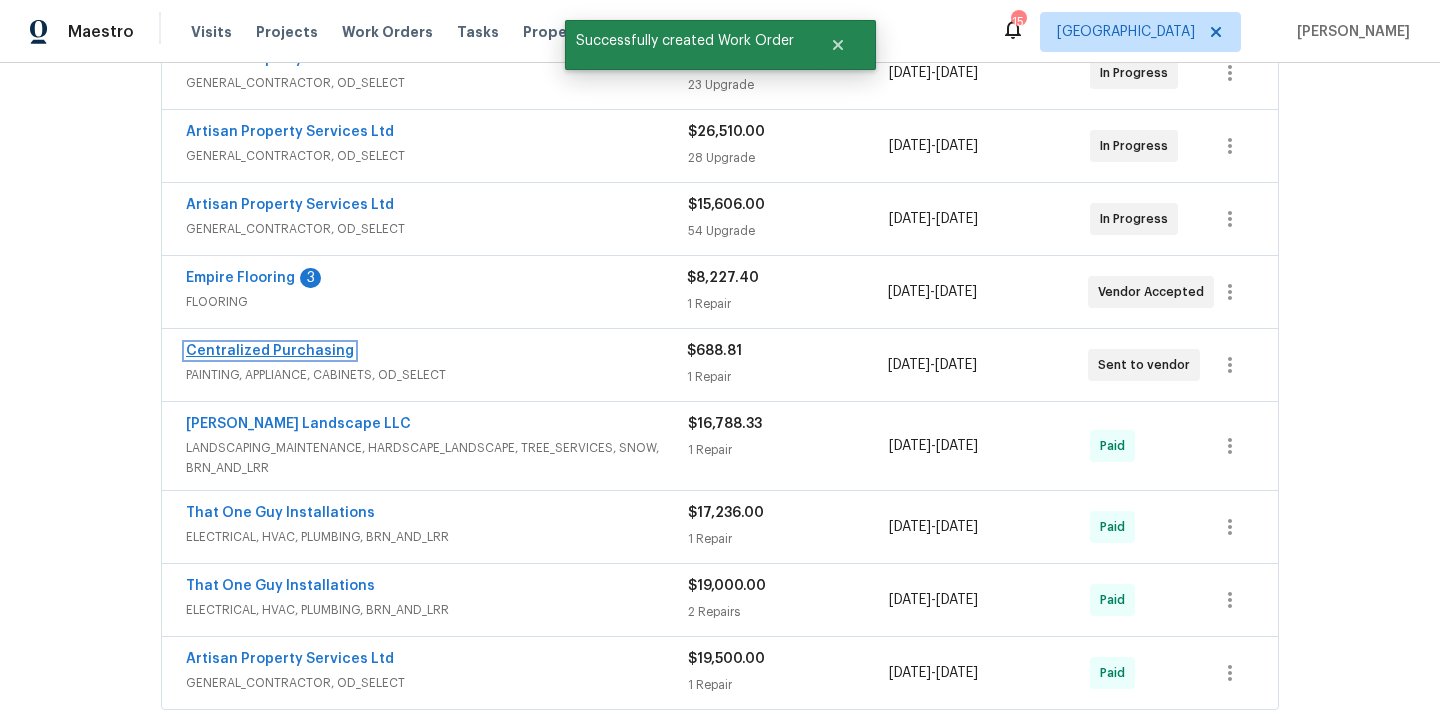 click on "Centralized Purchasing" at bounding box center (270, 351) 